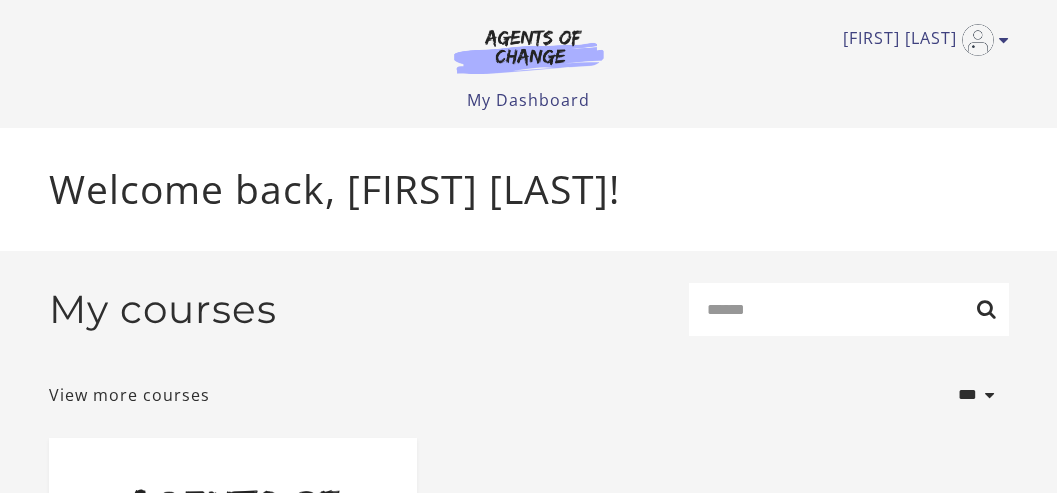 scroll, scrollTop: 0, scrollLeft: 0, axis: both 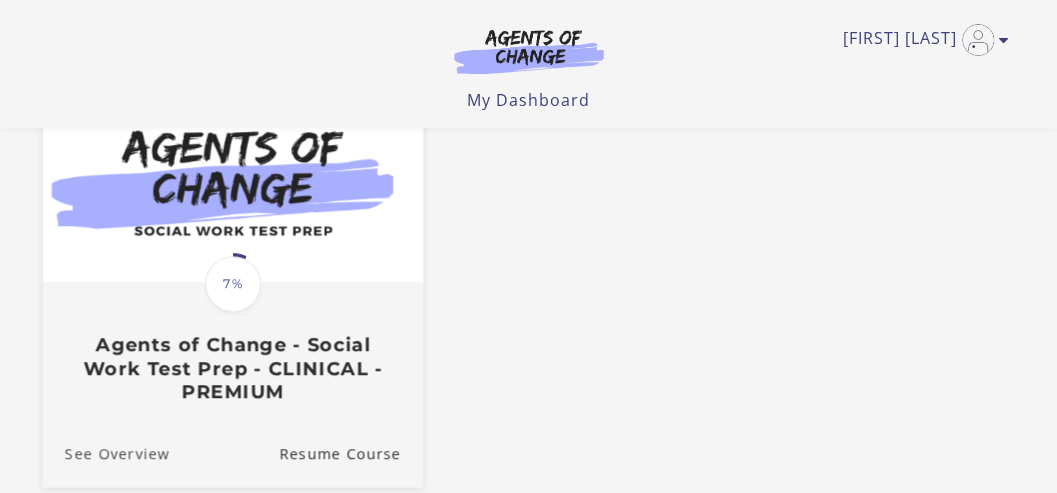 click on "See Overview" at bounding box center (105, 452) 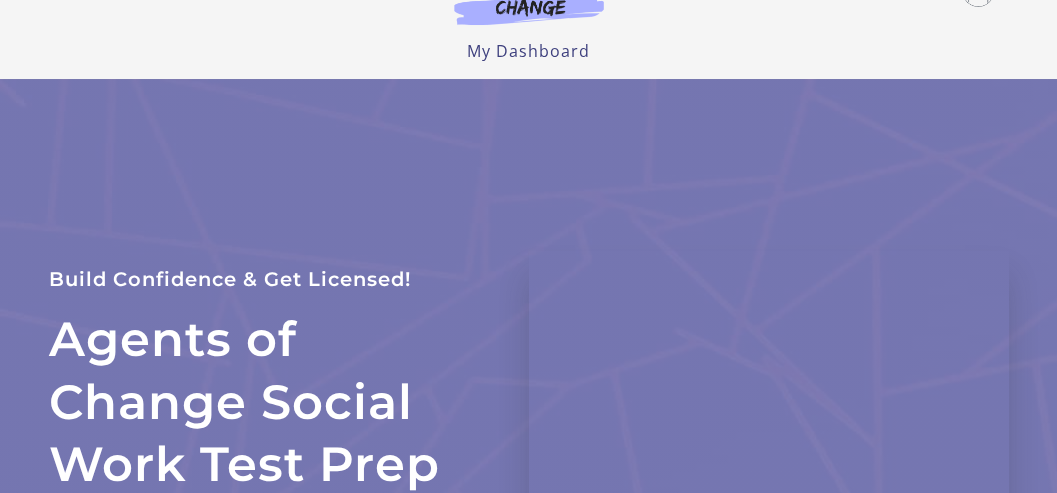 scroll, scrollTop: 49, scrollLeft: 0, axis: vertical 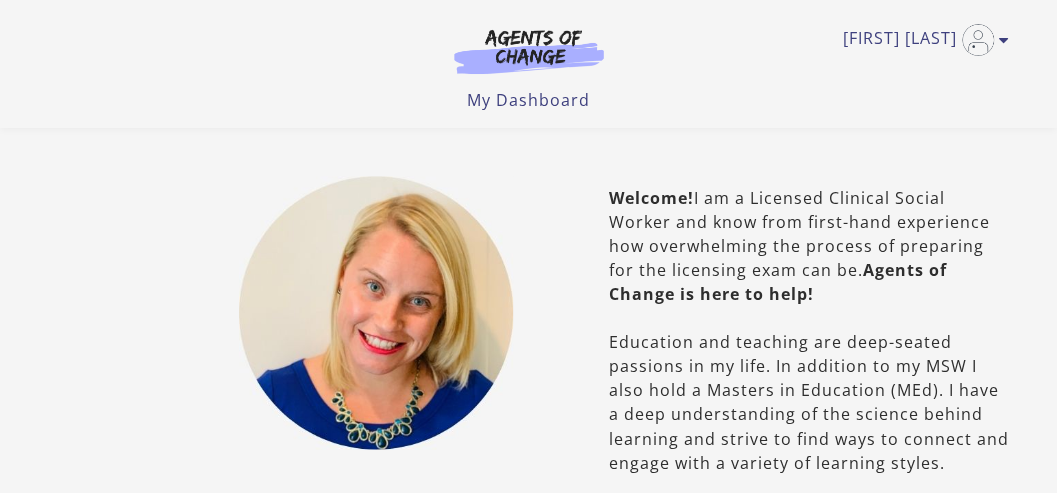 click at bounding box center (376, 313) 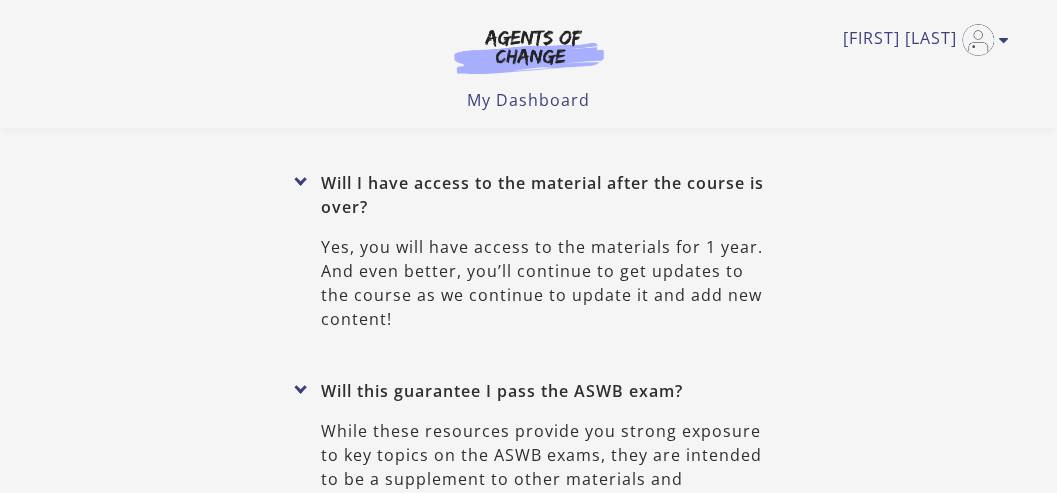 scroll, scrollTop: 8964, scrollLeft: 0, axis: vertical 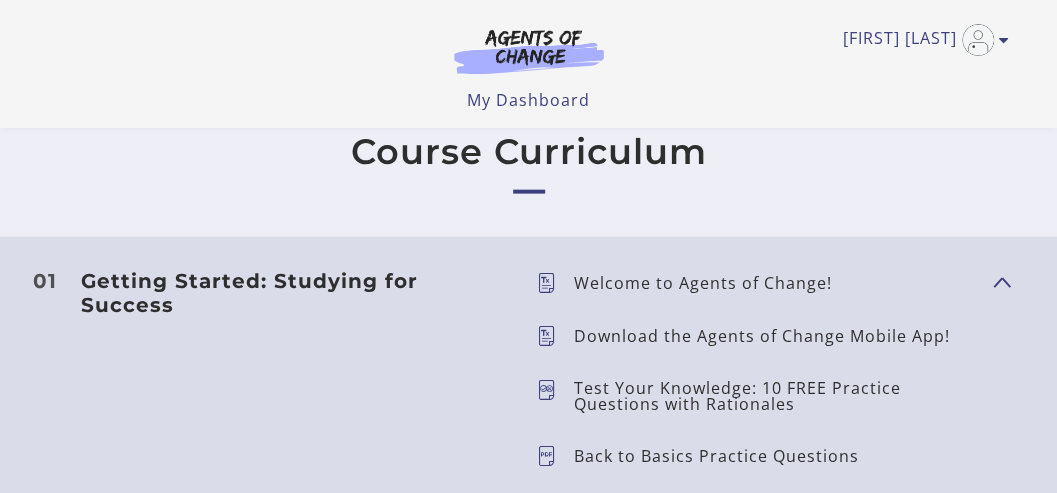 click on "Welcome to Agents of Change!" at bounding box center [711, 283] 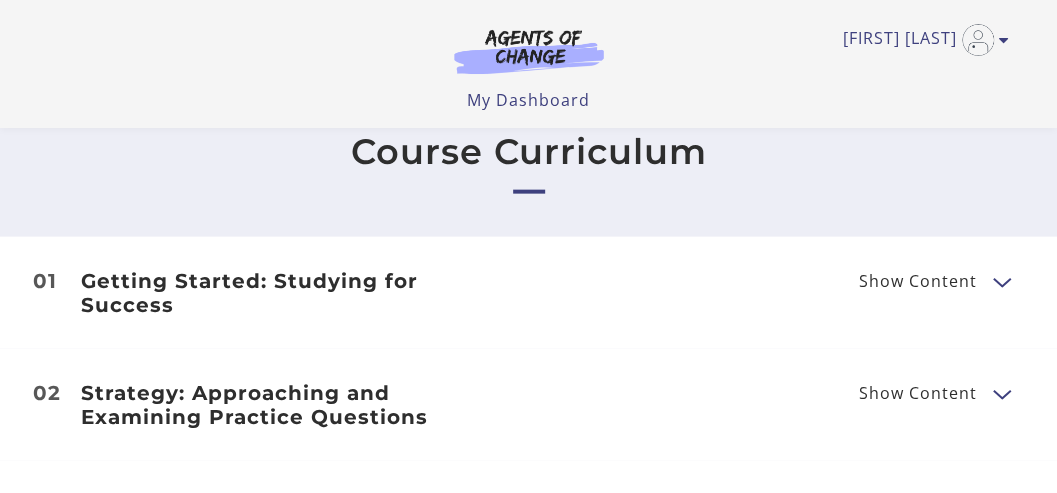 click at bounding box center (1001, 281) 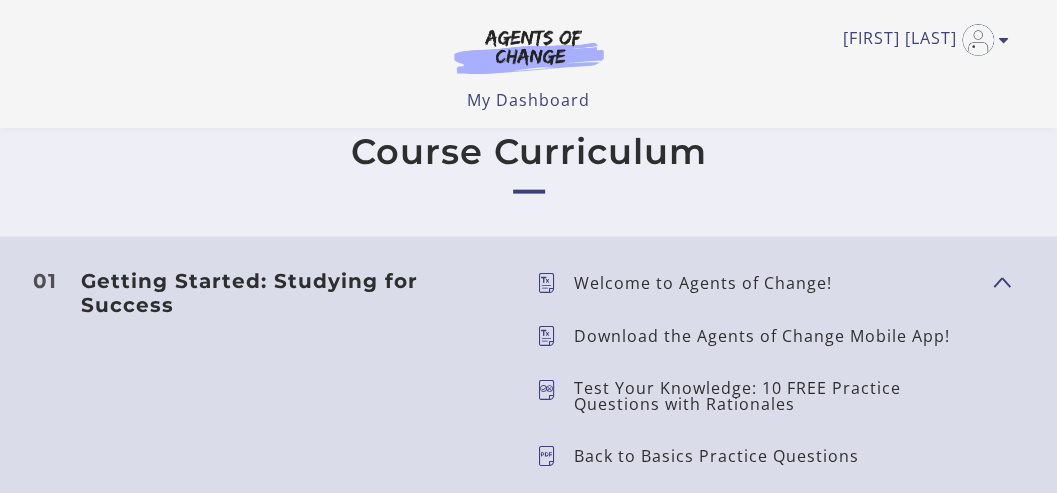 click on "Download the Agents of Change Mobile App!" at bounding box center (770, 336) 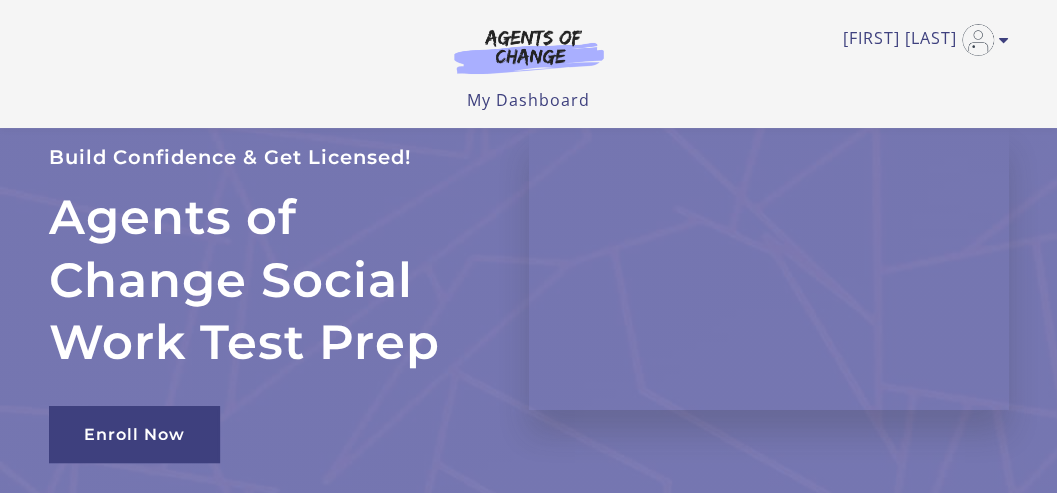scroll, scrollTop: 0, scrollLeft: 0, axis: both 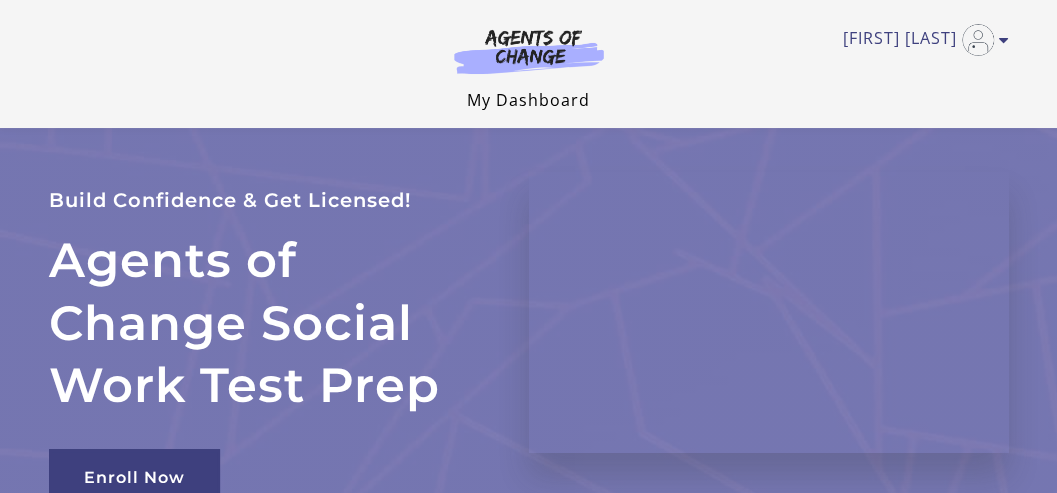 click on "My Dashboard" at bounding box center [528, 100] 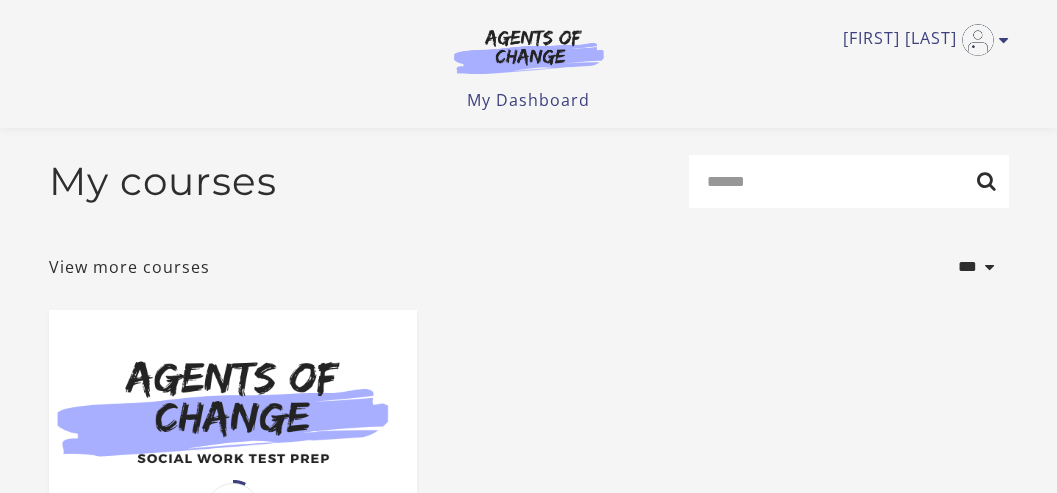 scroll, scrollTop: 158, scrollLeft: 0, axis: vertical 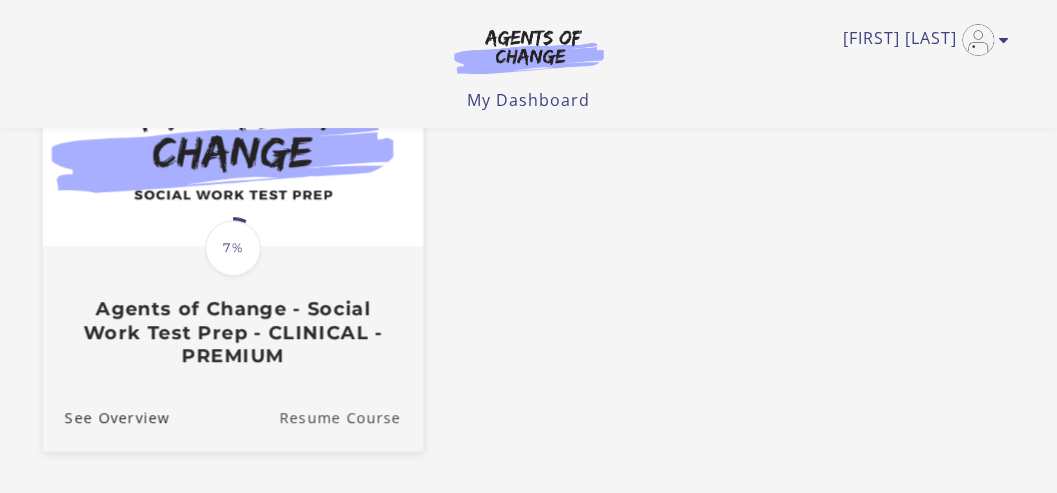 click on "Resume Course" at bounding box center (351, 416) 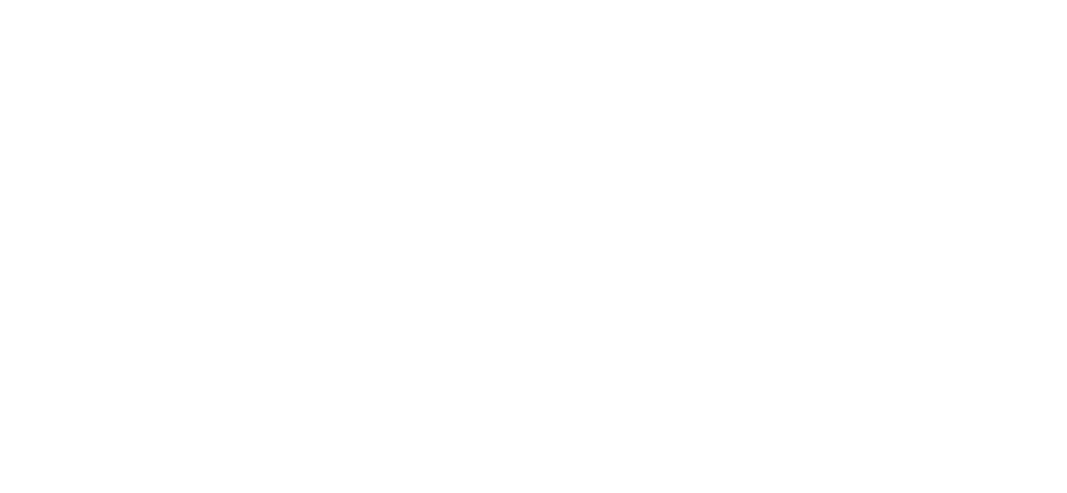 scroll, scrollTop: 0, scrollLeft: 0, axis: both 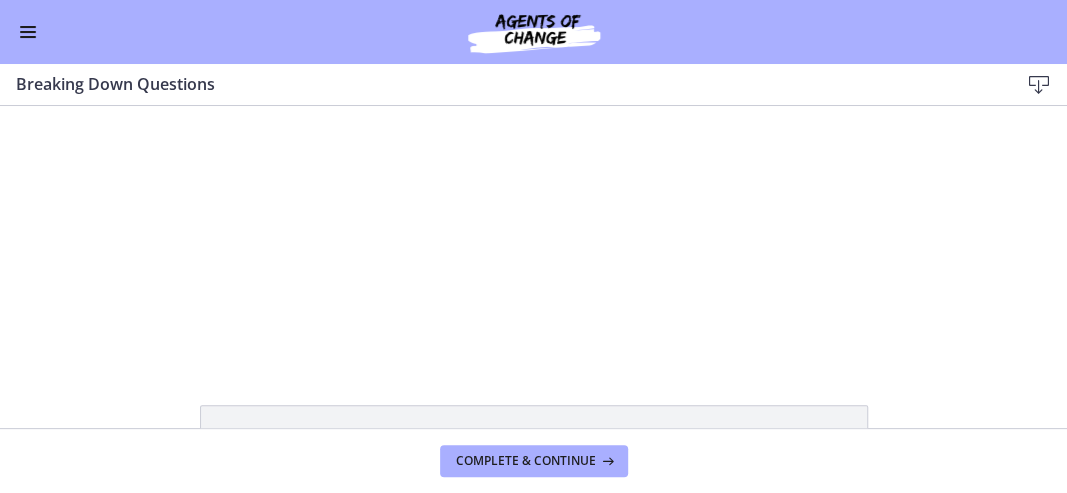 click on "Breaking Down Questions Slides
419 KB
Download
Opens in a new window" 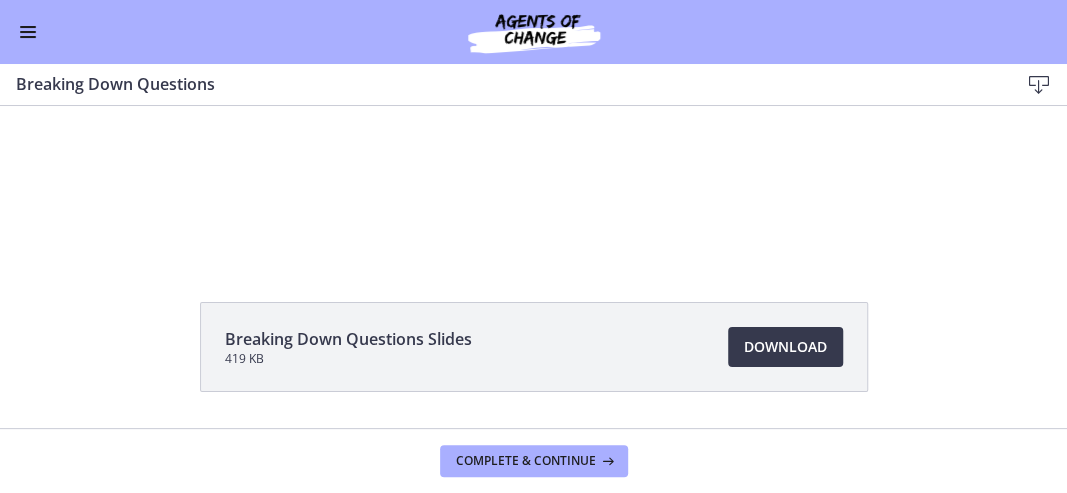 scroll, scrollTop: 104, scrollLeft: 0, axis: vertical 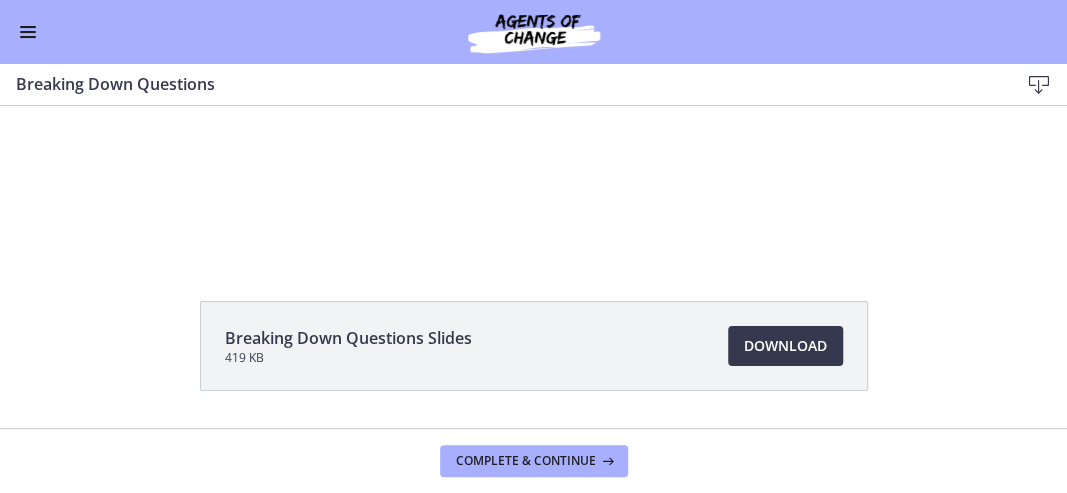 click on "Click for sound
@keyframes VOLUME_SMALL_WAVE_FLASH {
0% { opacity: 0; }
33% { opacity: 1; }
66% { opacity: 1; }
100% { opacity: 0; }
}
@keyframes VOLUME_LARGE_WAVE_FLASH {
0% { opacity: 0; }
33% { opacity: 1; }
66% { opacity: 1; }
100% { opacity: 0; }
}
.volume__small-wave {
animation: VOLUME_SMALL_WAVE_FLASH 2s infinite;
opacity: 0;
}
.volume__large-wave {
animation: VOLUME_LARGE_WAVE_FLASH 2s infinite .3s;
opacity: 0;
}
13:08 0:00" at bounding box center [533, 128] 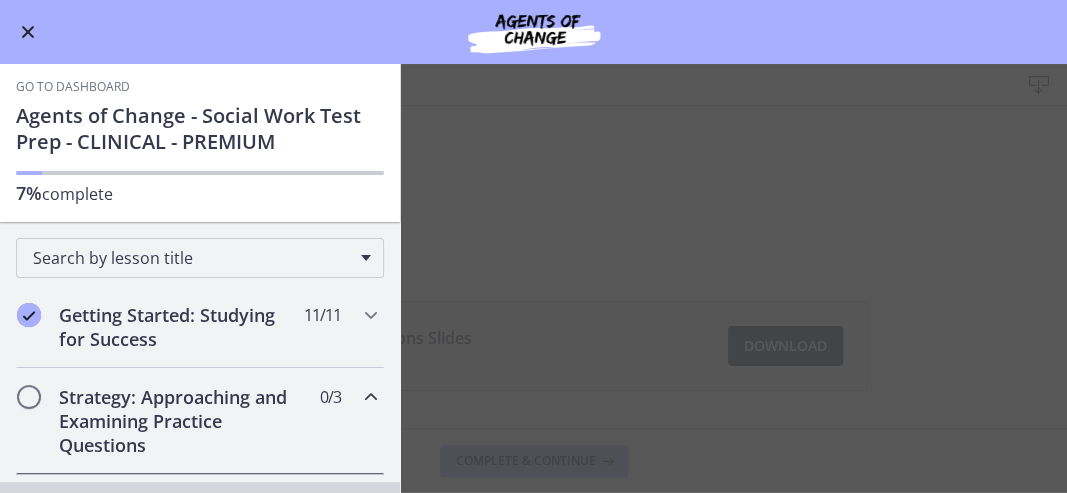 scroll, scrollTop: 0, scrollLeft: 0, axis: both 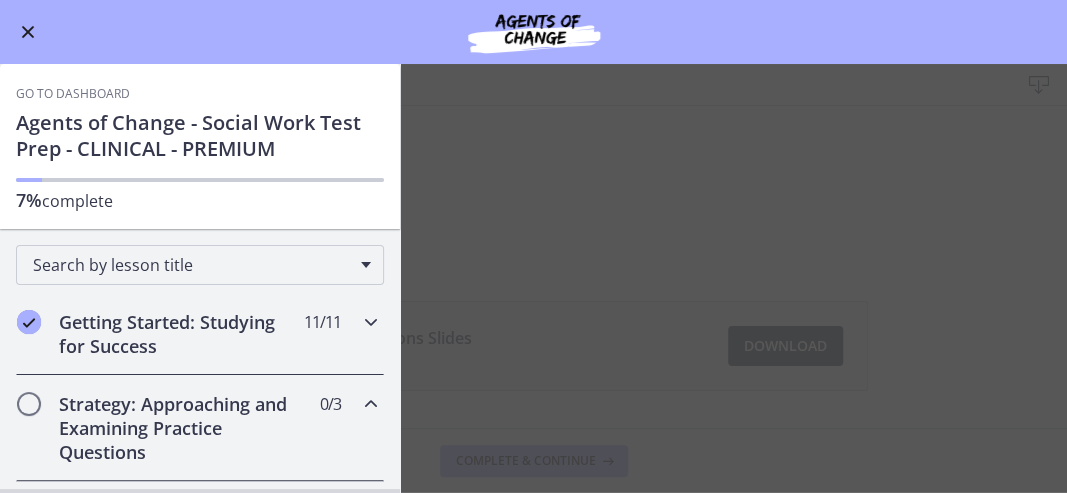 click on "Getting Started: Studying for Success" at bounding box center (181, 334) 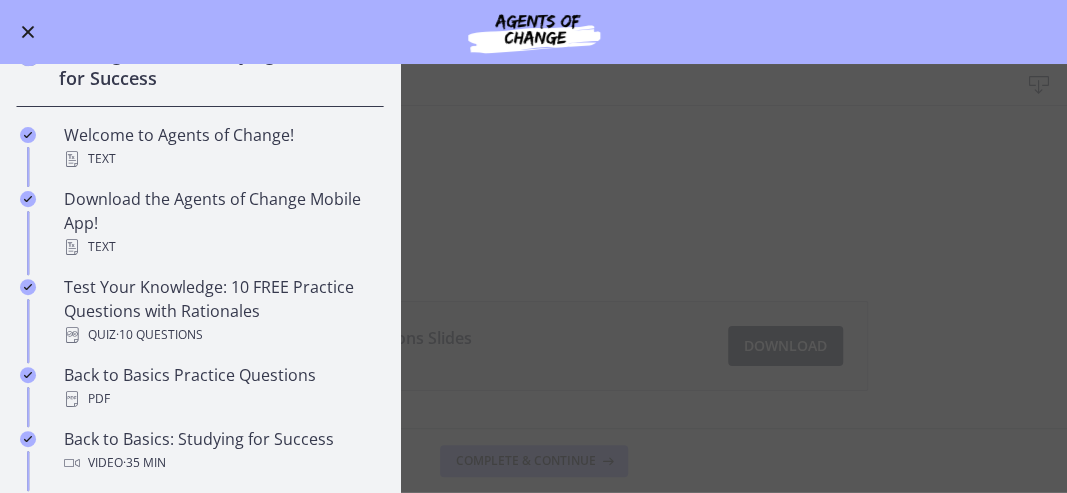 scroll, scrollTop: 270, scrollLeft: 0, axis: vertical 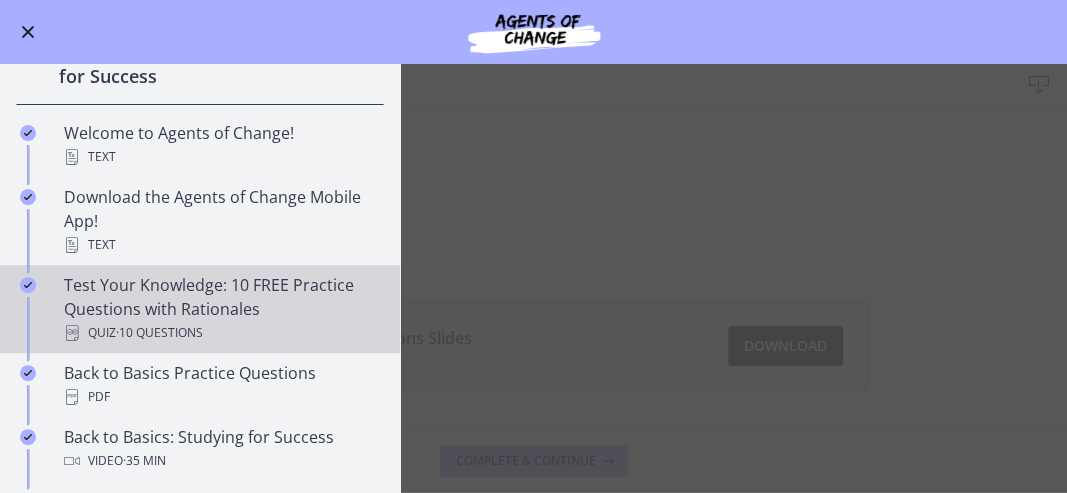 click on "Test Your Knowledge: 10 FREE Practice Questions with Rationales
Quiz
·  10 Questions" at bounding box center (220, 309) 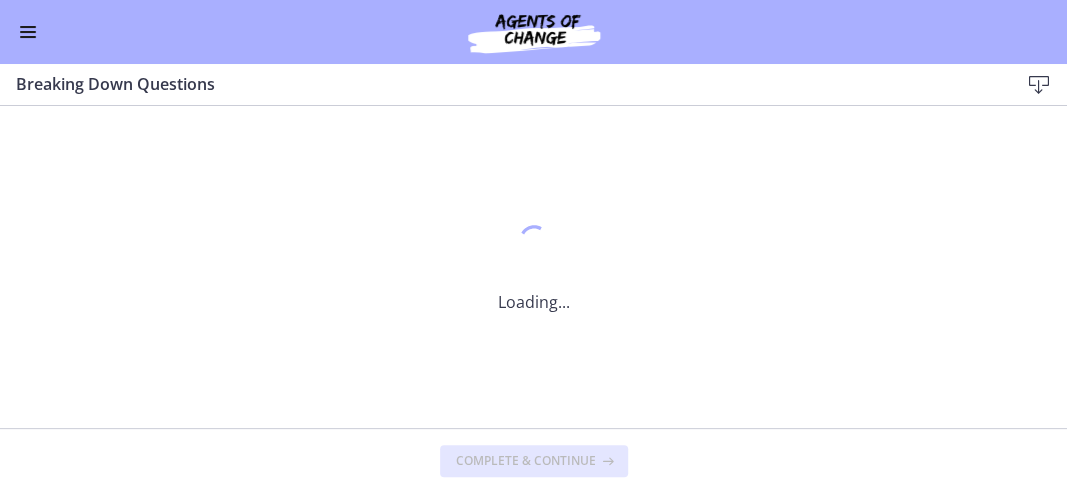 scroll, scrollTop: 0, scrollLeft: 0, axis: both 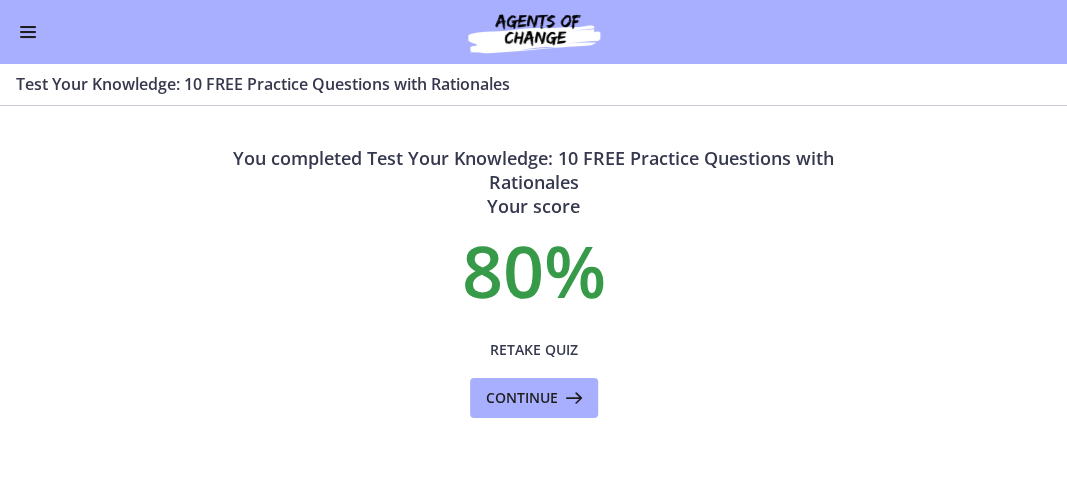 click on "You completed Test Your Knowledge: 10 FREE Practice Questions with Rationales
Your score
80 %
Retake Quiz
Continue
You answered 8 out of 10 questions correctly
1 .
A family who has just immigrated to the United States from Mexico comes to the hospital for medical care for their son. He repeatedly has stomach pains and headaches and they are worried something more serious may be going on. In the intake with the parents, the social worker determines that they have previously tried taking the son to a local spiritual healer but he still continues to get sick. What would be the BEST course of action for the social worker to take?
2 ." at bounding box center [534, 1866] 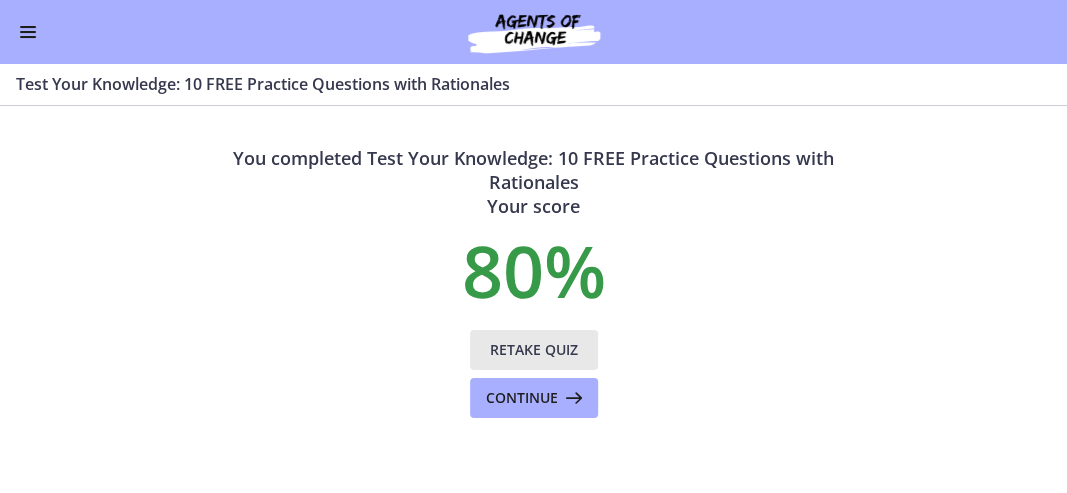 click on "Retake Quiz" at bounding box center [534, 350] 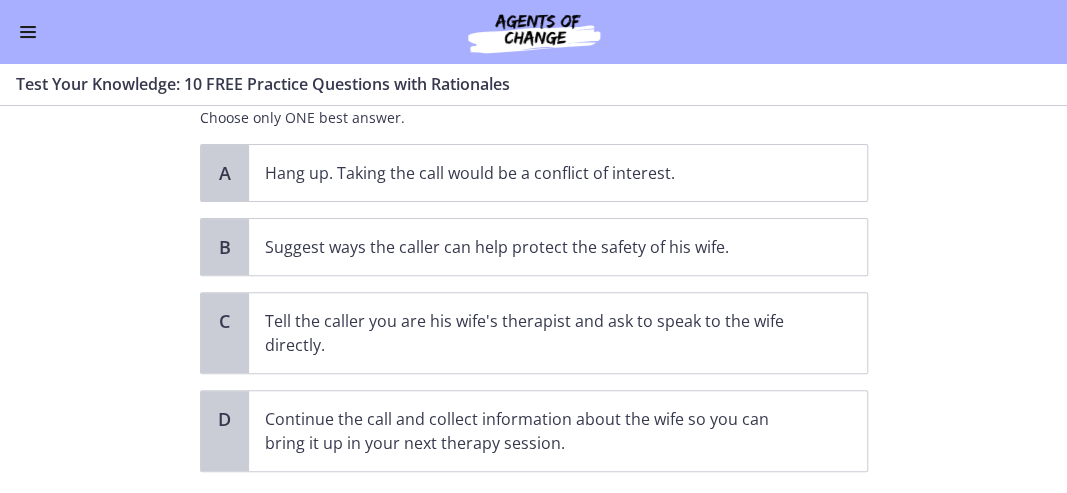 scroll, scrollTop: 240, scrollLeft: 0, axis: vertical 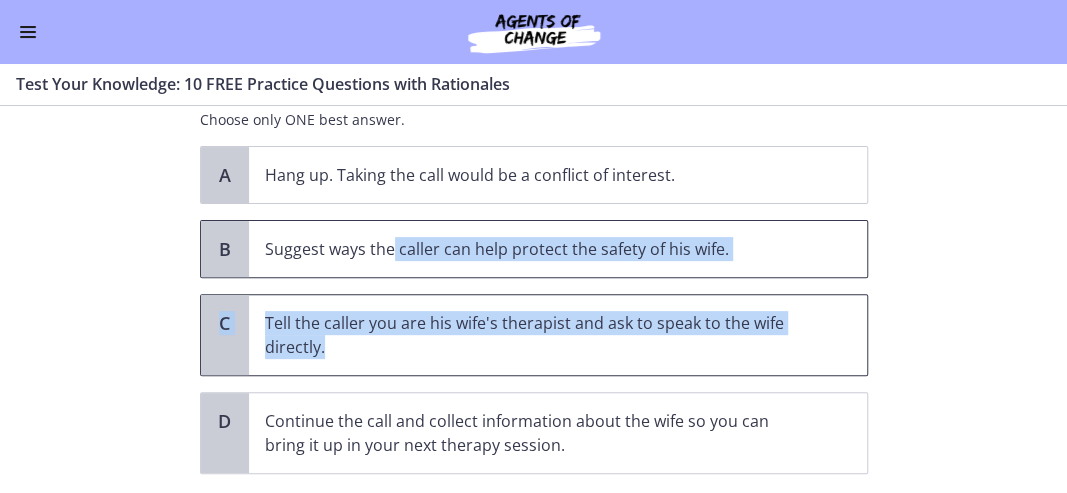 drag, startPoint x: 518, startPoint y: 357, endPoint x: 339, endPoint y: 263, distance: 202.18062 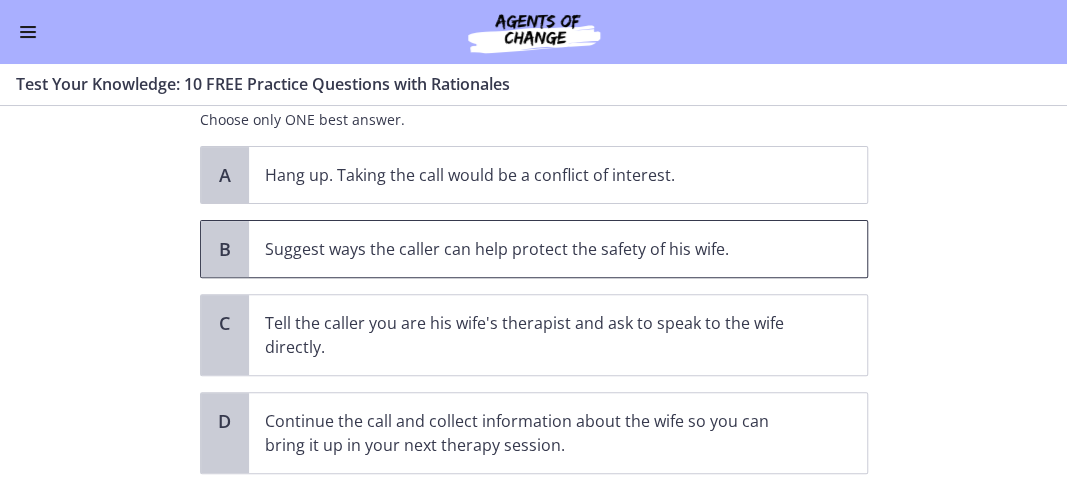 click on "B" at bounding box center [225, 249] 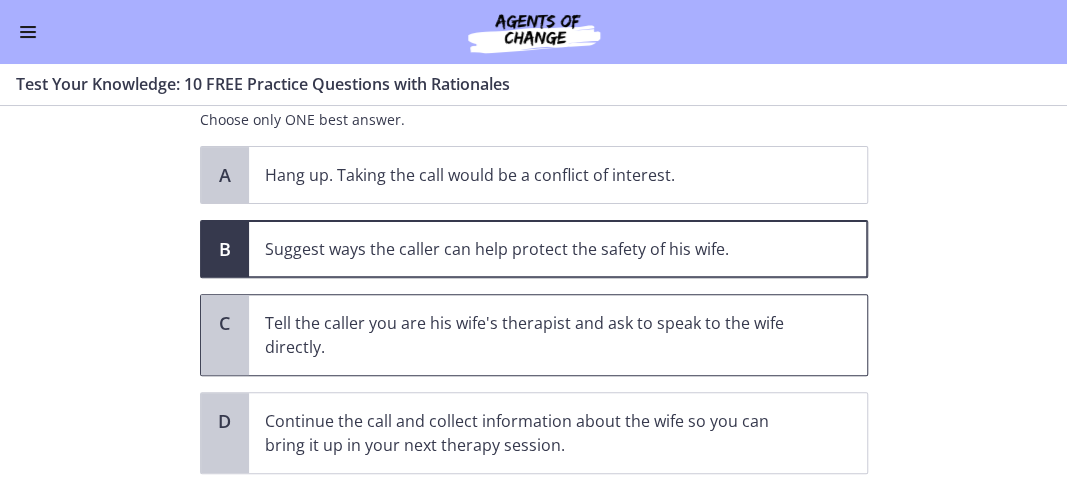 scroll, scrollTop: 362, scrollLeft: 0, axis: vertical 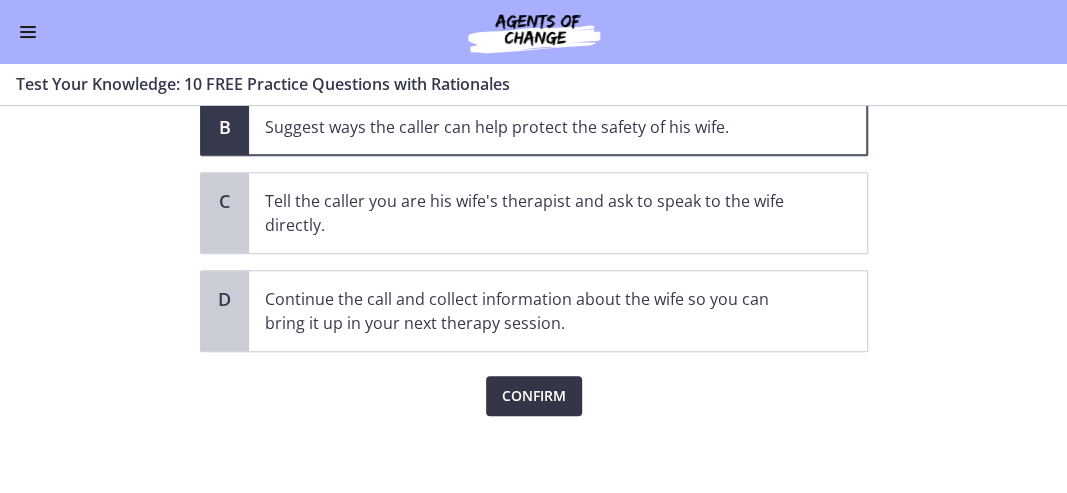 click on "Confirm" at bounding box center [534, 396] 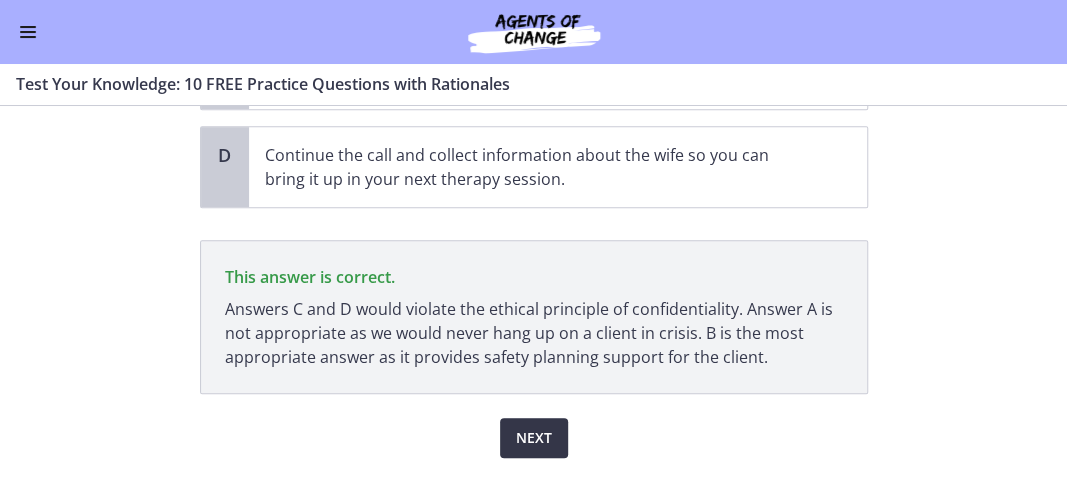 scroll, scrollTop: 548, scrollLeft: 0, axis: vertical 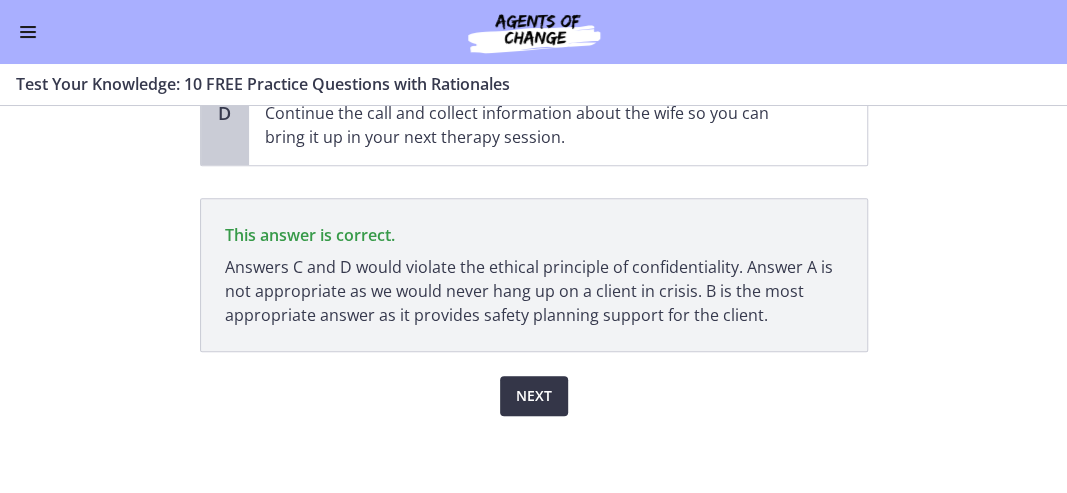 click on "Next" at bounding box center (534, 396) 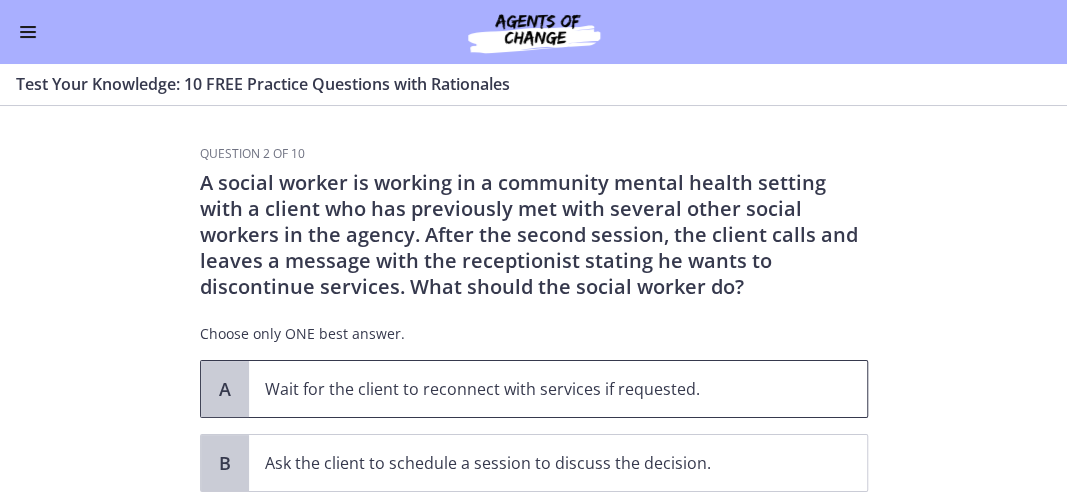 click on "Wait for the client to reconnect with services if requested." at bounding box center [538, 389] 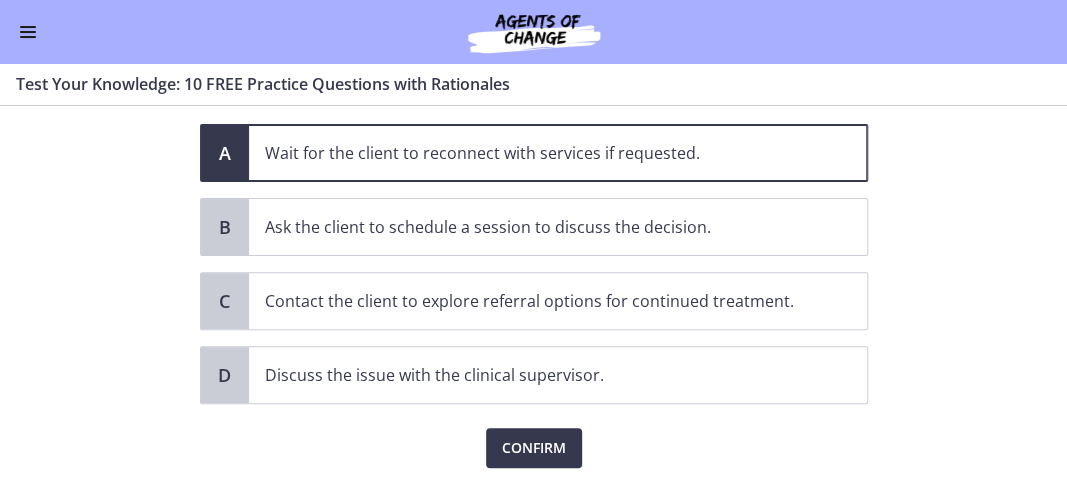 scroll, scrollTop: 236, scrollLeft: 0, axis: vertical 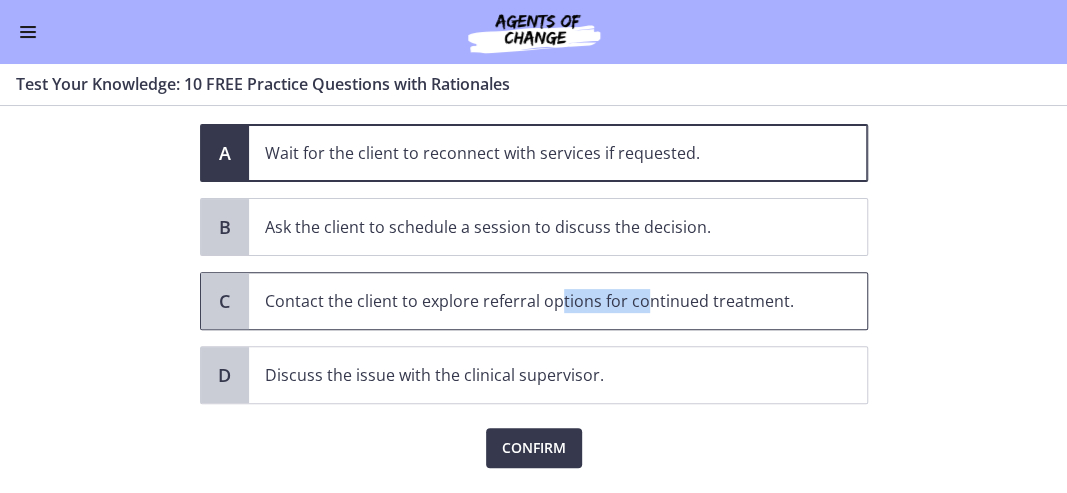drag, startPoint x: 636, startPoint y: 310, endPoint x: 544, endPoint y: 259, distance: 105.1903 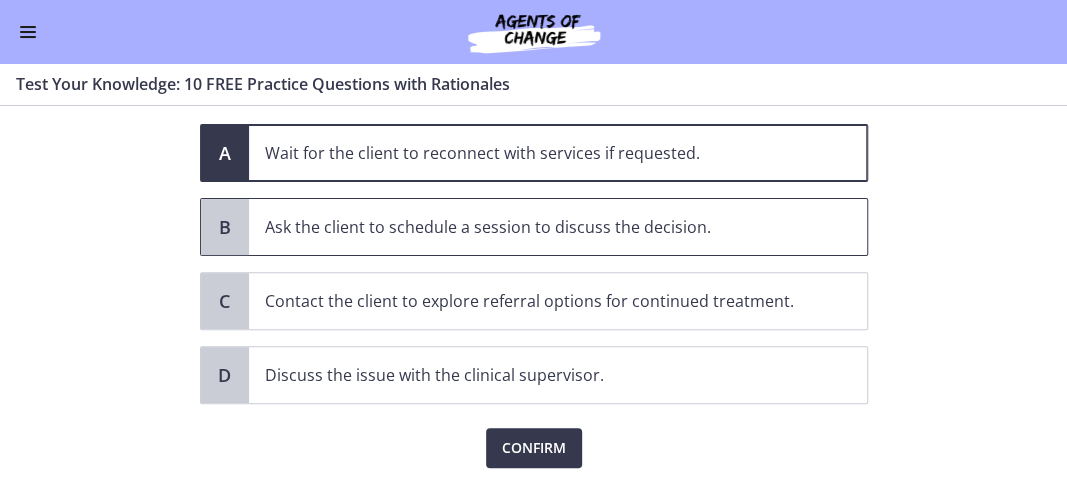 click on "Ask the client to schedule a session to discuss the decision." at bounding box center [538, 227] 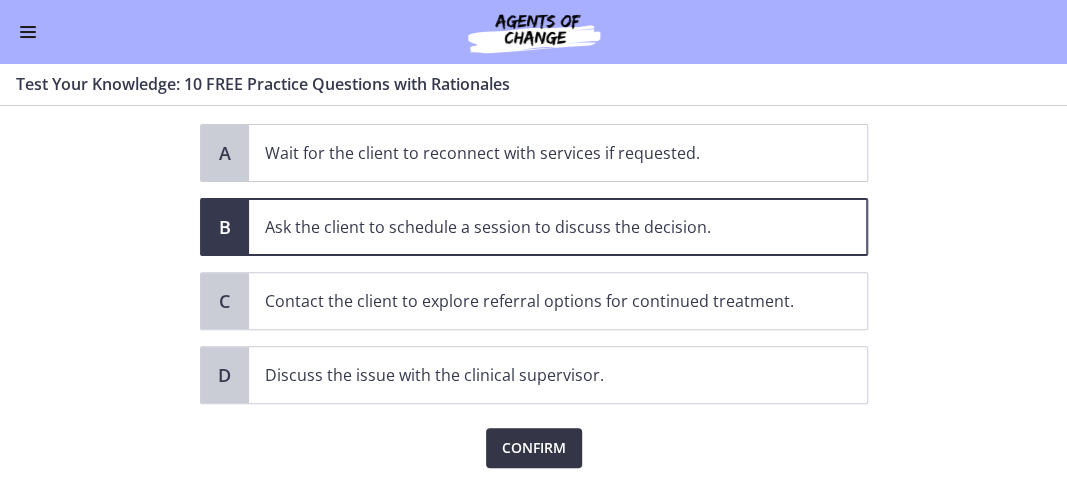click on "Confirm" at bounding box center (534, 448) 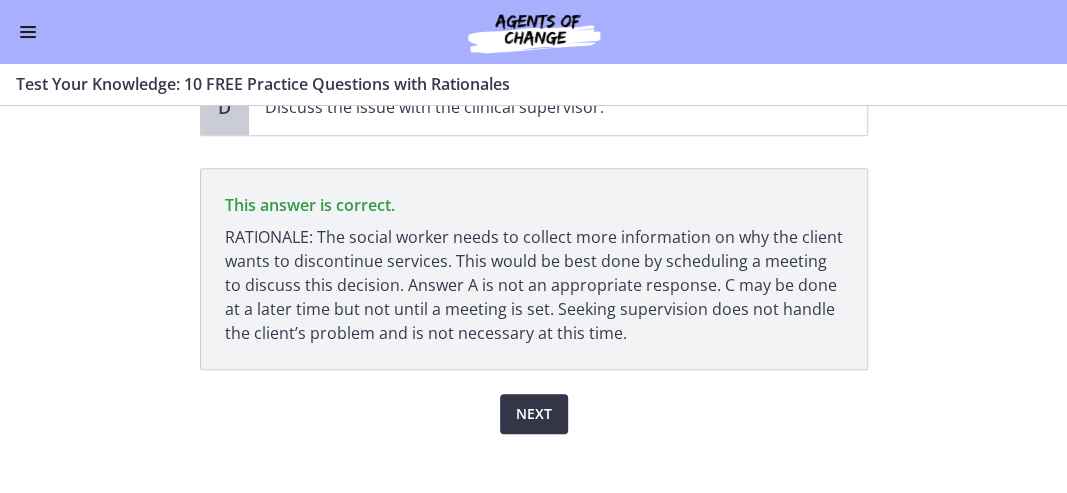 scroll, scrollTop: 522, scrollLeft: 0, axis: vertical 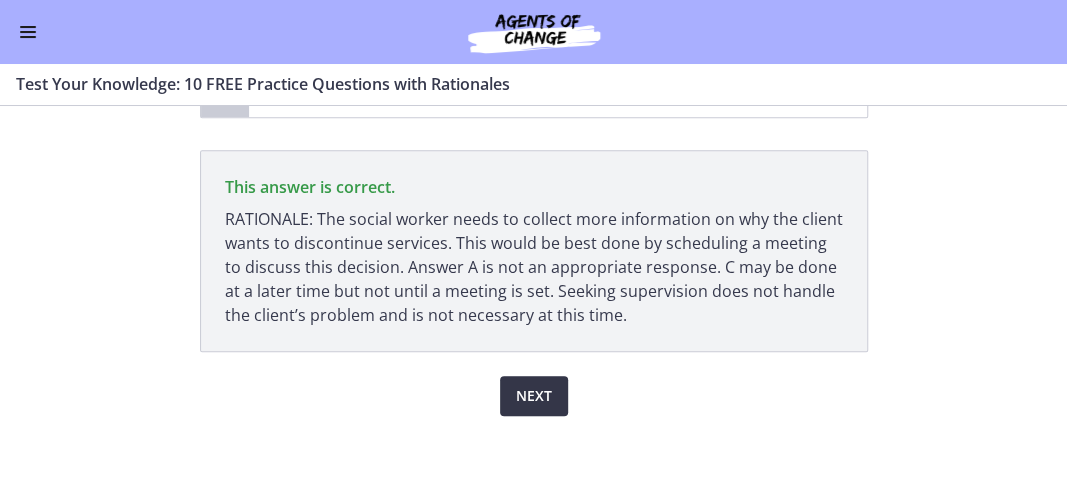 click on "Next" at bounding box center (534, 396) 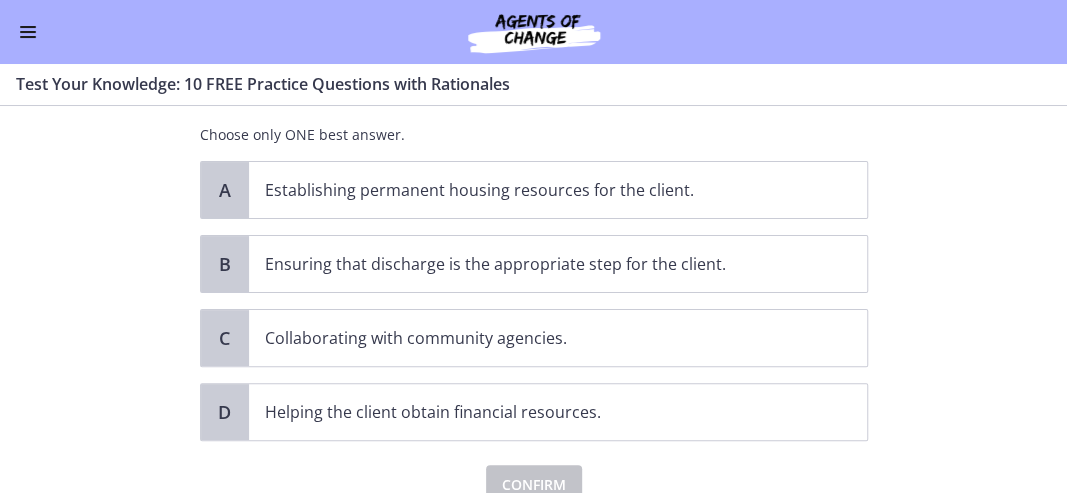 scroll, scrollTop: 174, scrollLeft: 0, axis: vertical 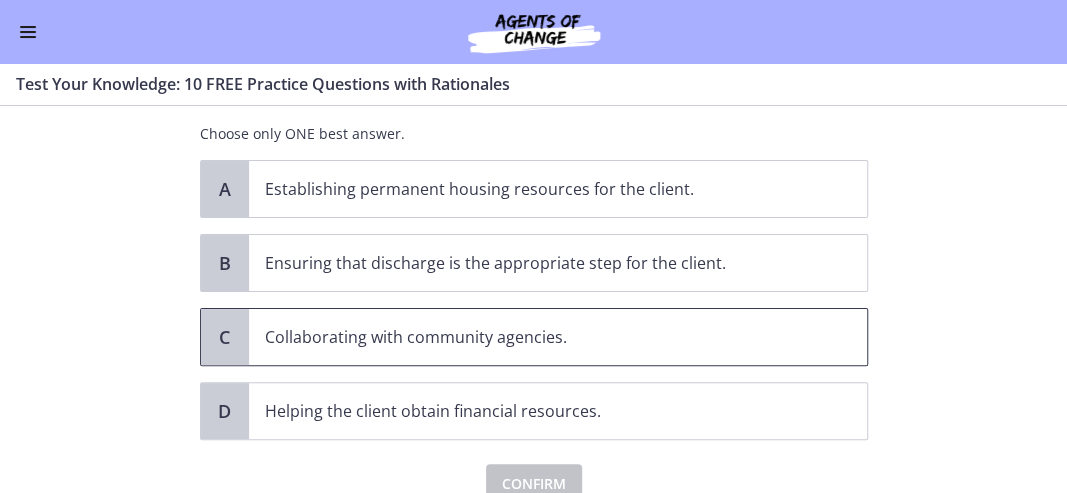 click on "Collaborating with community agencies." at bounding box center (538, 337) 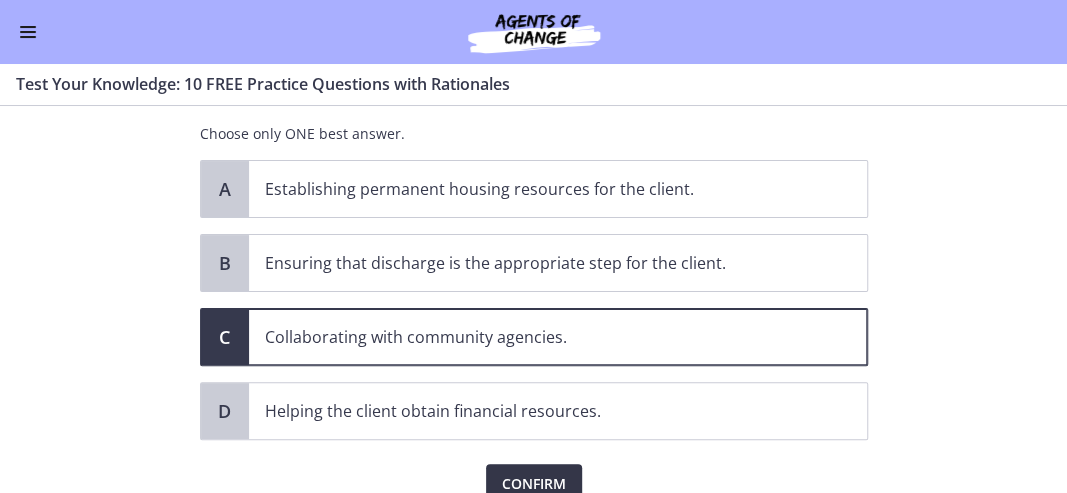 click on "Confirm" at bounding box center (534, 484) 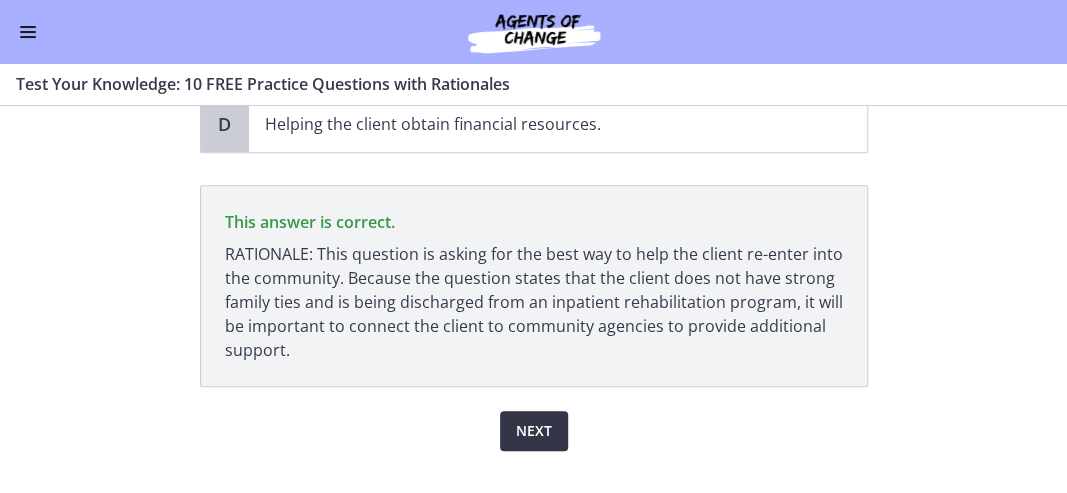 scroll, scrollTop: 465, scrollLeft: 0, axis: vertical 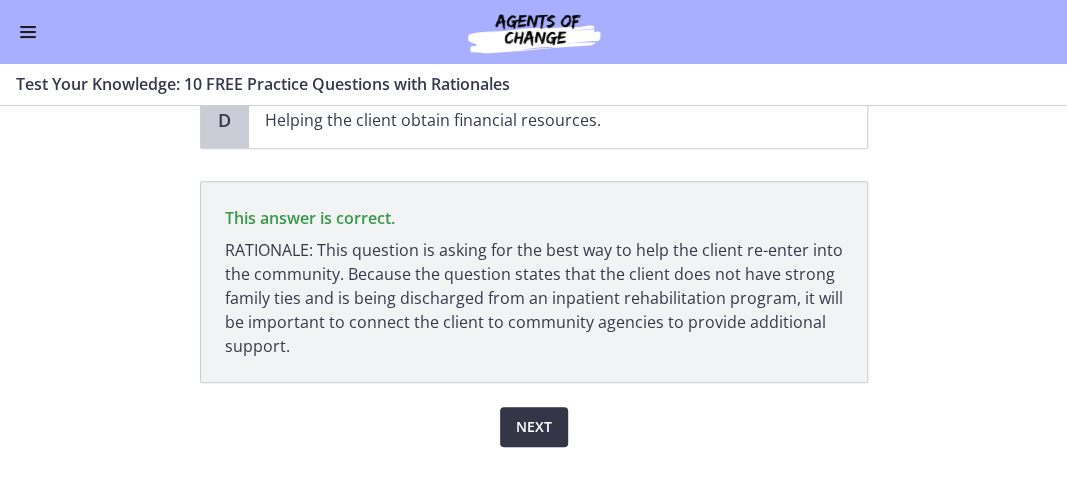 click on "Next" at bounding box center (534, 427) 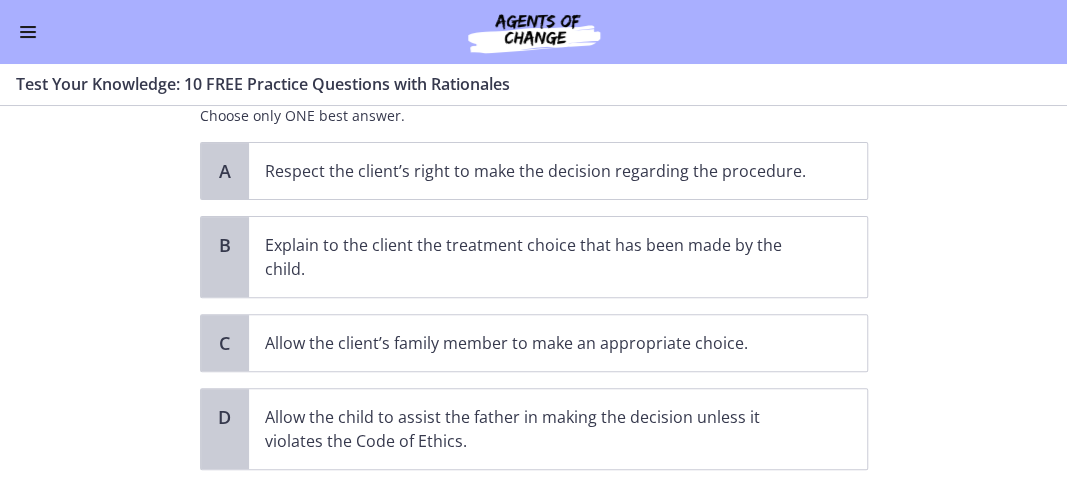 scroll, scrollTop: 219, scrollLeft: 0, axis: vertical 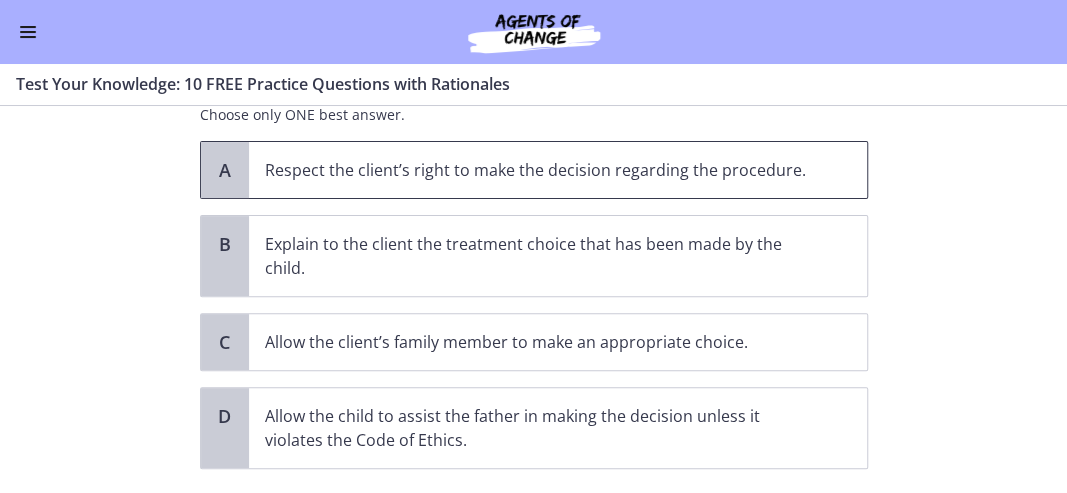 drag, startPoint x: 474, startPoint y: 178, endPoint x: 336, endPoint y: 196, distance: 139.16896 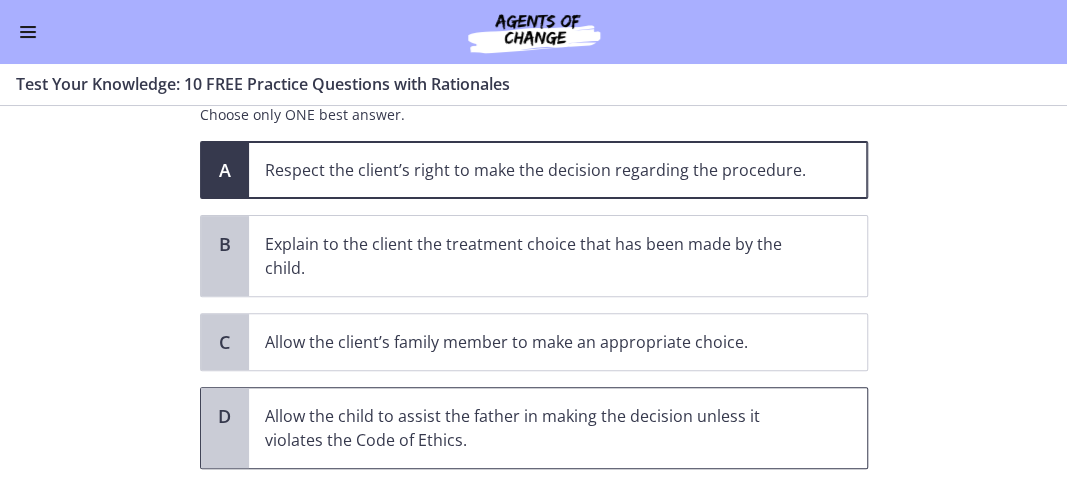 scroll, scrollTop: 336, scrollLeft: 0, axis: vertical 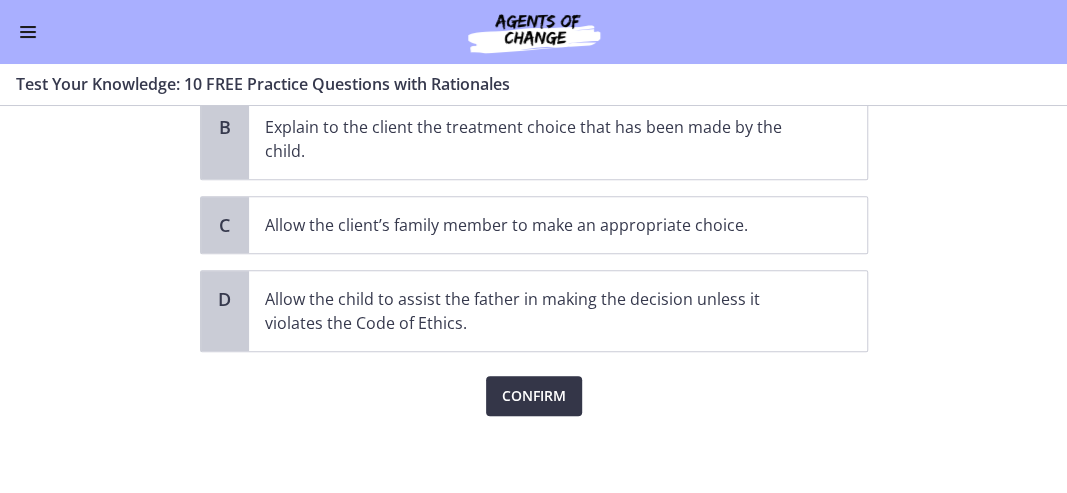 click on "Confirm" at bounding box center [534, 396] 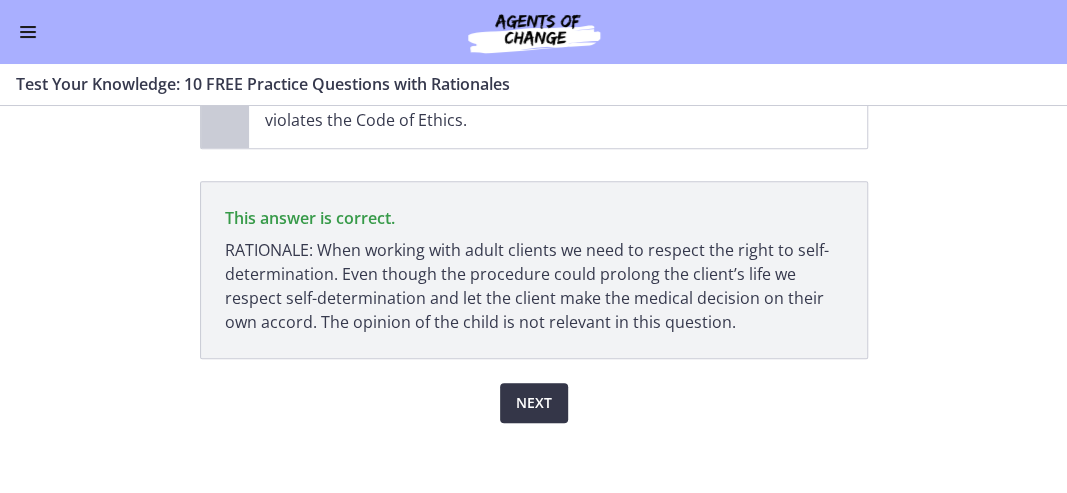 scroll, scrollTop: 546, scrollLeft: 0, axis: vertical 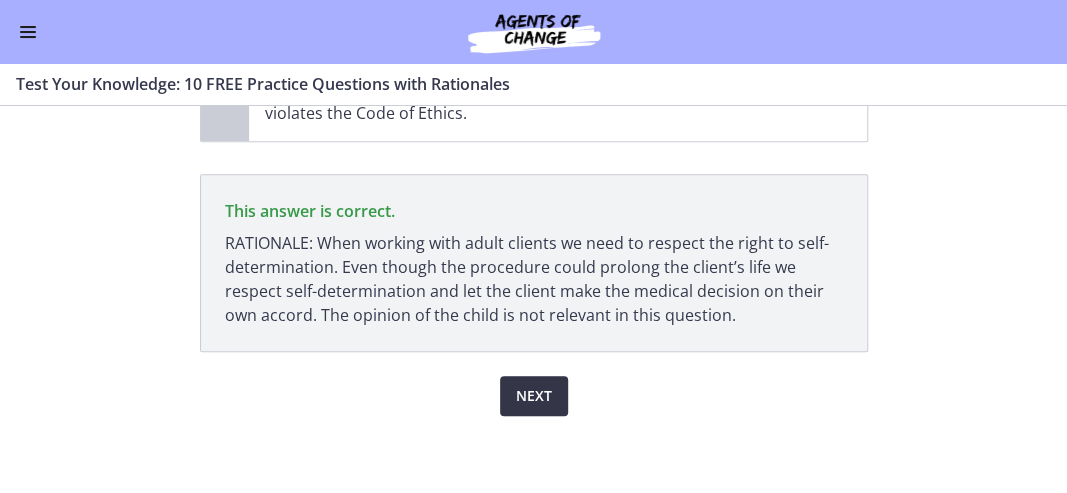 click on "Next" at bounding box center [534, 396] 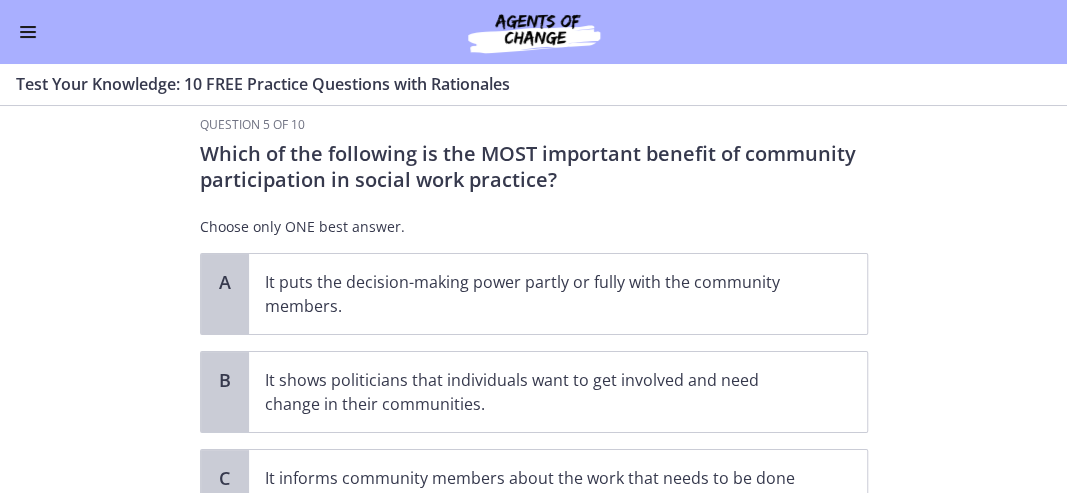scroll, scrollTop: 30, scrollLeft: 0, axis: vertical 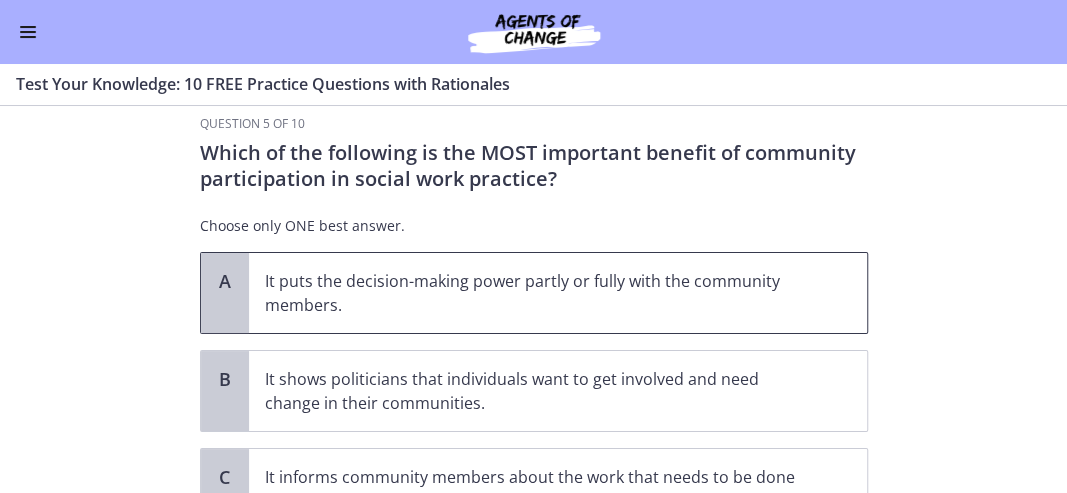 click on "It puts the decision-making power partly or fully with the community members." at bounding box center (538, 293) 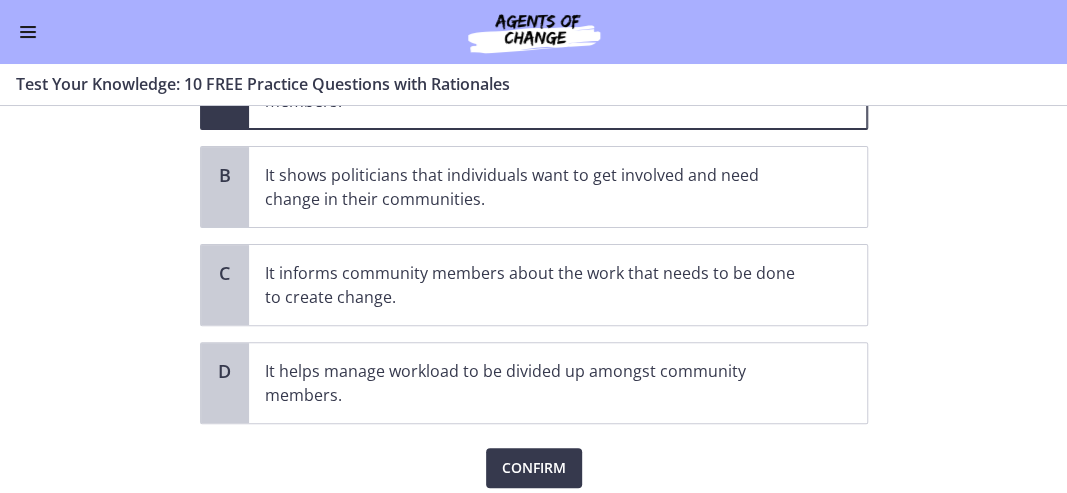 scroll, scrollTop: 234, scrollLeft: 0, axis: vertical 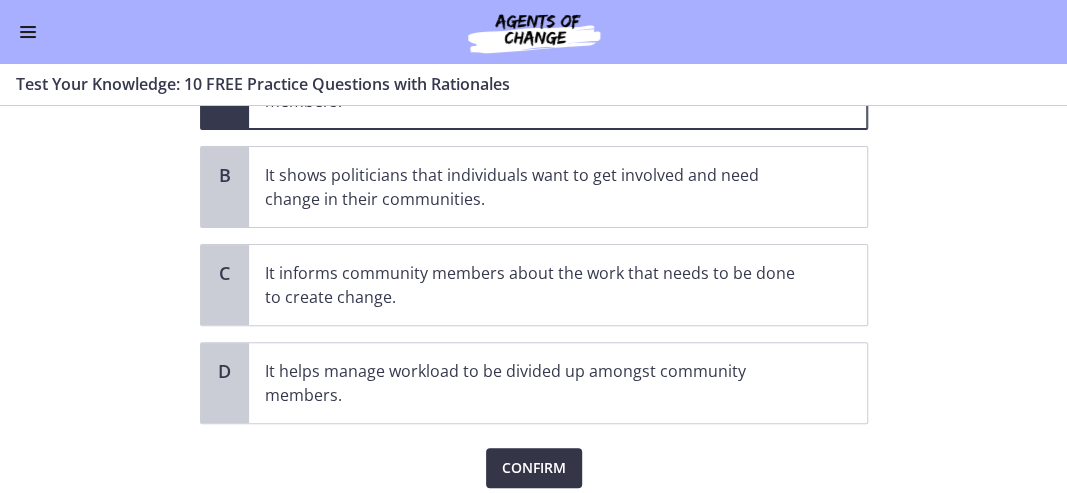 click on "Confirm" at bounding box center [534, 468] 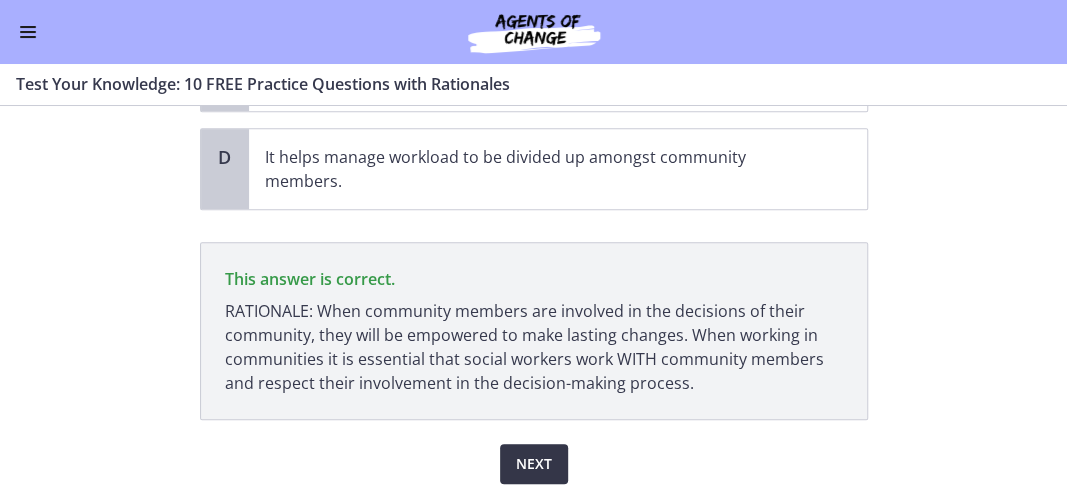 scroll, scrollTop: 509, scrollLeft: 0, axis: vertical 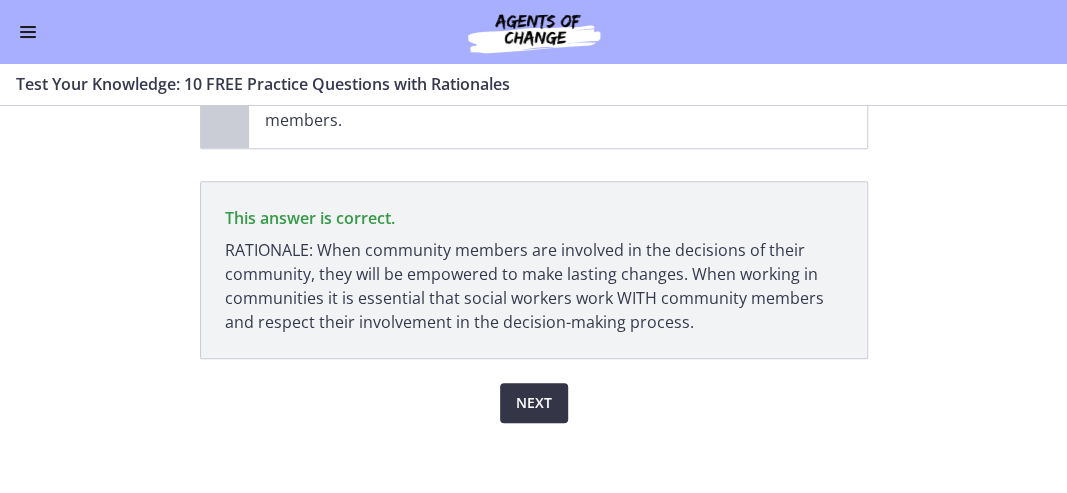 click on "Next" at bounding box center (534, 403) 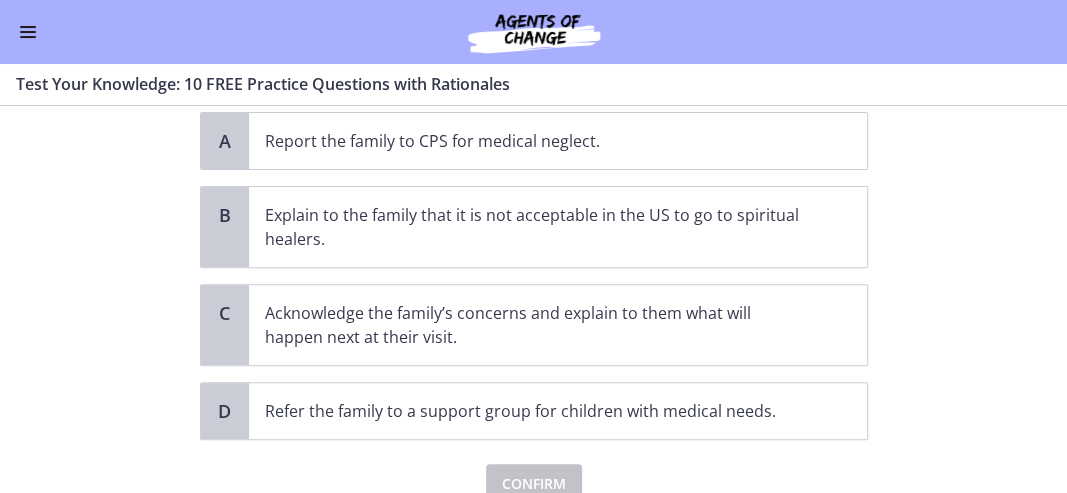 scroll, scrollTop: 296, scrollLeft: 0, axis: vertical 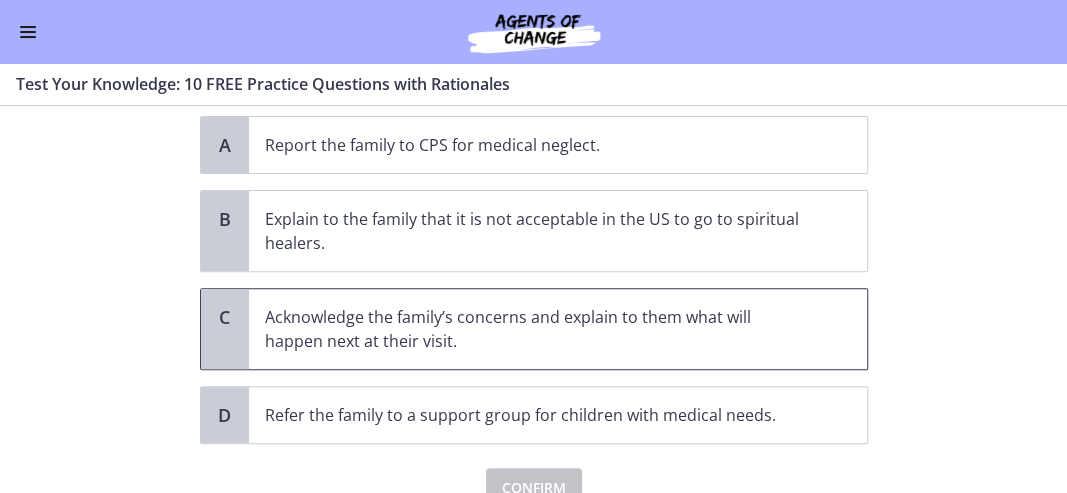 click on "Acknowledge the family’s concerns and explain to them what will happen next at their visit." at bounding box center [538, 329] 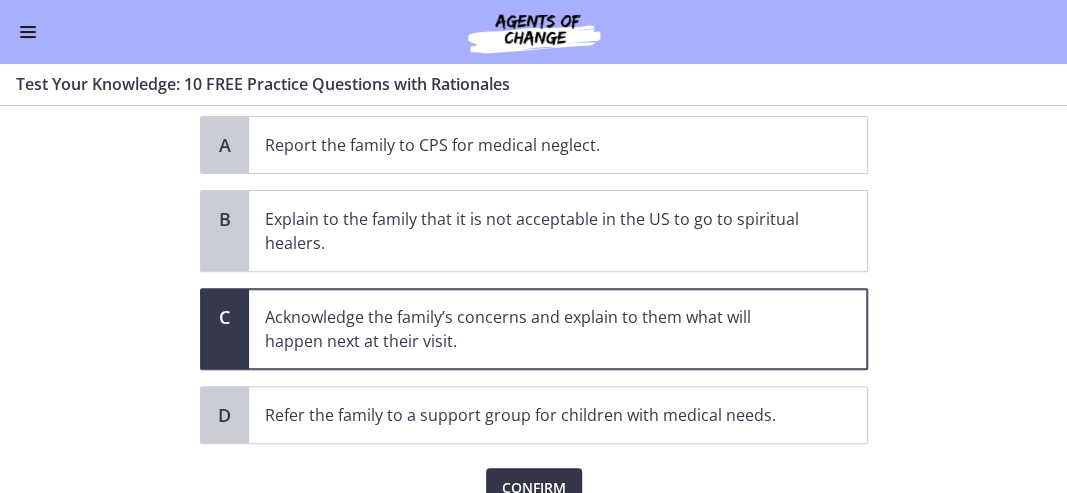 click on "Confirm" at bounding box center (534, 488) 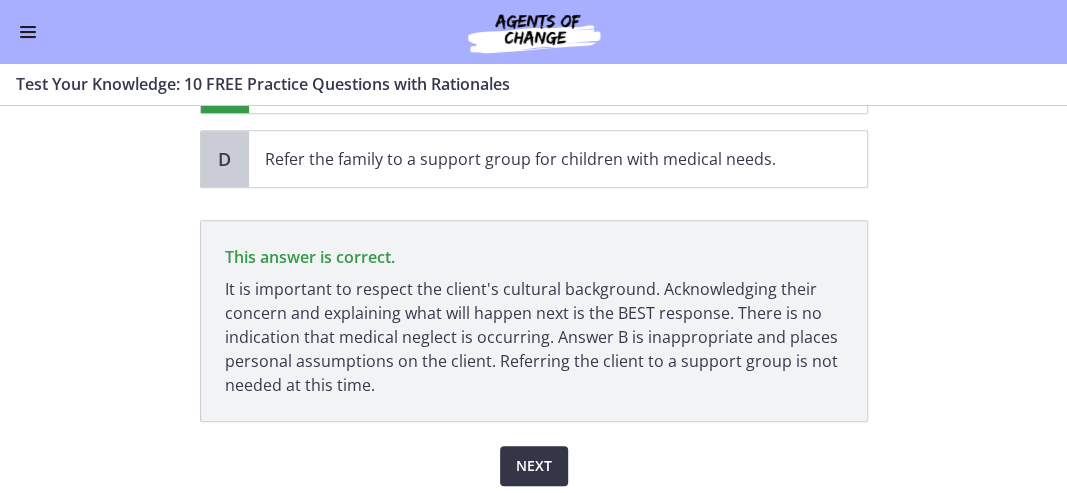 scroll, scrollTop: 591, scrollLeft: 0, axis: vertical 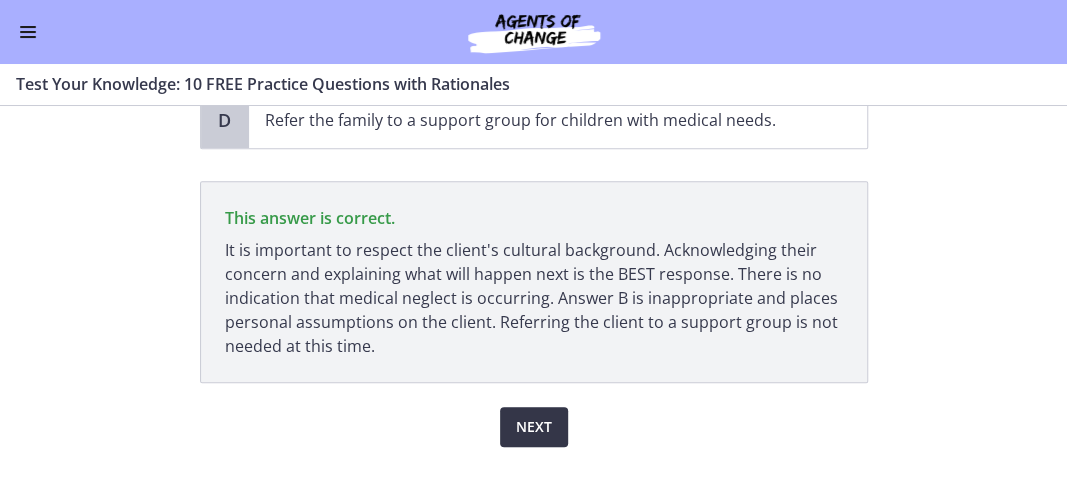 click on "Next" at bounding box center (534, 427) 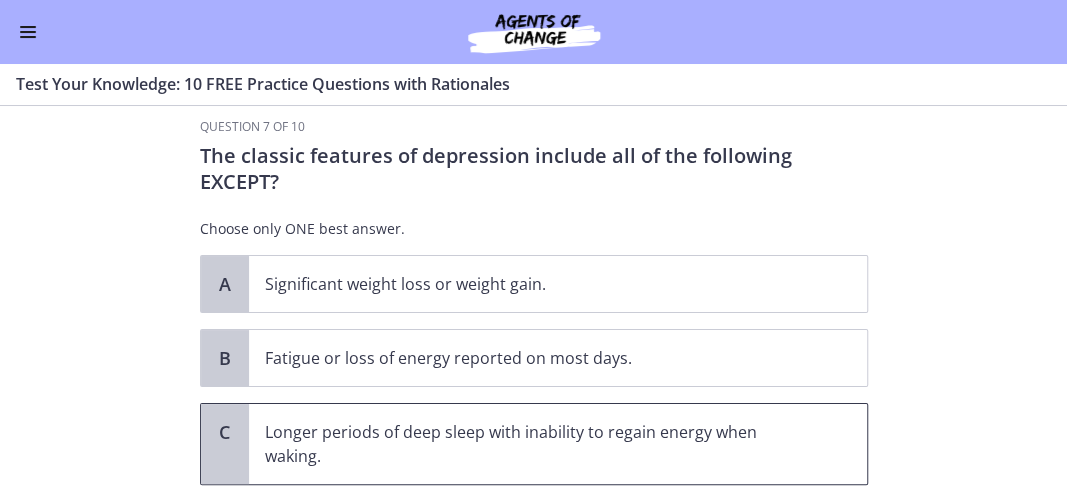 scroll, scrollTop: 26, scrollLeft: 0, axis: vertical 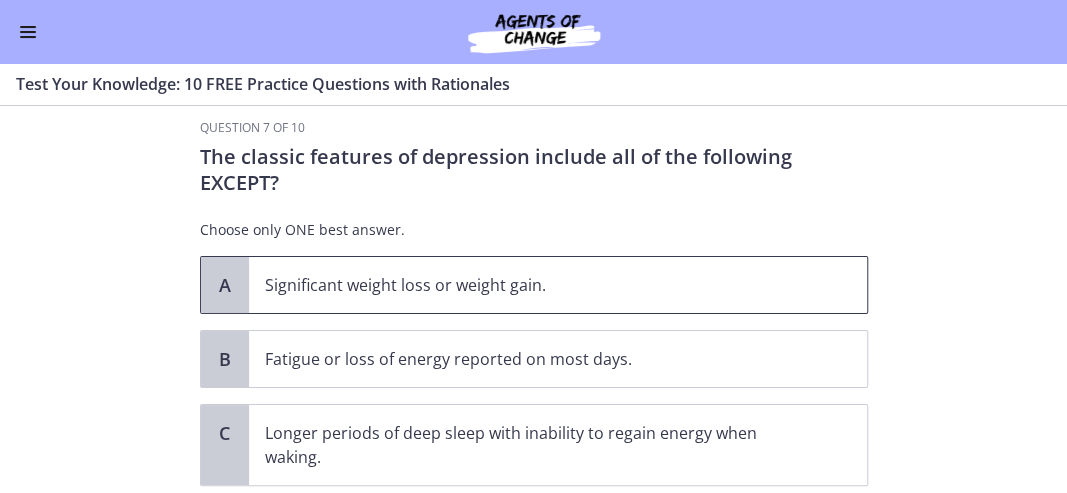click on "Significant weight loss or weight gain." at bounding box center [538, 285] 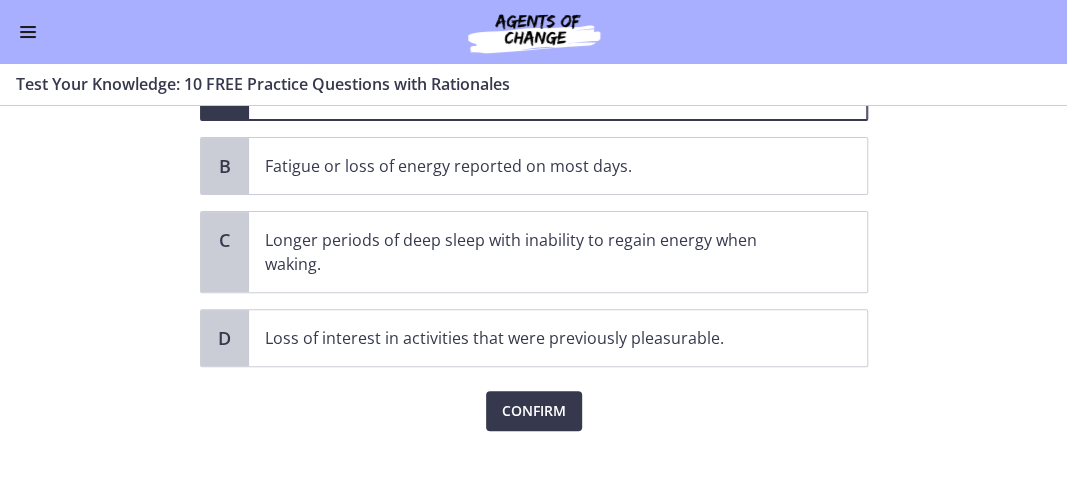 scroll, scrollTop: 220, scrollLeft: 0, axis: vertical 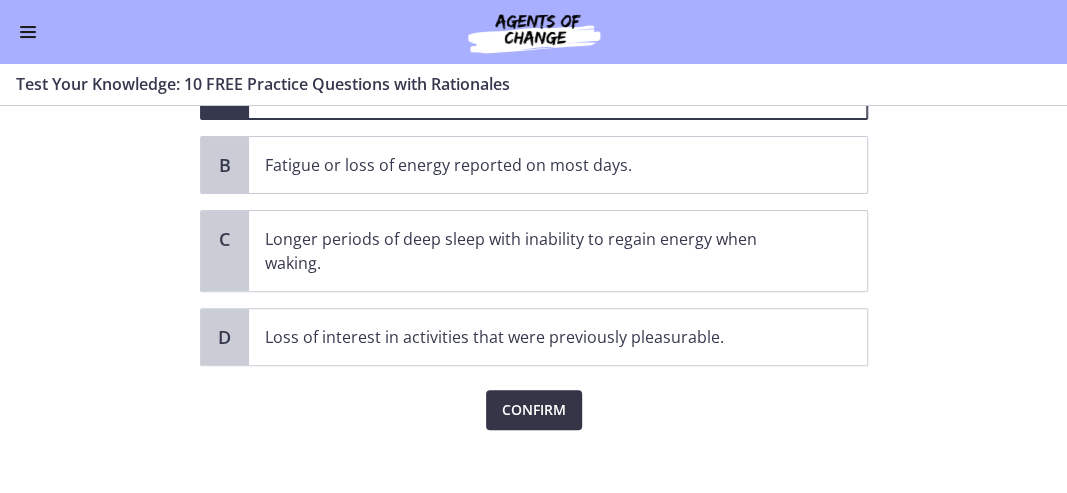 drag, startPoint x: 508, startPoint y: 417, endPoint x: 500, endPoint y: 410, distance: 10.630146 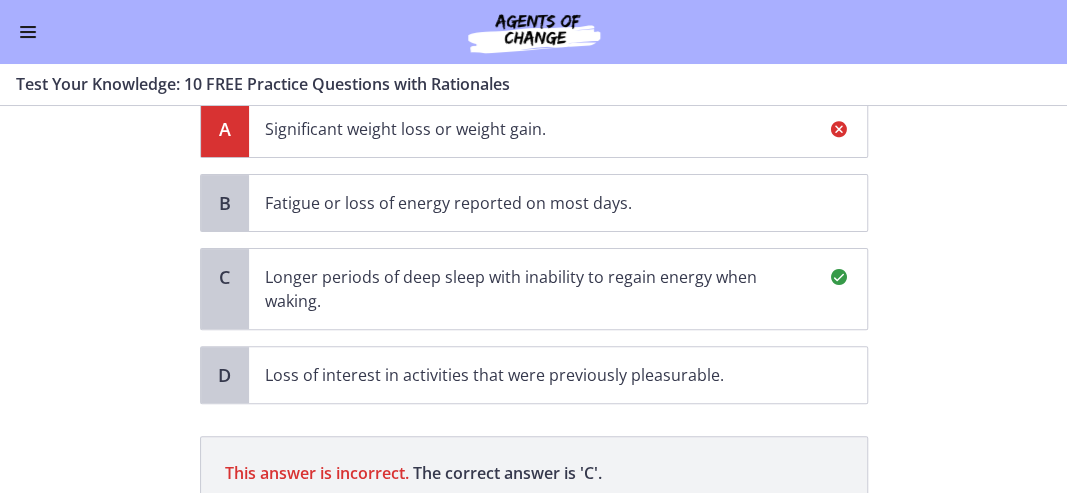 scroll, scrollTop: 164, scrollLeft: 0, axis: vertical 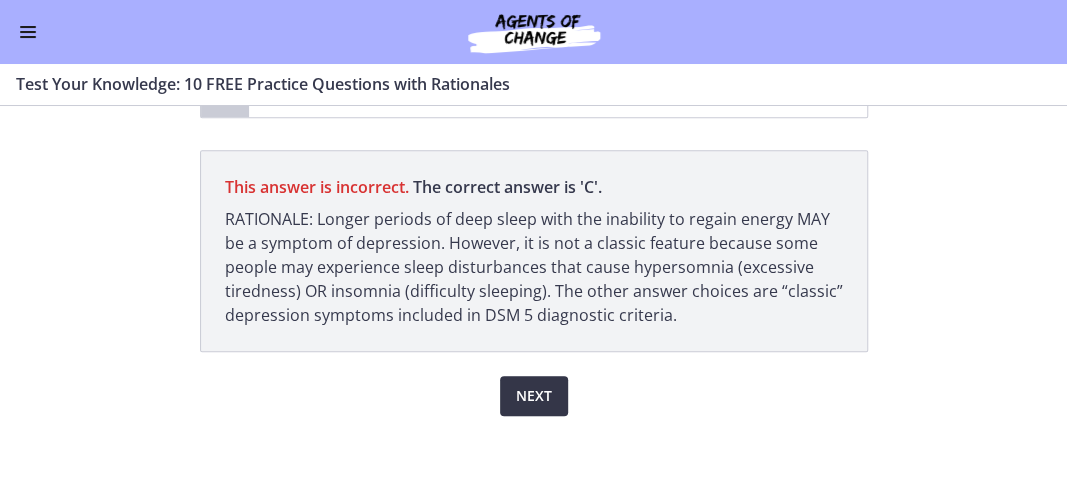drag, startPoint x: 694, startPoint y: 282, endPoint x: 533, endPoint y: 388, distance: 192.7615 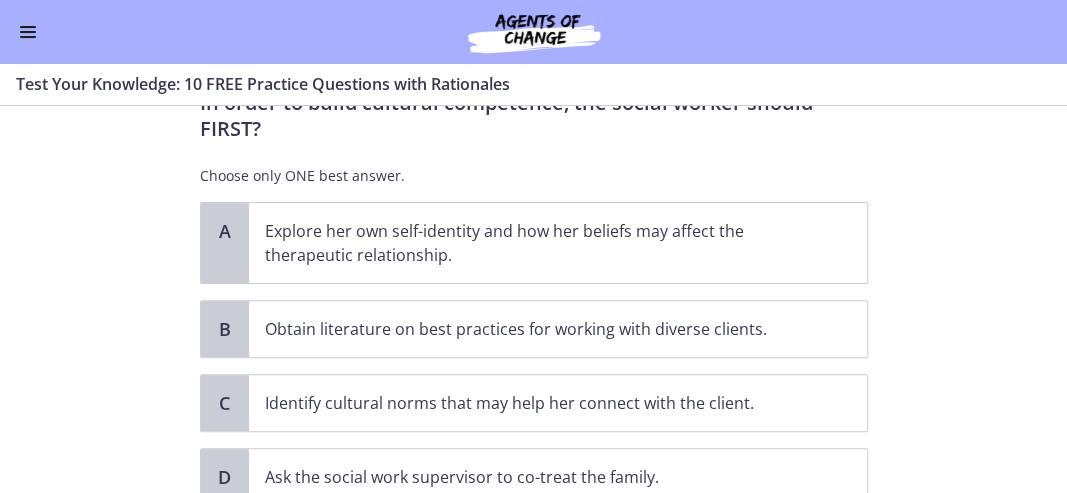 scroll, scrollTop: 210, scrollLeft: 0, axis: vertical 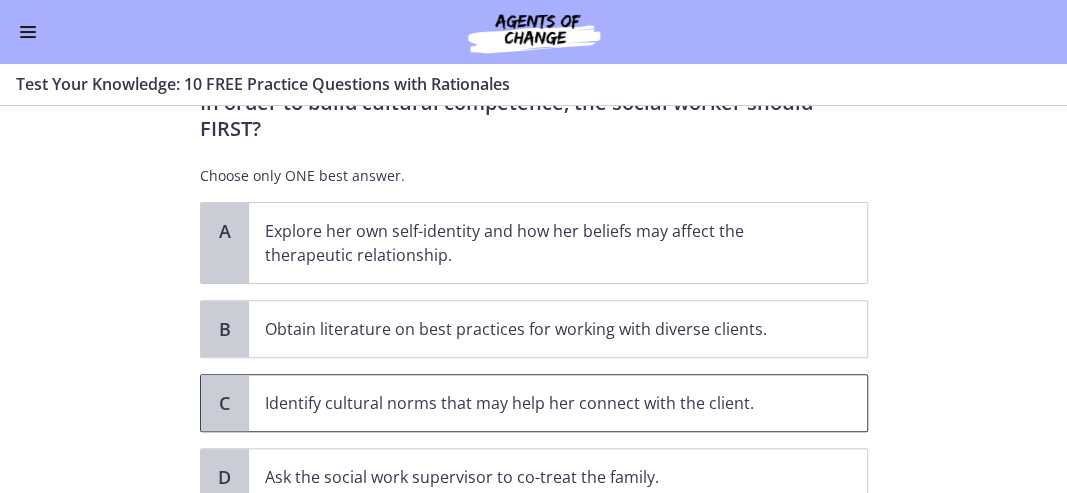 click on "Identify cultural norms that may help her connect with the client." at bounding box center [558, 403] 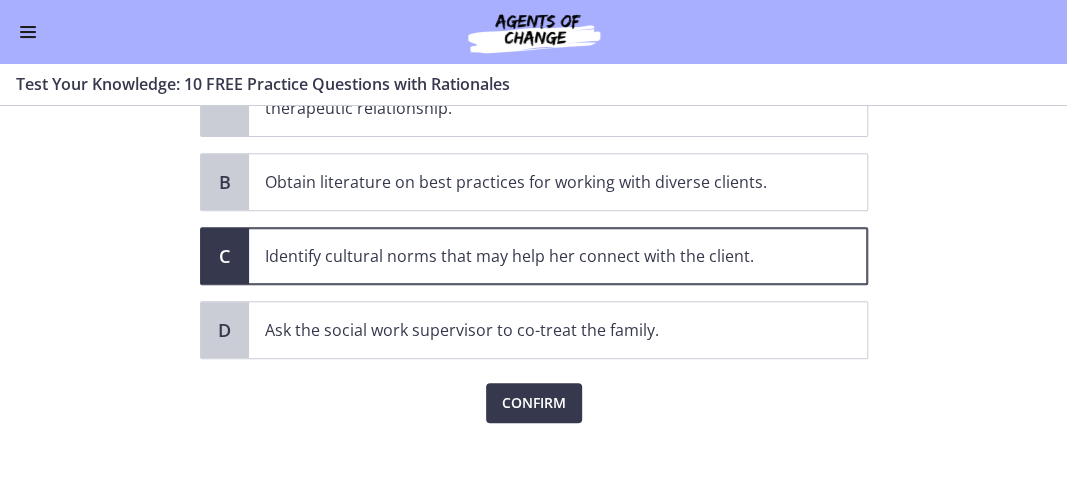 scroll, scrollTop: 364, scrollLeft: 0, axis: vertical 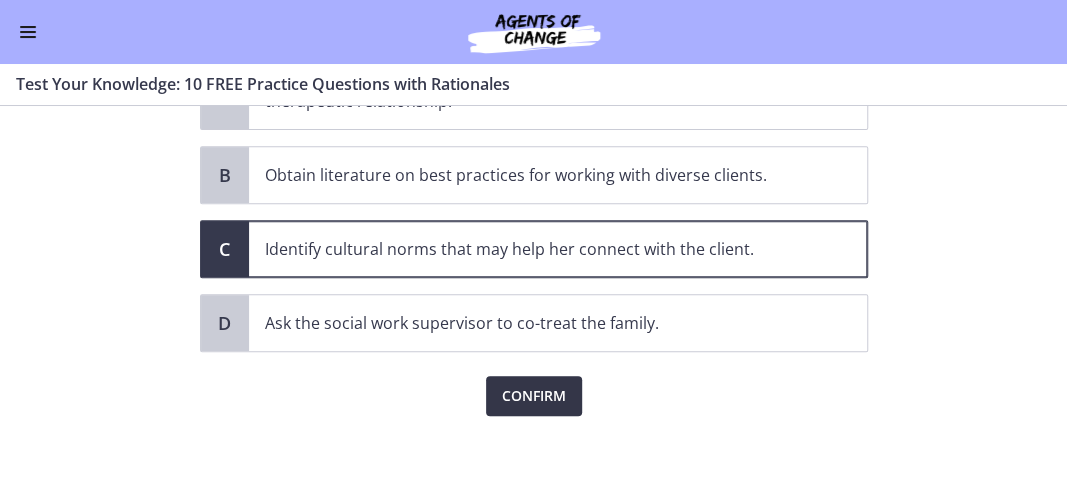 click on "Confirm" at bounding box center (534, 396) 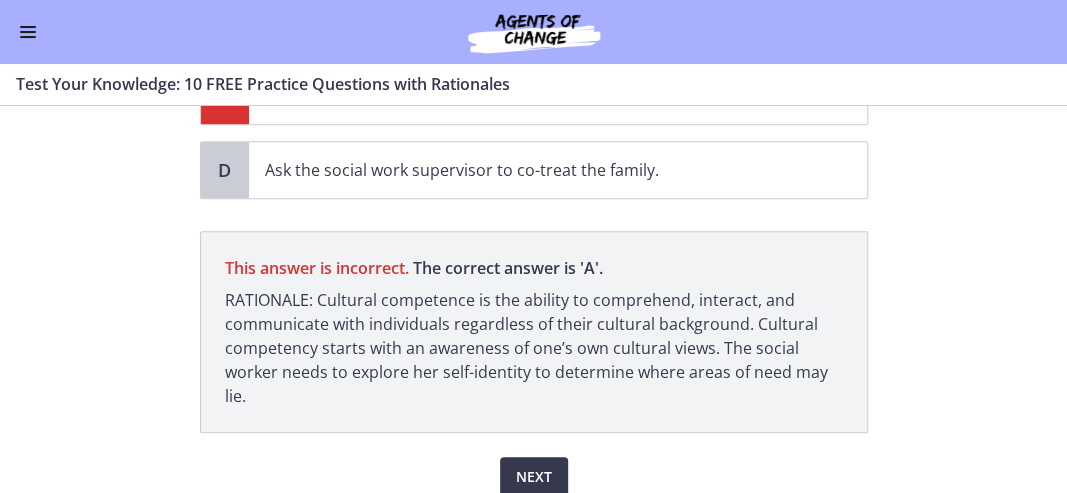 scroll, scrollTop: 554, scrollLeft: 0, axis: vertical 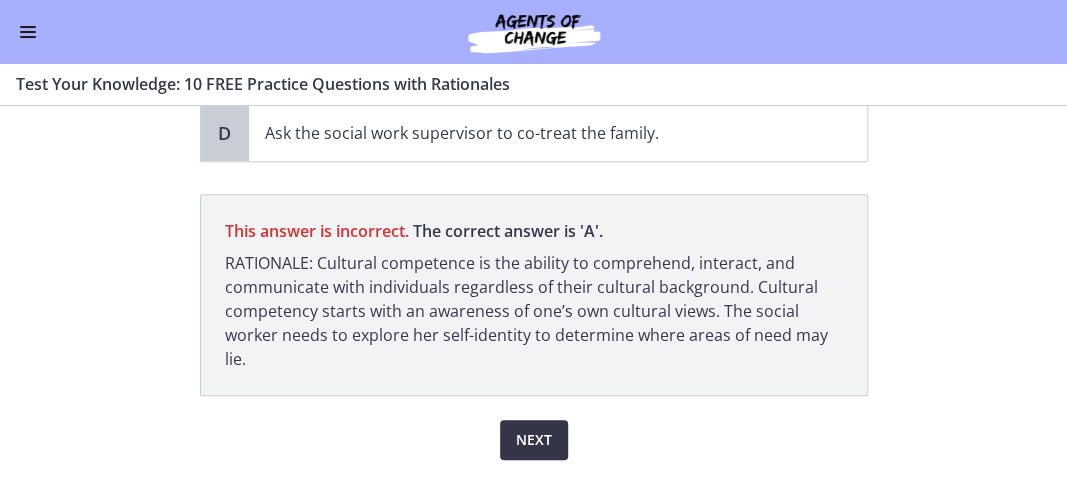 click on "Next" at bounding box center [534, 440] 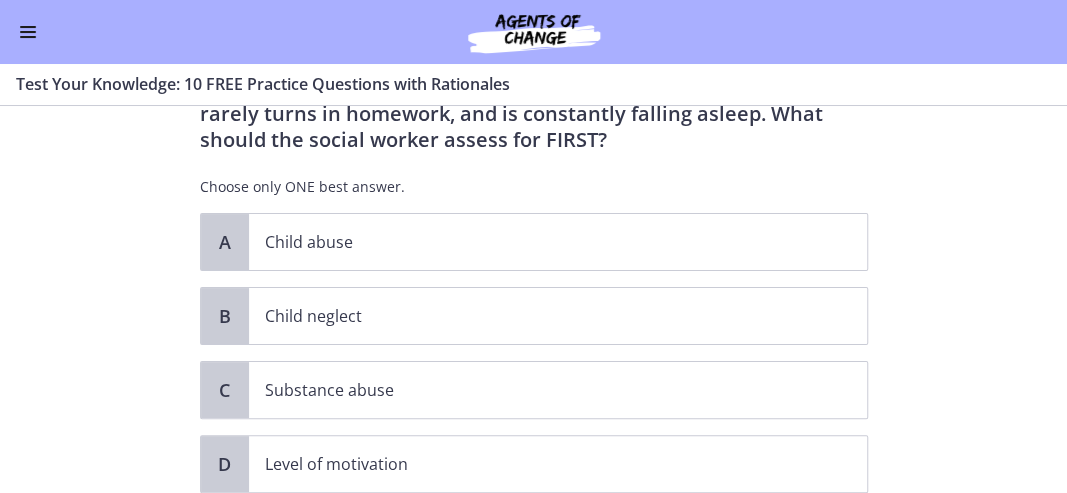 scroll, scrollTop: 123, scrollLeft: 0, axis: vertical 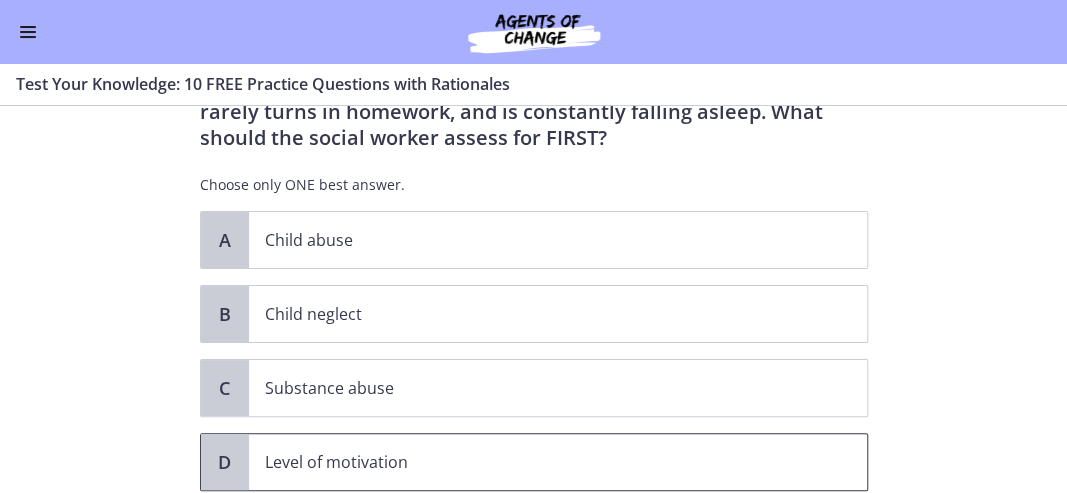 click on "Level of motivation" at bounding box center (538, 462) 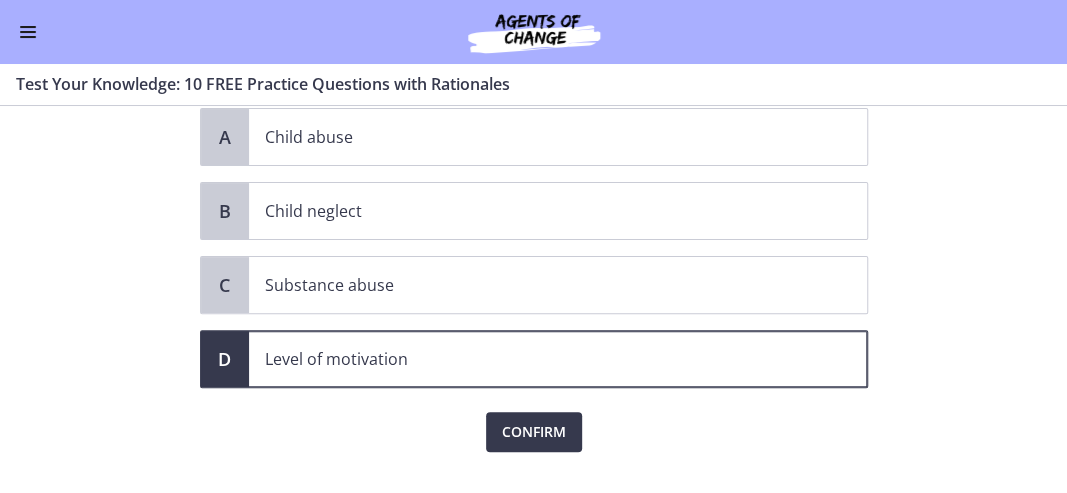scroll, scrollTop: 228, scrollLeft: 0, axis: vertical 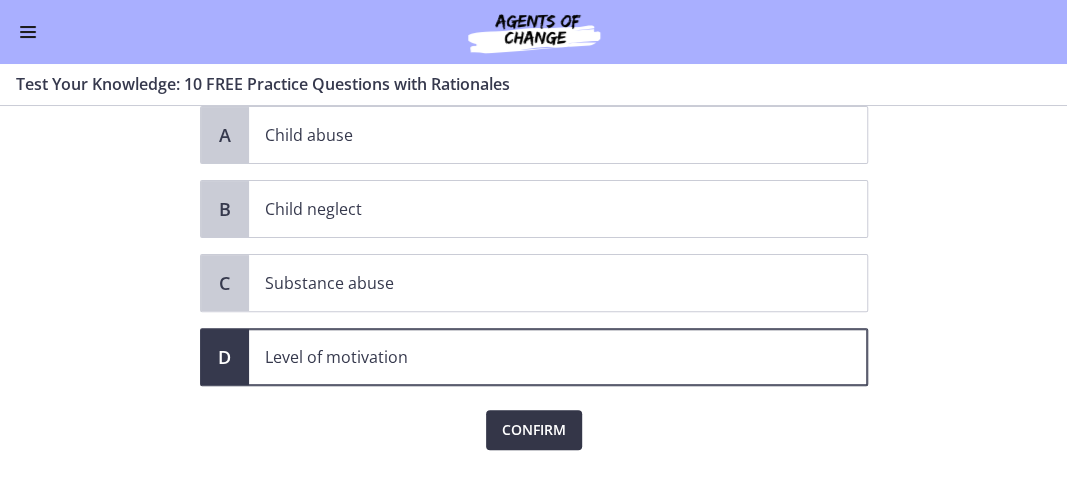 click on "Confirm" at bounding box center (534, 430) 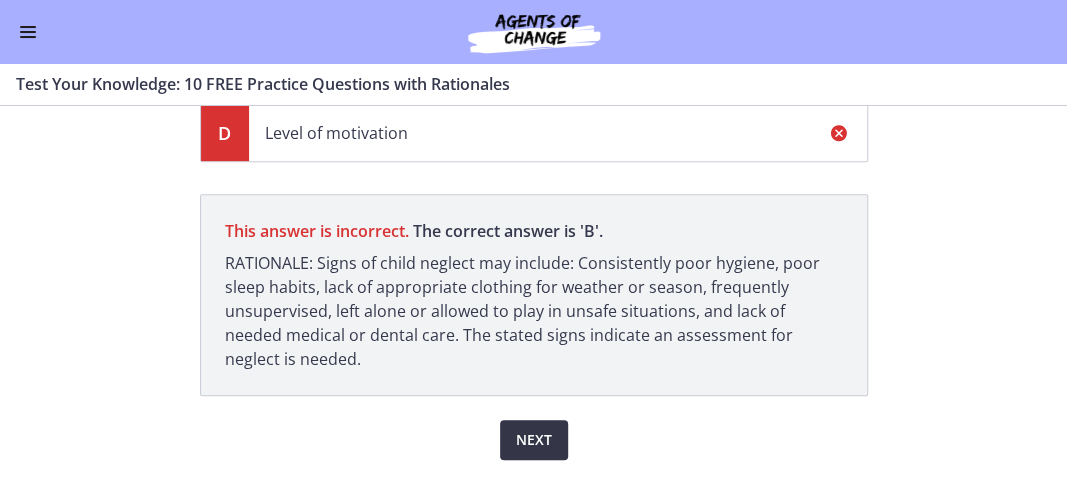 scroll, scrollTop: 454, scrollLeft: 0, axis: vertical 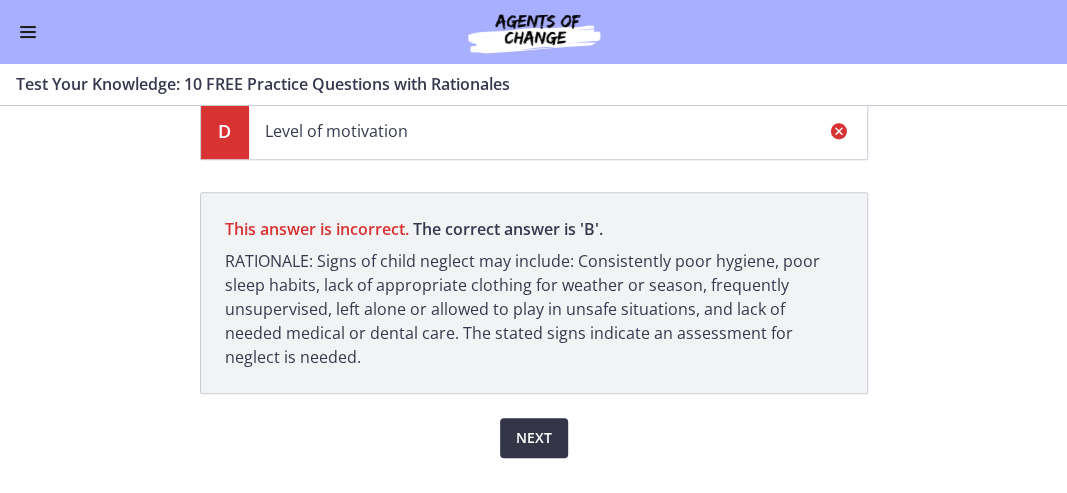click on "Next" at bounding box center (534, 438) 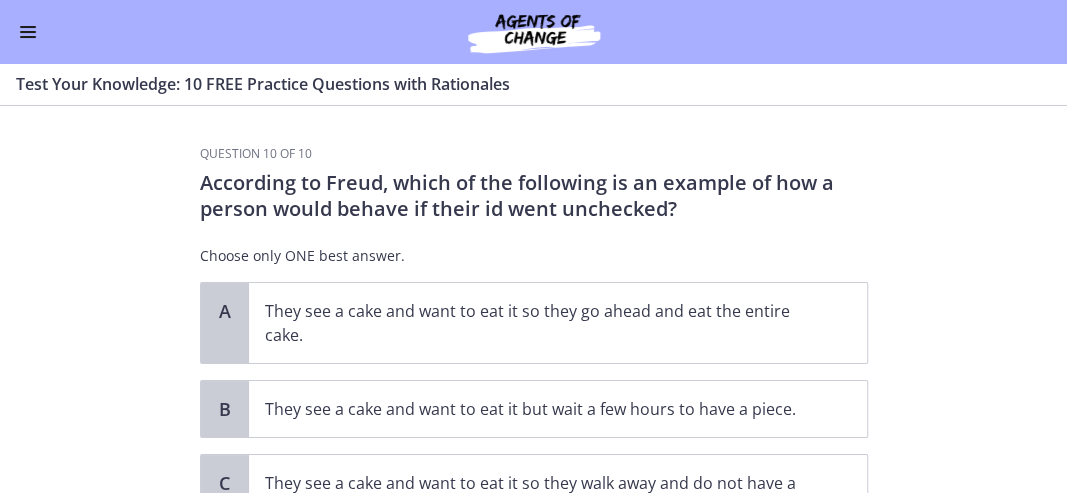 scroll, scrollTop: 58, scrollLeft: 0, axis: vertical 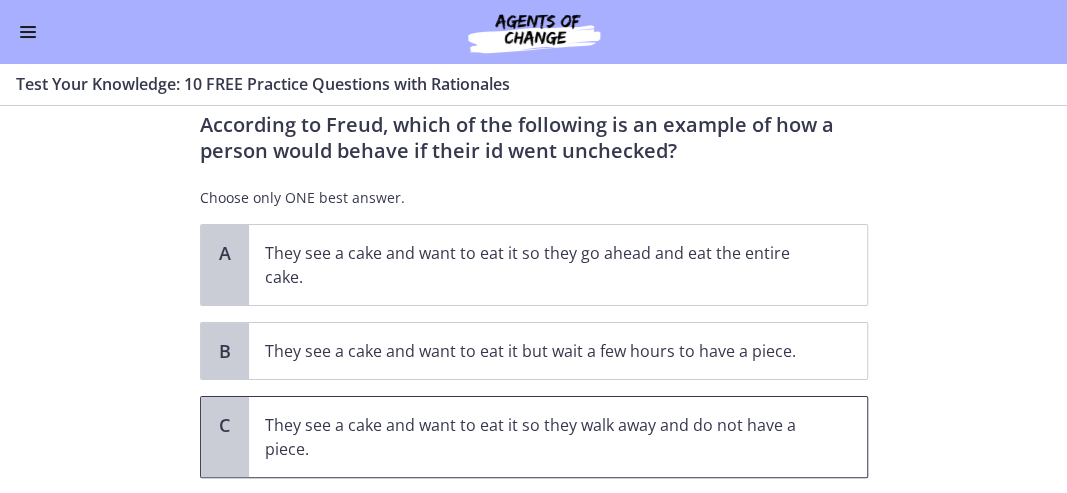 click on "They see a cake and want to eat it so they walk away and do not have a piece." at bounding box center [538, 437] 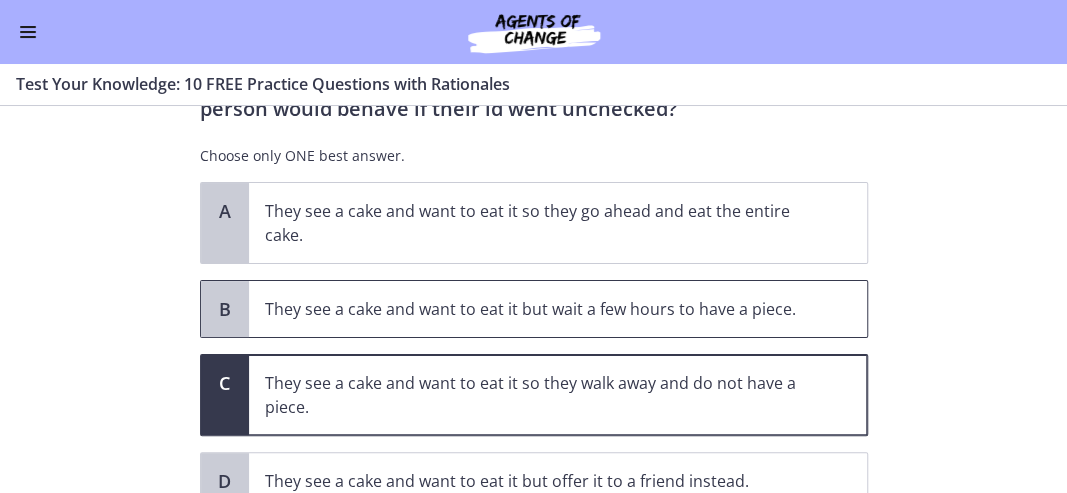 scroll, scrollTop: 136, scrollLeft: 0, axis: vertical 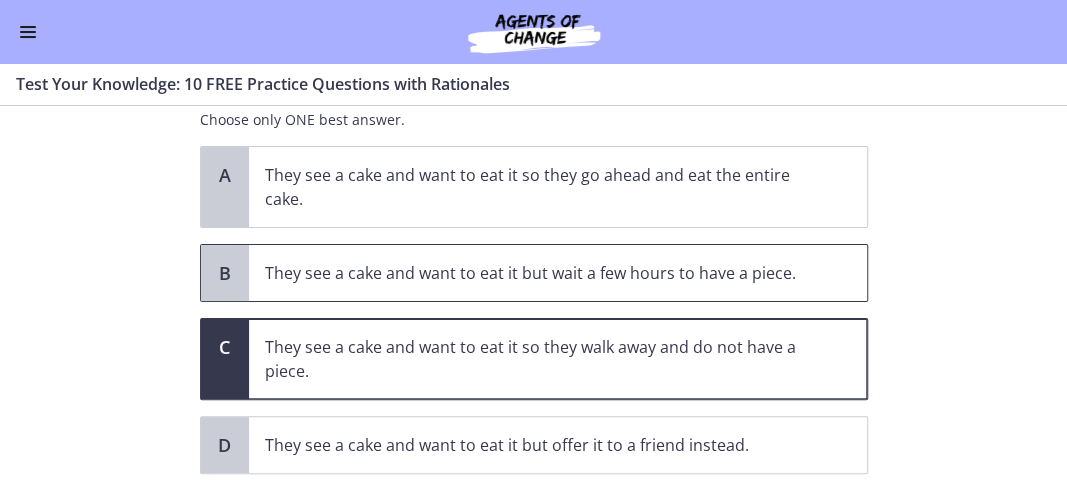 click on "They see a cake and want to eat it but wait a few hours to have a piece." at bounding box center (538, 273) 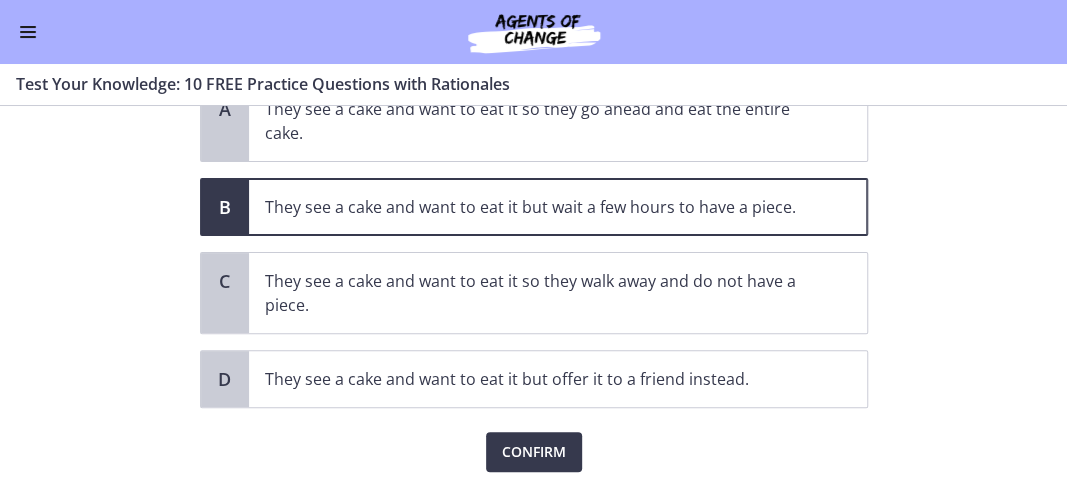 scroll, scrollTop: 202, scrollLeft: 0, axis: vertical 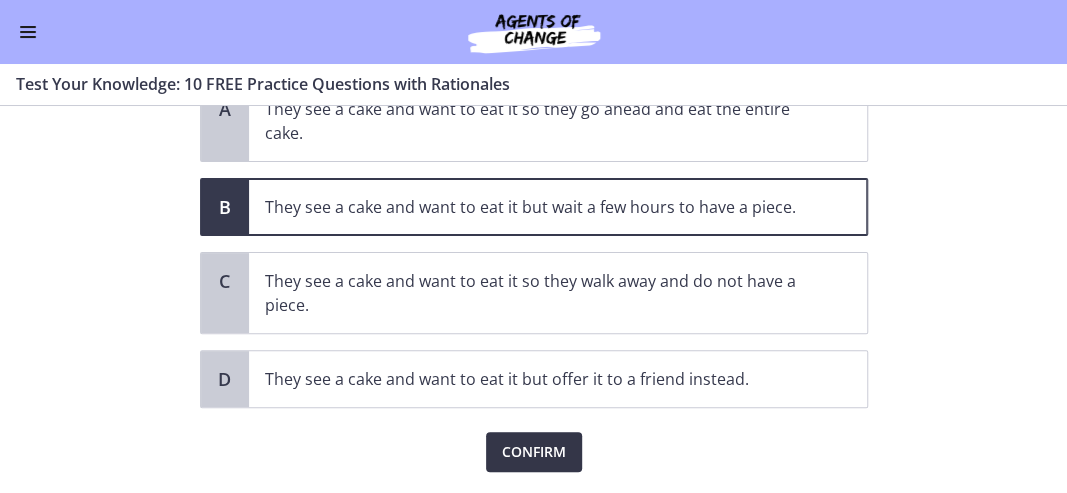 click on "Confirm" at bounding box center (534, 452) 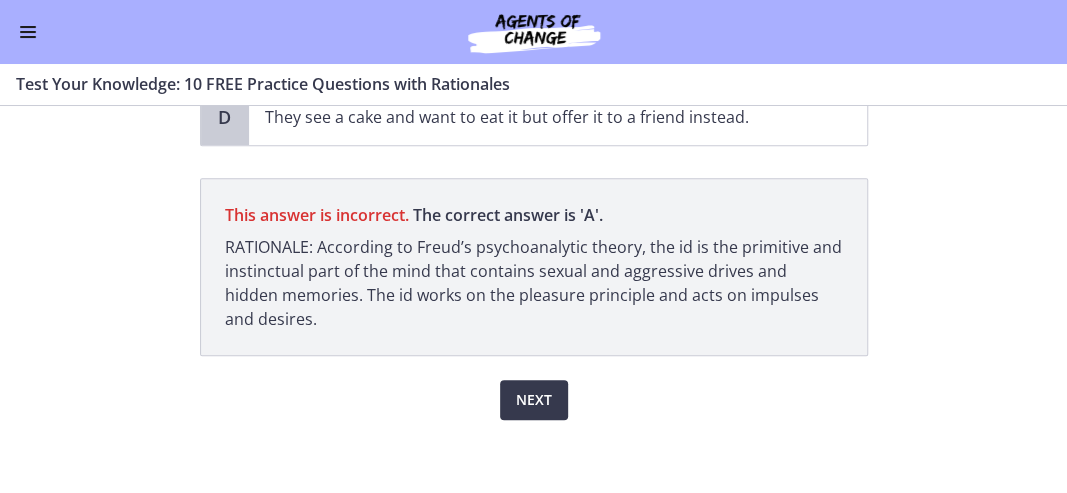 scroll, scrollTop: 464, scrollLeft: 0, axis: vertical 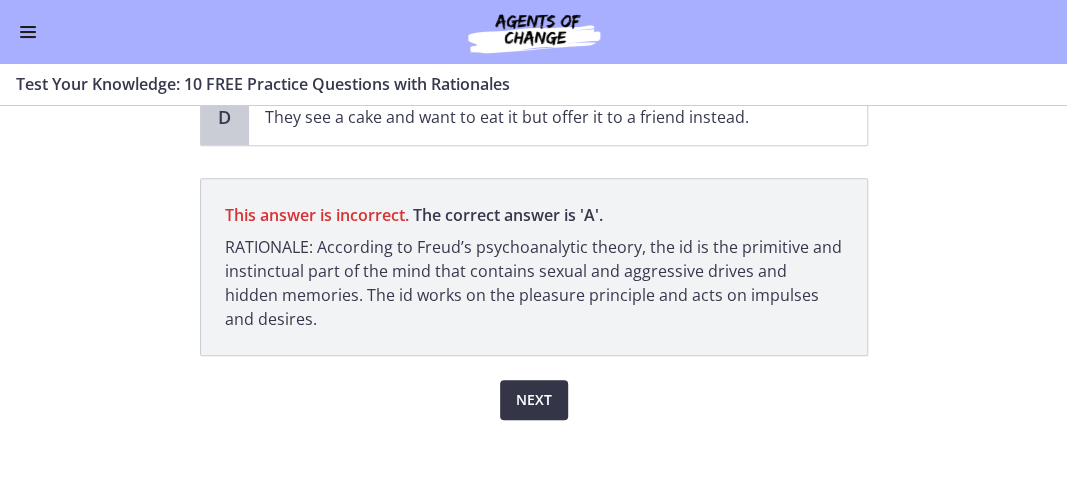 click on "Next" at bounding box center [534, 400] 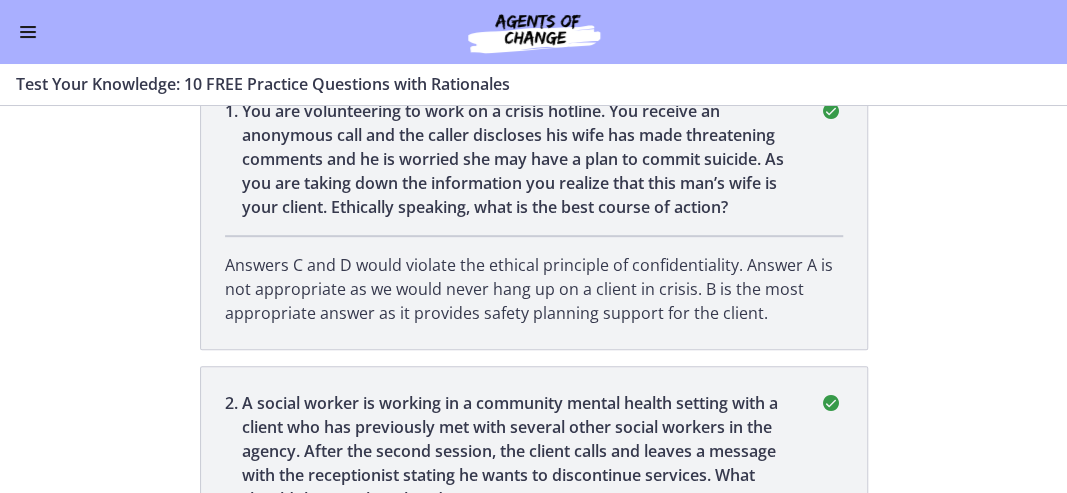 scroll, scrollTop: 0, scrollLeft: 0, axis: both 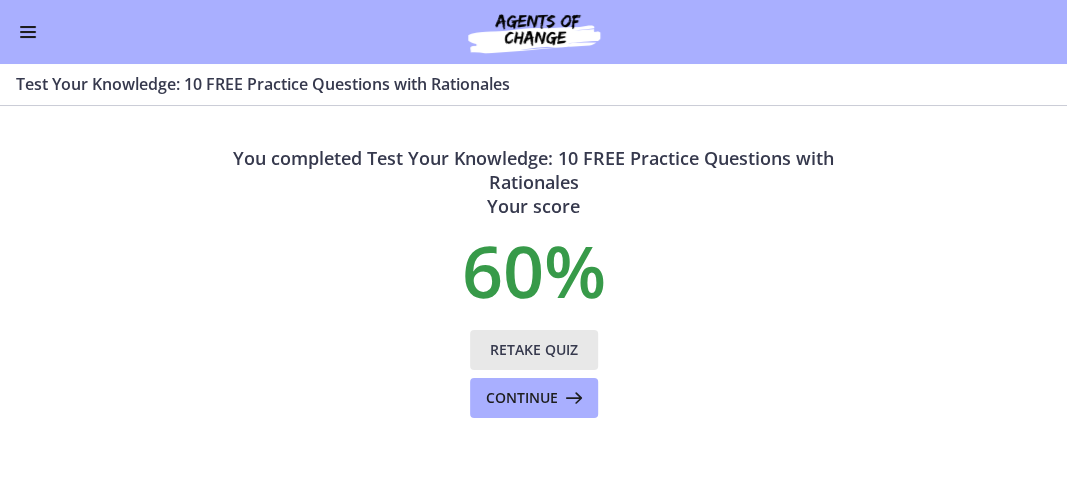 click on "Retake Quiz" at bounding box center [534, 350] 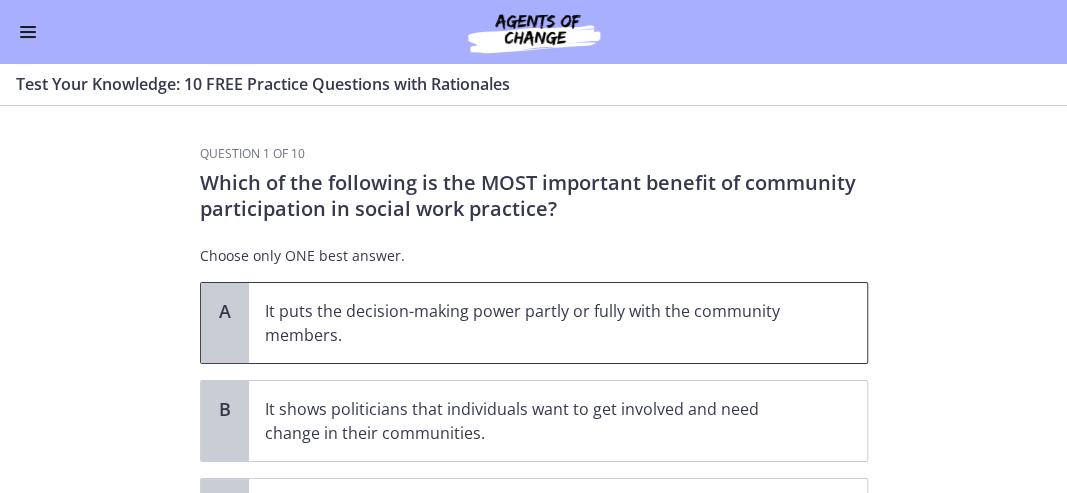 drag, startPoint x: 557, startPoint y: 327, endPoint x: 434, endPoint y: 320, distance: 123.19903 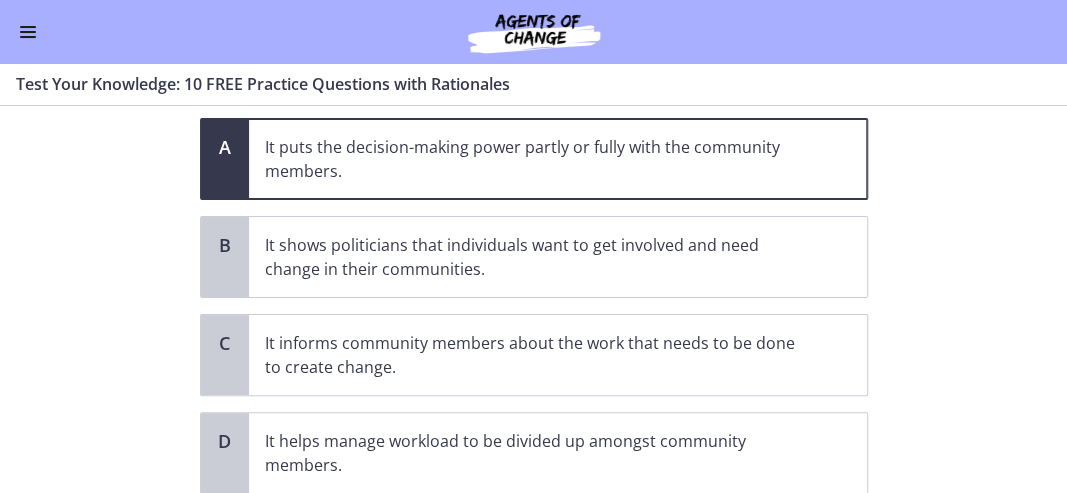 scroll, scrollTop: 306, scrollLeft: 0, axis: vertical 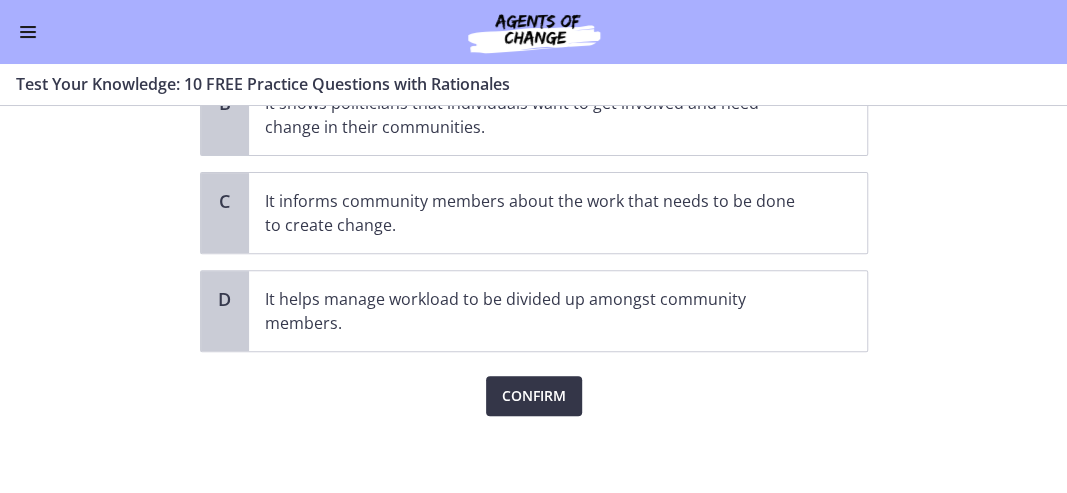 click on "Confirm" at bounding box center (534, 396) 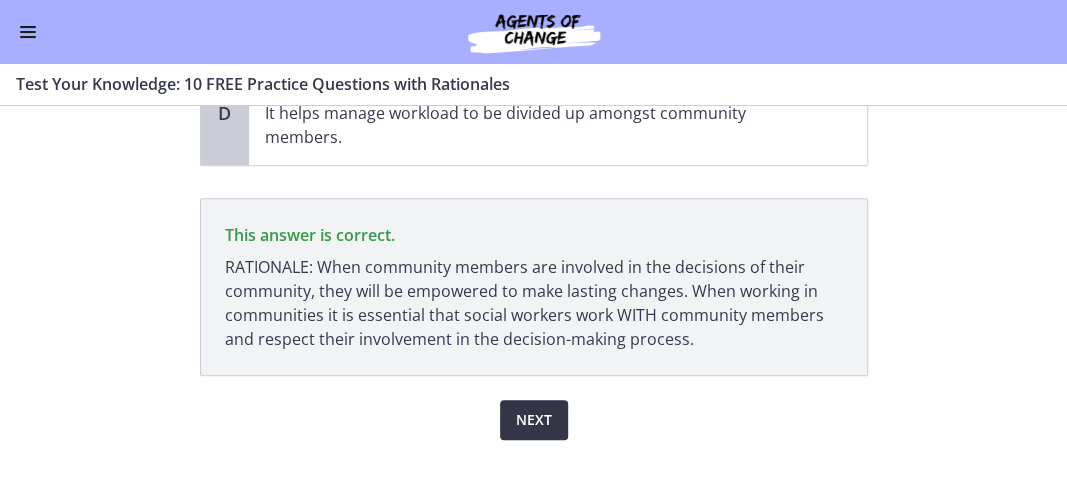 scroll, scrollTop: 509, scrollLeft: 0, axis: vertical 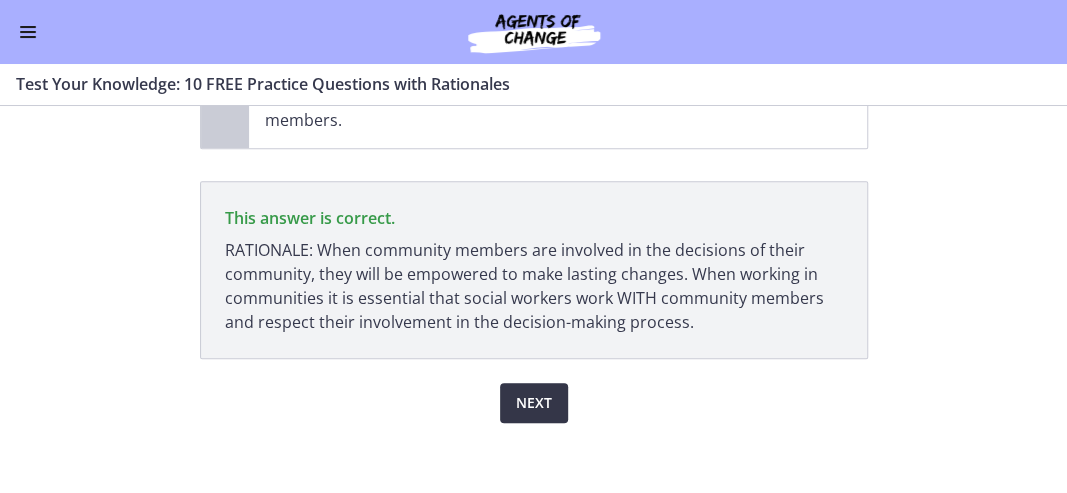click on "Next" at bounding box center (534, 403) 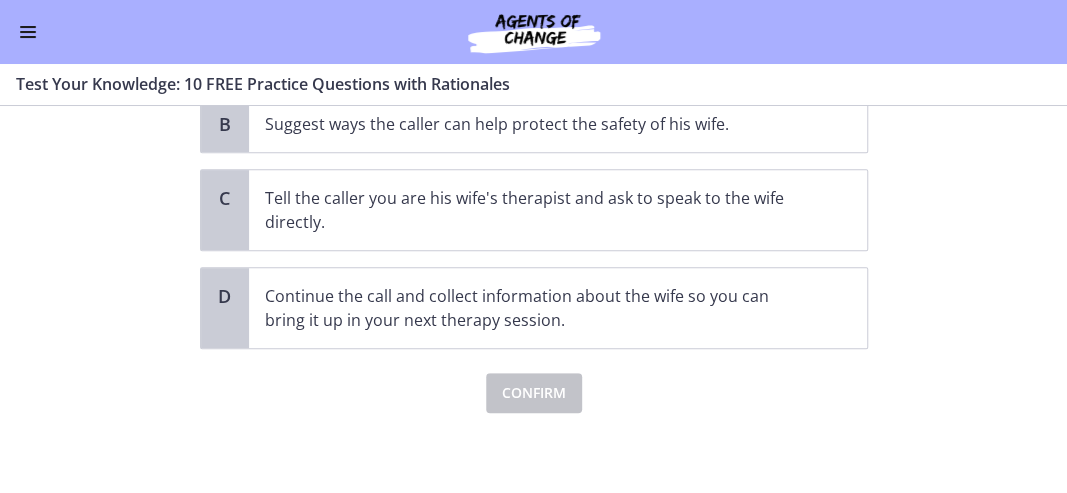 scroll, scrollTop: 0, scrollLeft: 0, axis: both 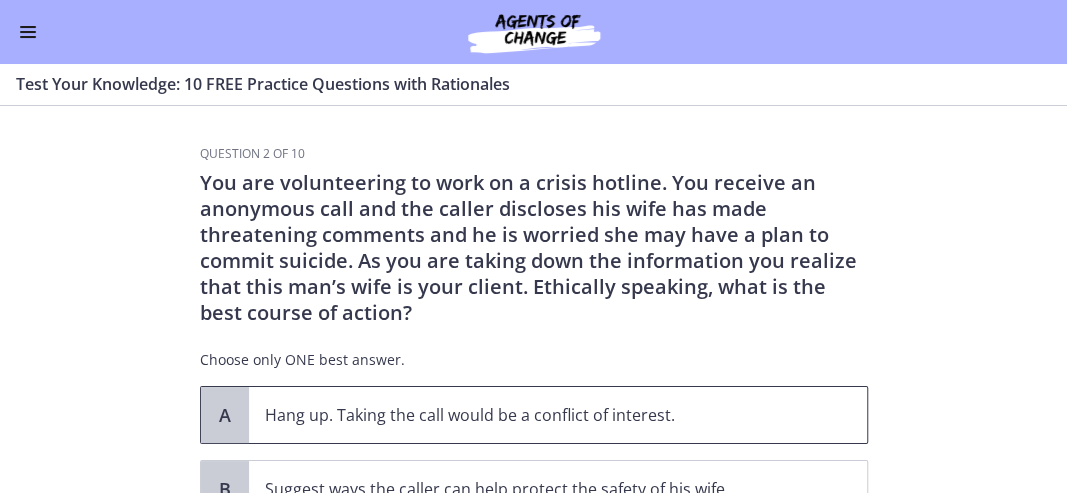 click on "Hang up. Taking the call would be a conflict of interest." at bounding box center (558, 415) 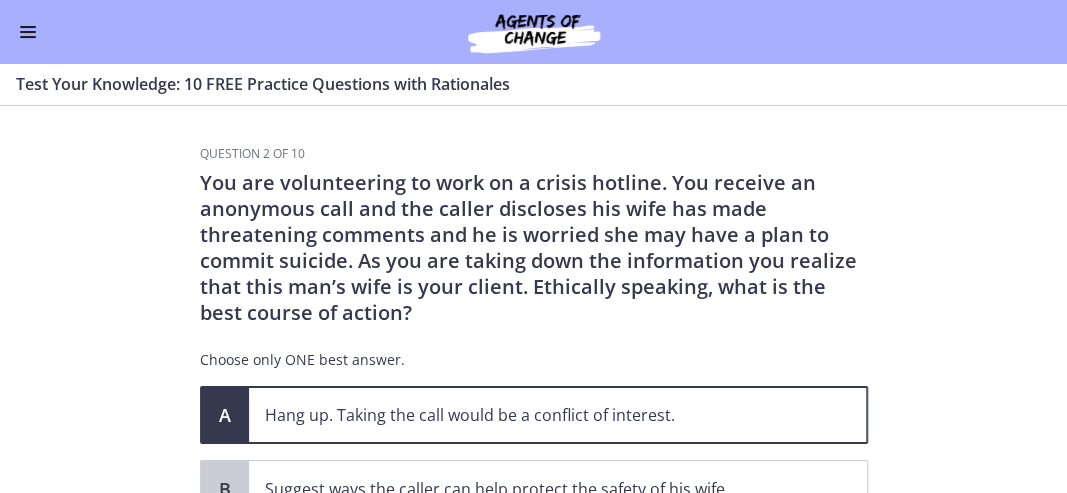 click on "Hang up. Taking the call would be a conflict of interest." at bounding box center (558, 415) 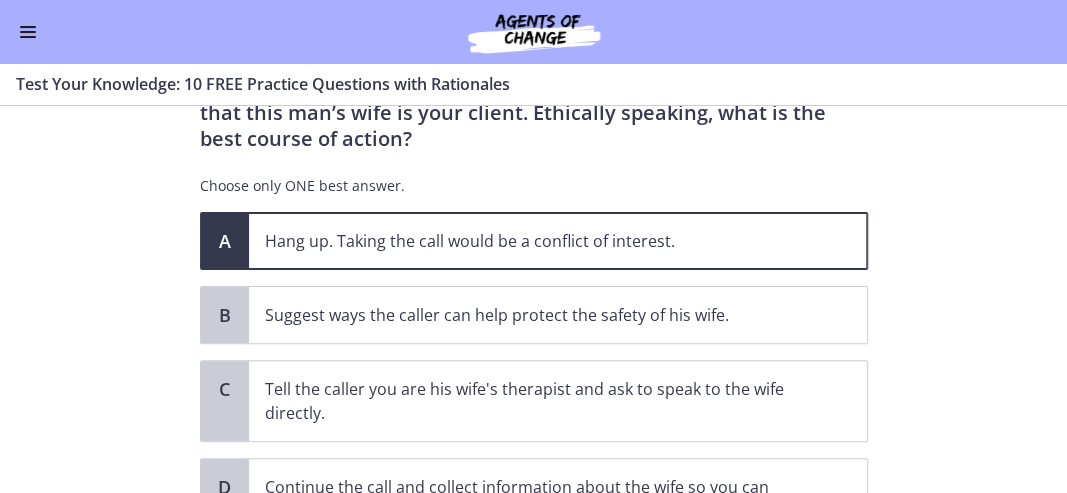 scroll, scrollTop: 174, scrollLeft: 0, axis: vertical 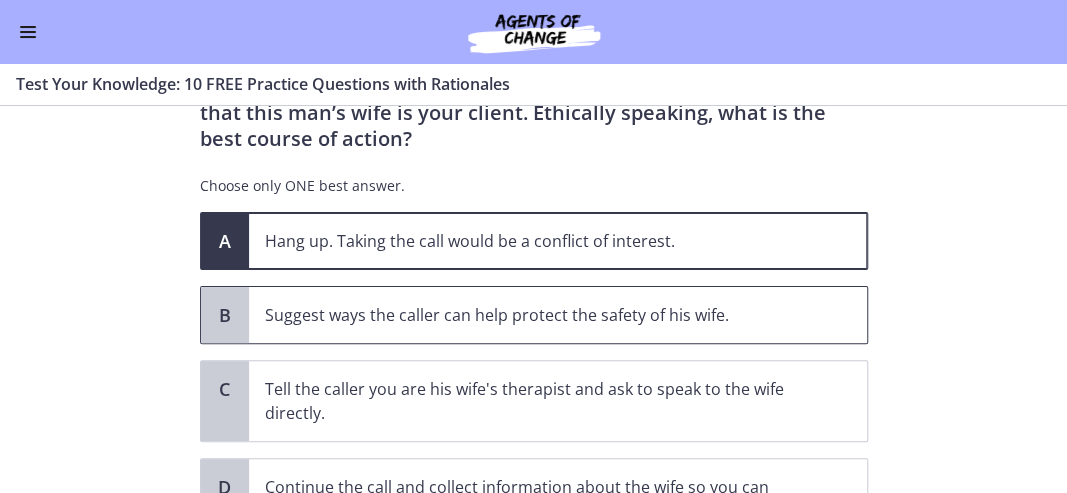 click on "Suggest ways the caller can help protect the safety of his wife." at bounding box center [538, 315] 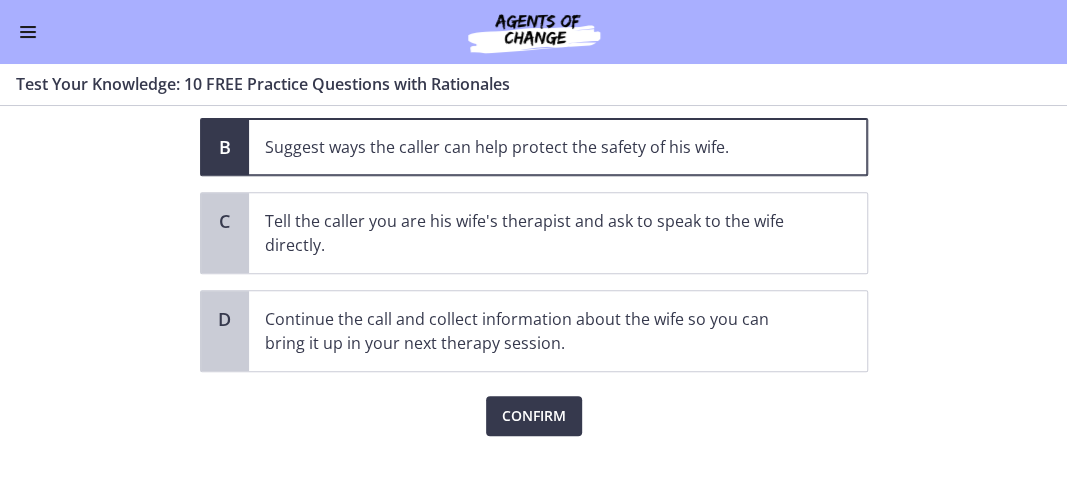 scroll, scrollTop: 343, scrollLeft: 0, axis: vertical 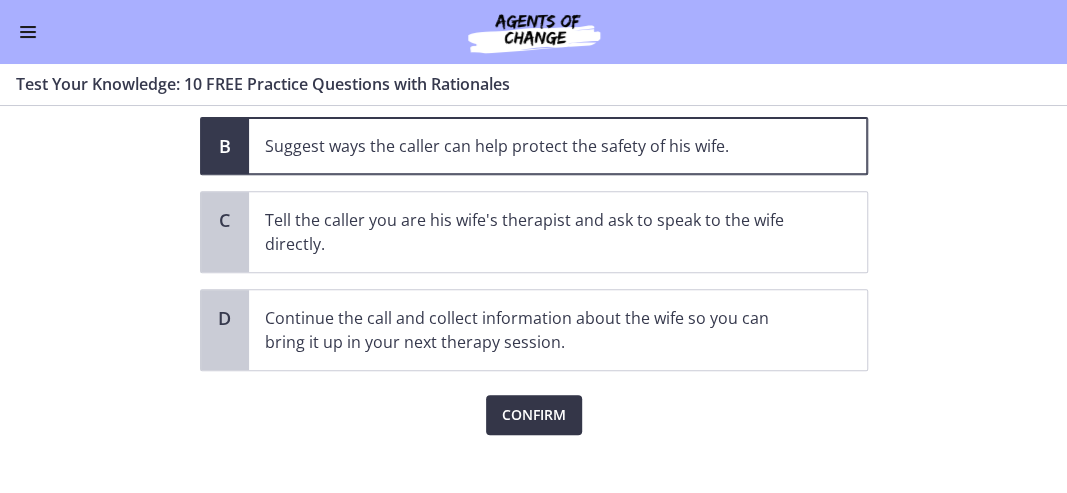 click on "Confirm" at bounding box center (534, 415) 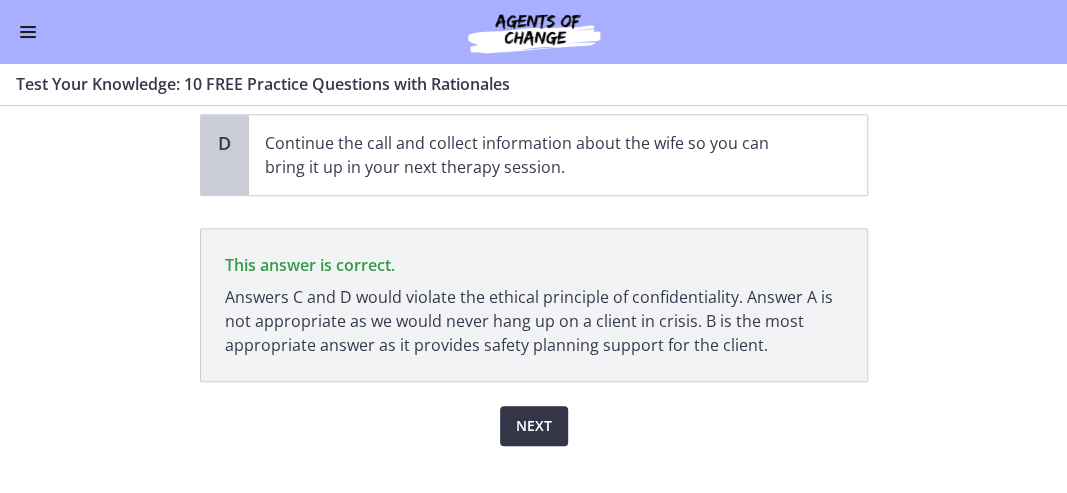 scroll, scrollTop: 520, scrollLeft: 0, axis: vertical 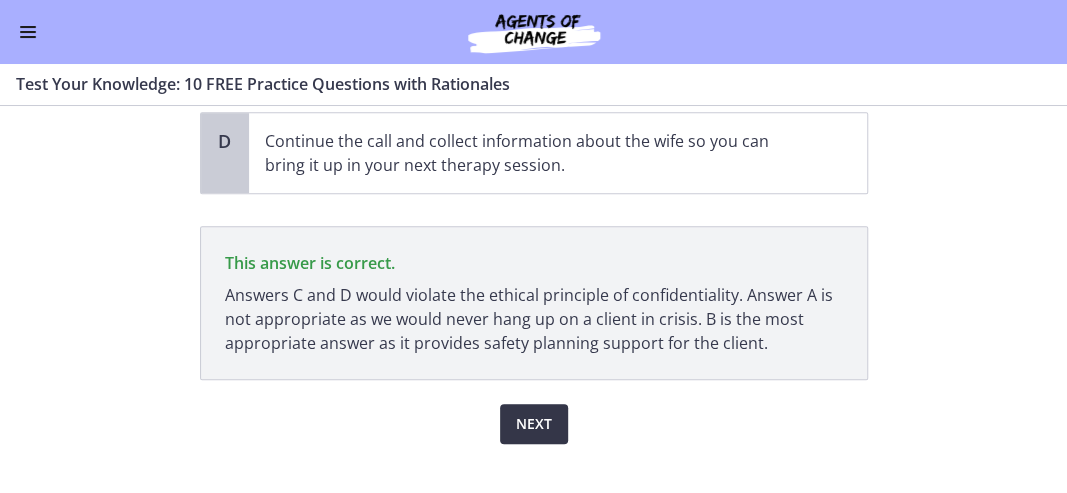 click on "Next" at bounding box center [534, 424] 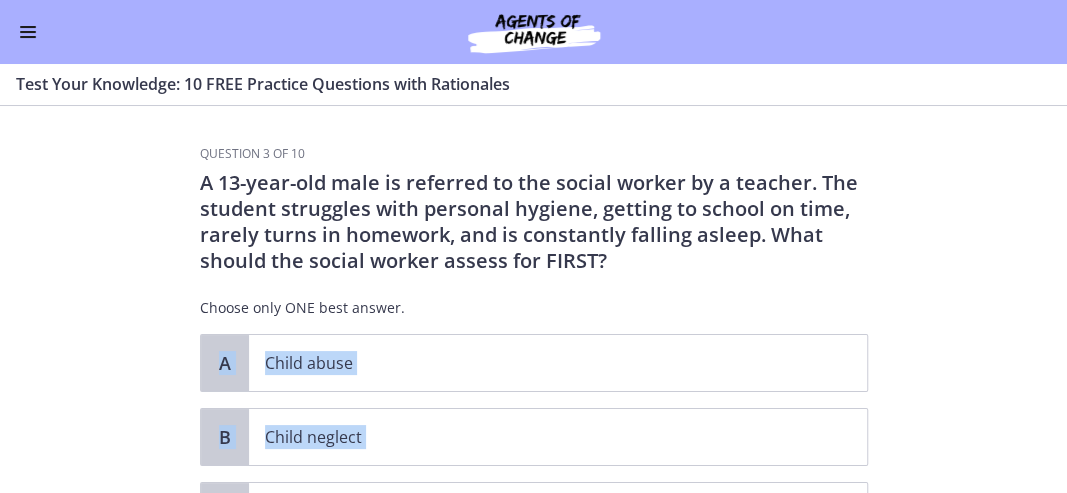 click on "Child neglect" at bounding box center (558, 437) 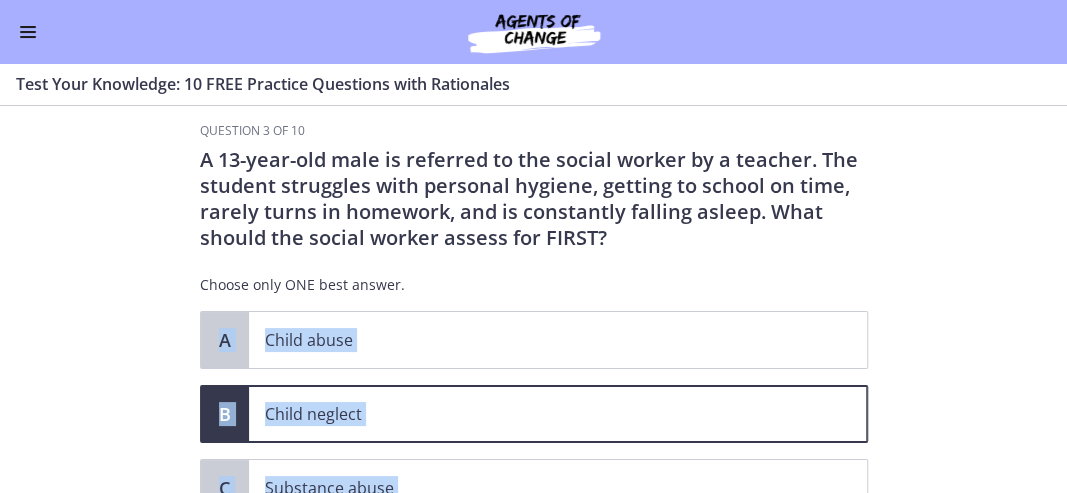scroll, scrollTop: 28, scrollLeft: 0, axis: vertical 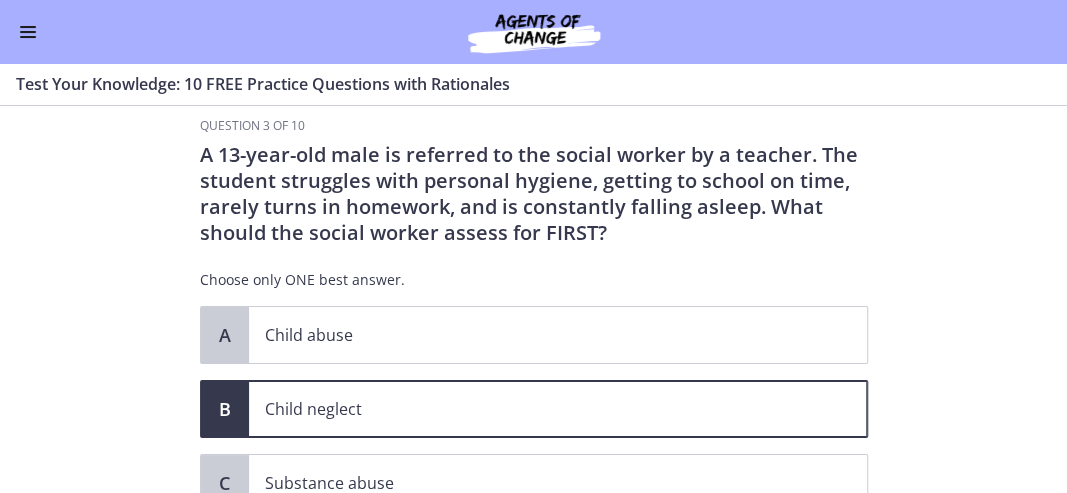 drag, startPoint x: 536, startPoint y: 417, endPoint x: 368, endPoint y: 437, distance: 169.1863 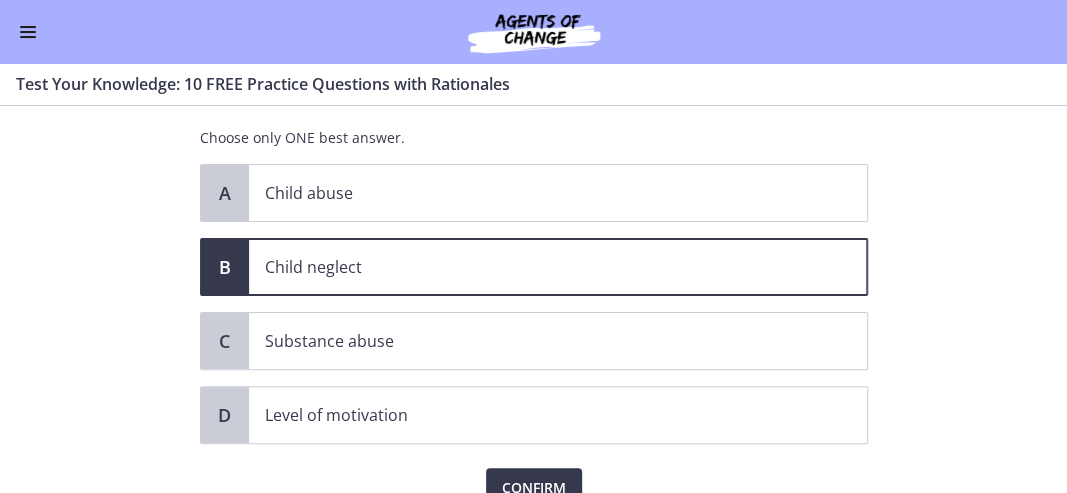scroll, scrollTop: 210, scrollLeft: 0, axis: vertical 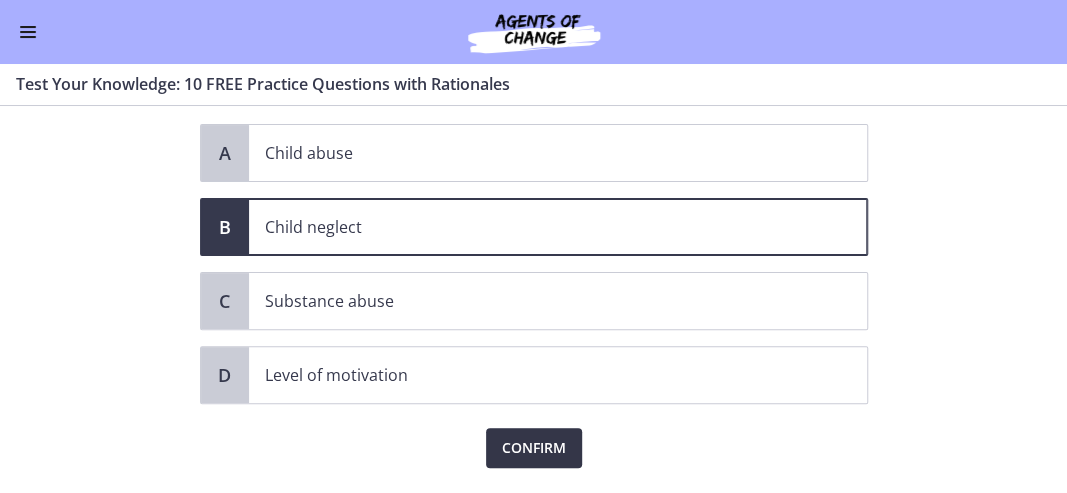 click on "Confirm" at bounding box center [534, 448] 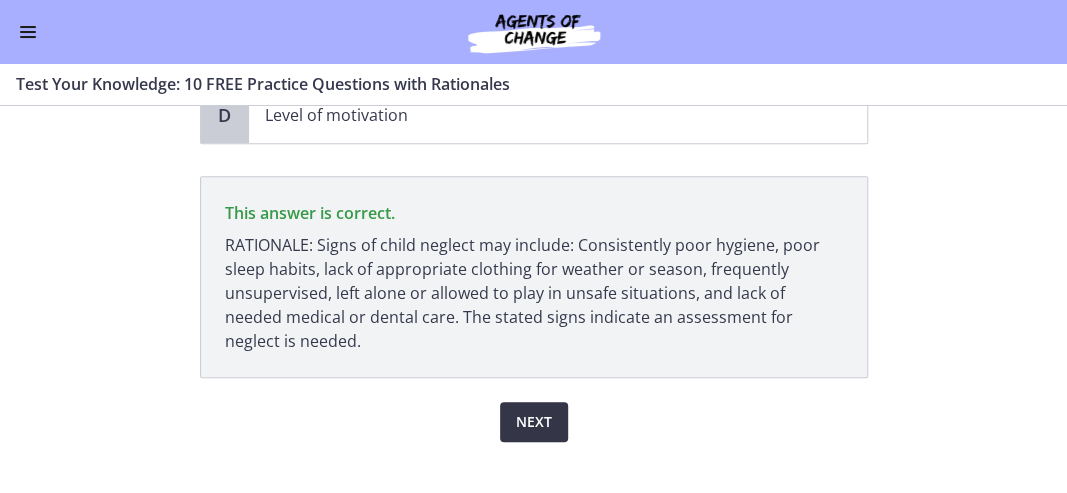 scroll, scrollTop: 470, scrollLeft: 0, axis: vertical 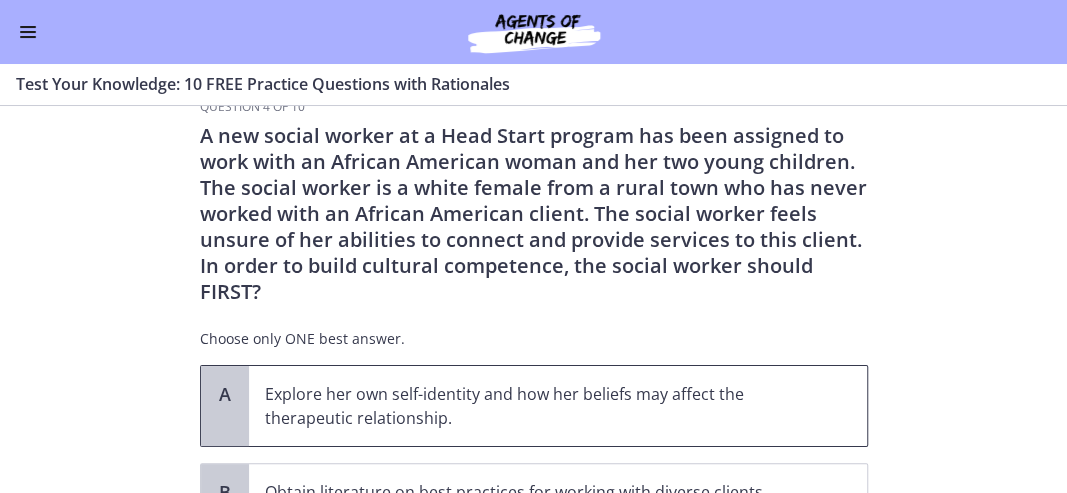 click on "Explore her own self-identity and how her beliefs may affect the therapeutic relationship." at bounding box center (538, 406) 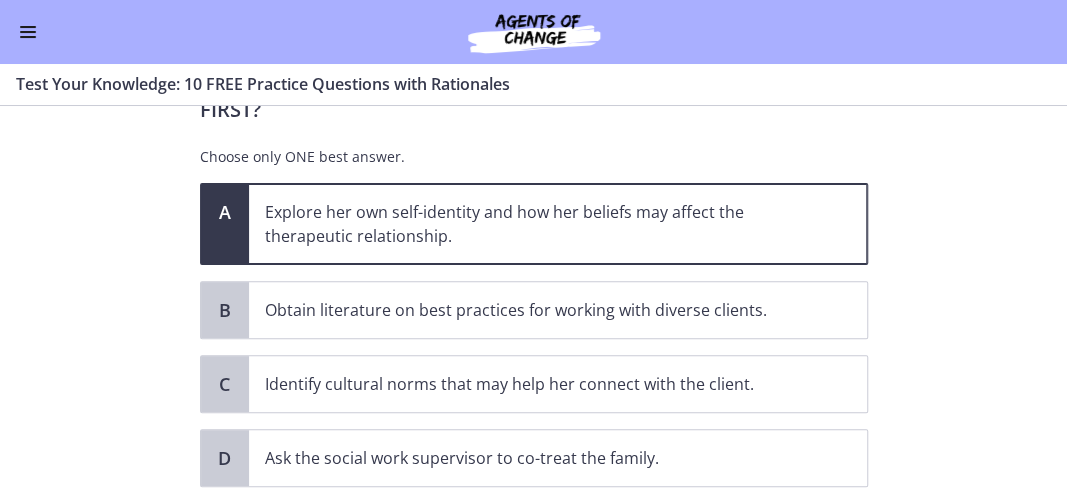 scroll, scrollTop: 364, scrollLeft: 0, axis: vertical 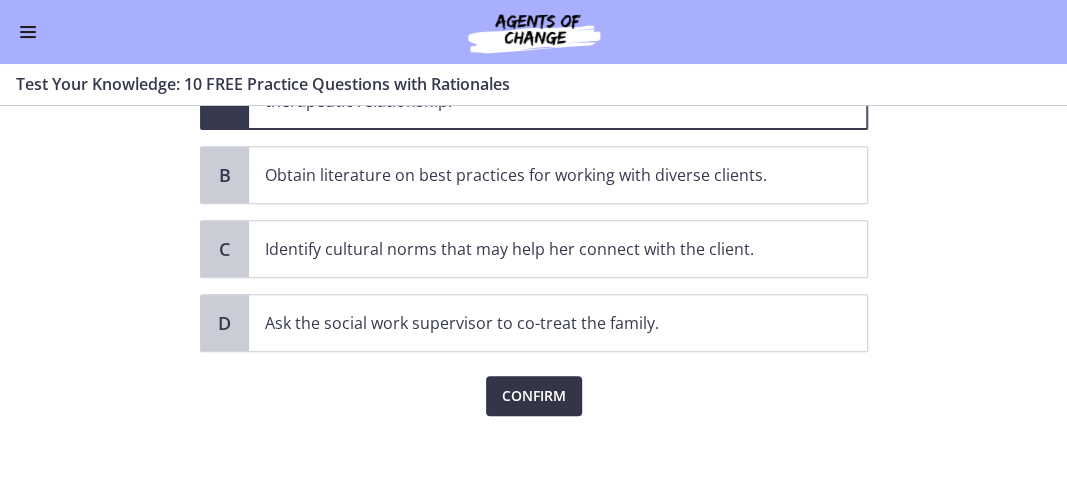 click on "Confirm" at bounding box center [534, 396] 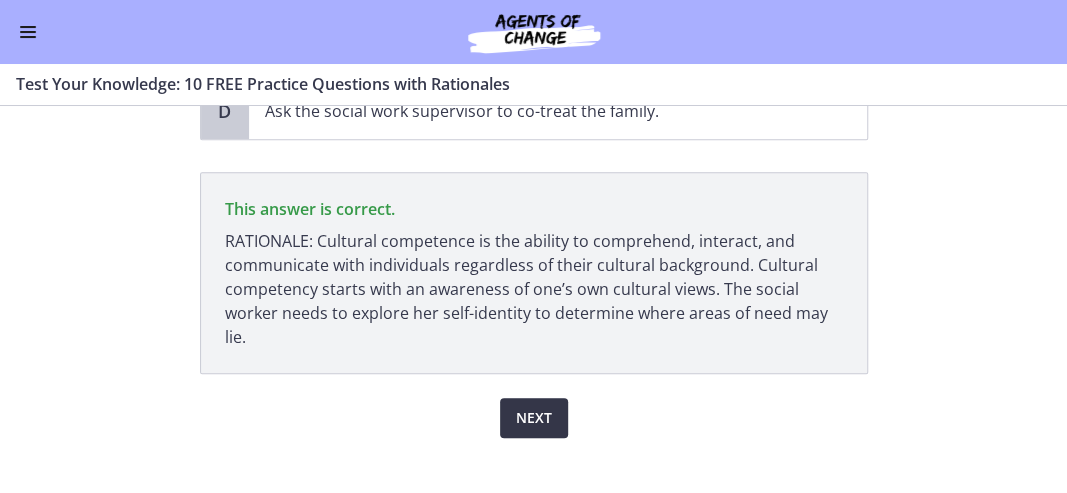 scroll, scrollTop: 577, scrollLeft: 0, axis: vertical 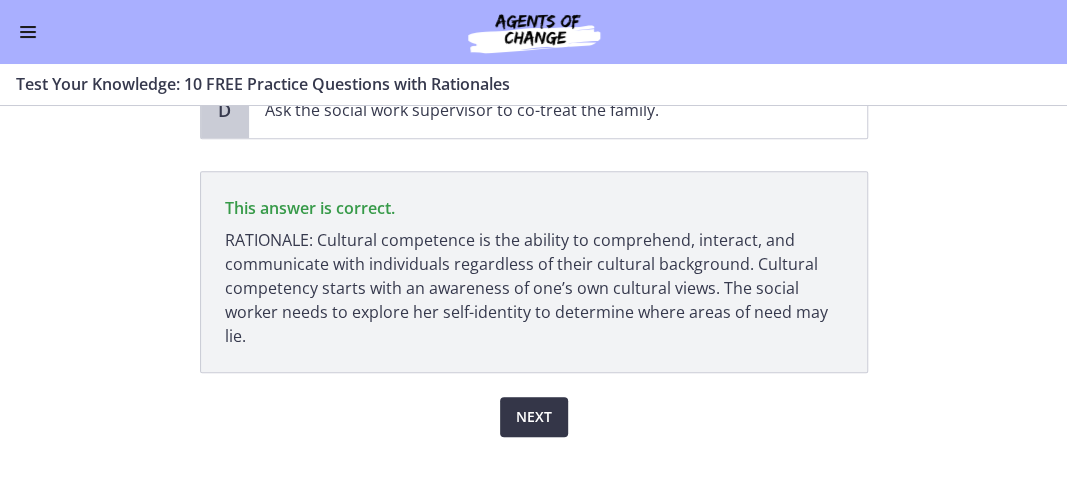 click on "Next" at bounding box center (534, 417) 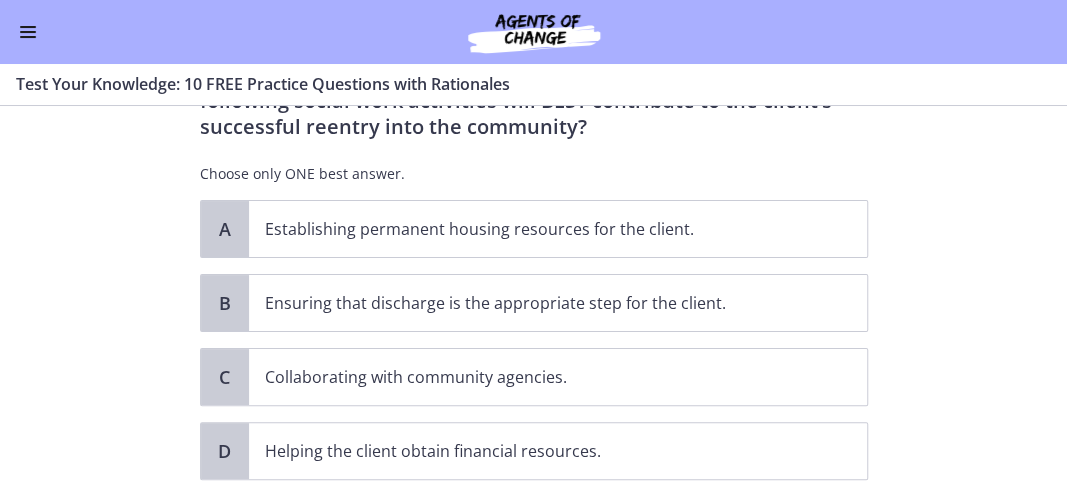 scroll, scrollTop: 134, scrollLeft: 0, axis: vertical 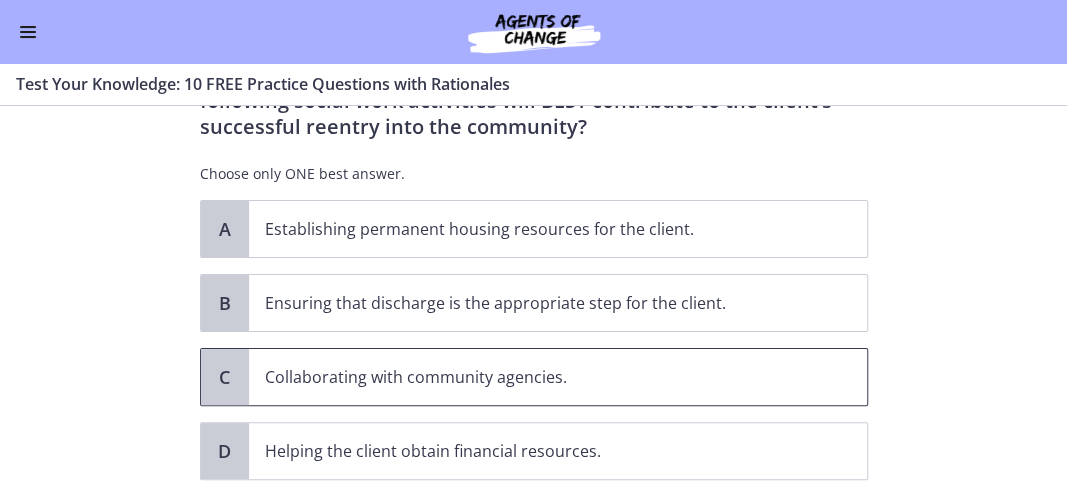 click on "Collaborating with community agencies." at bounding box center [538, 377] 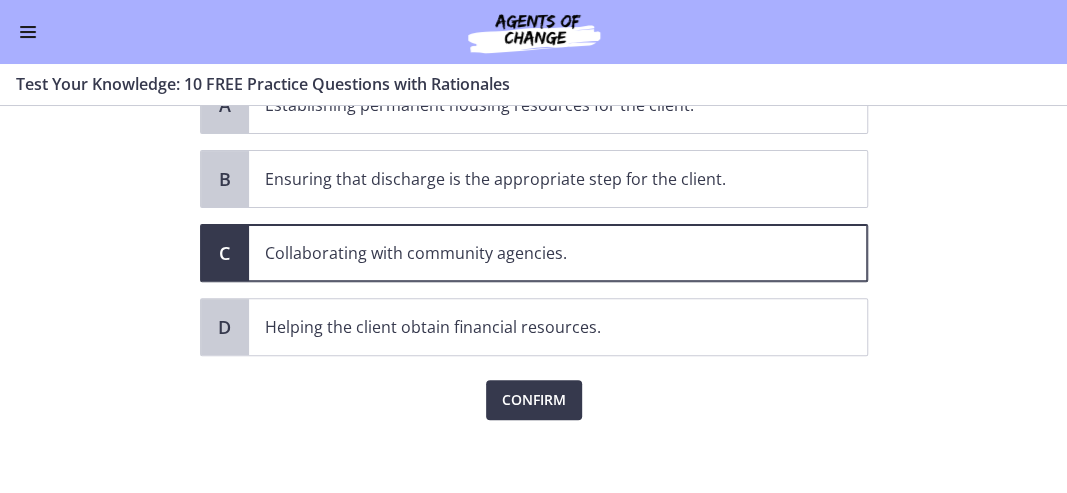 scroll, scrollTop: 262, scrollLeft: 0, axis: vertical 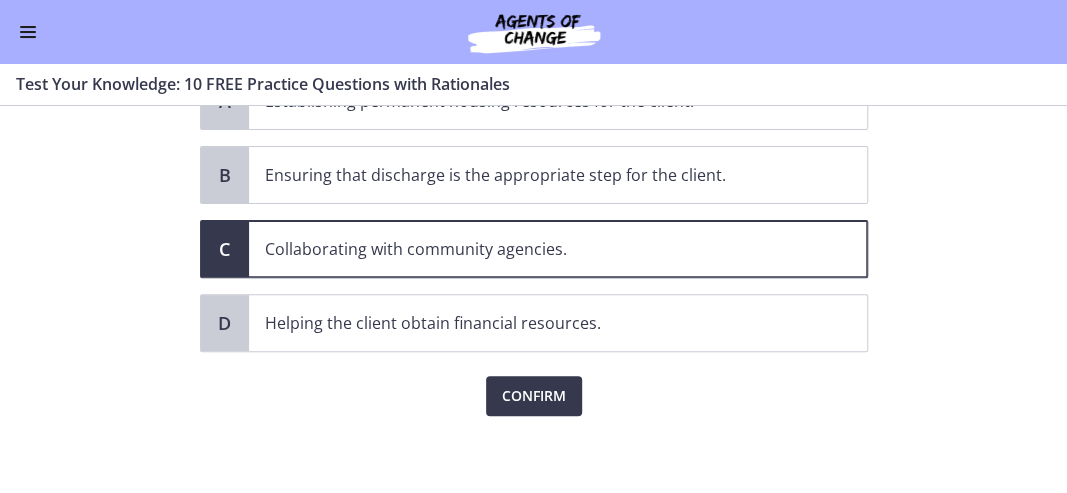 click on "Confirm" at bounding box center (534, 384) 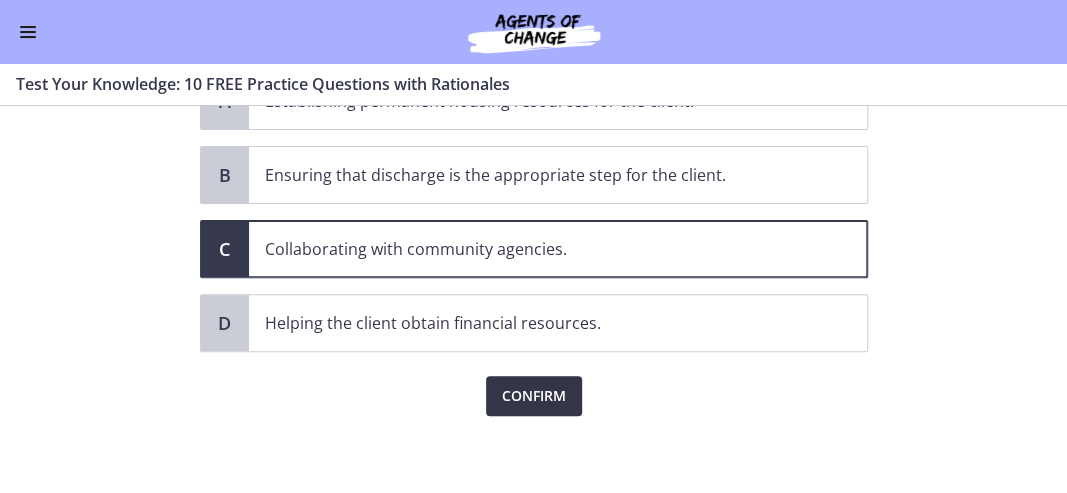 click on "Confirm" at bounding box center [534, 396] 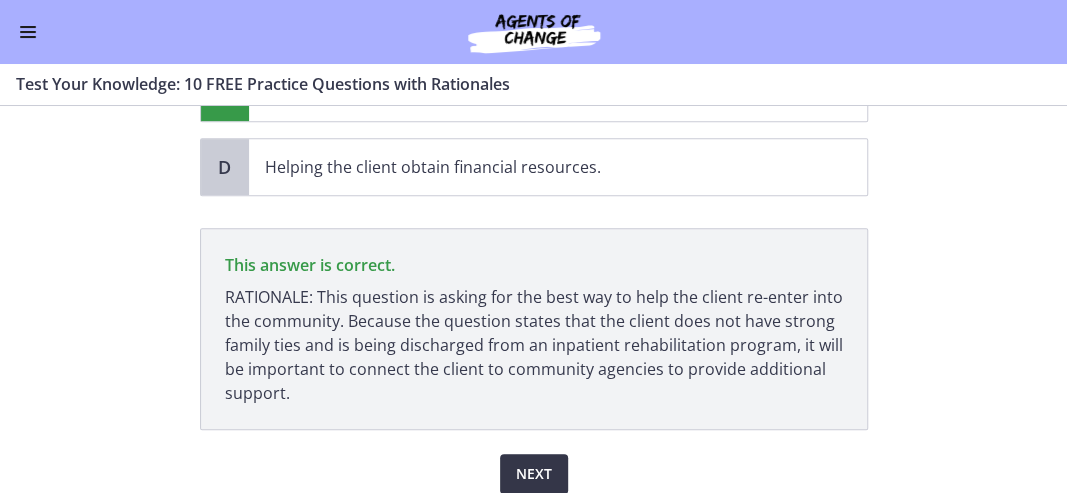 scroll, scrollTop: 465, scrollLeft: 0, axis: vertical 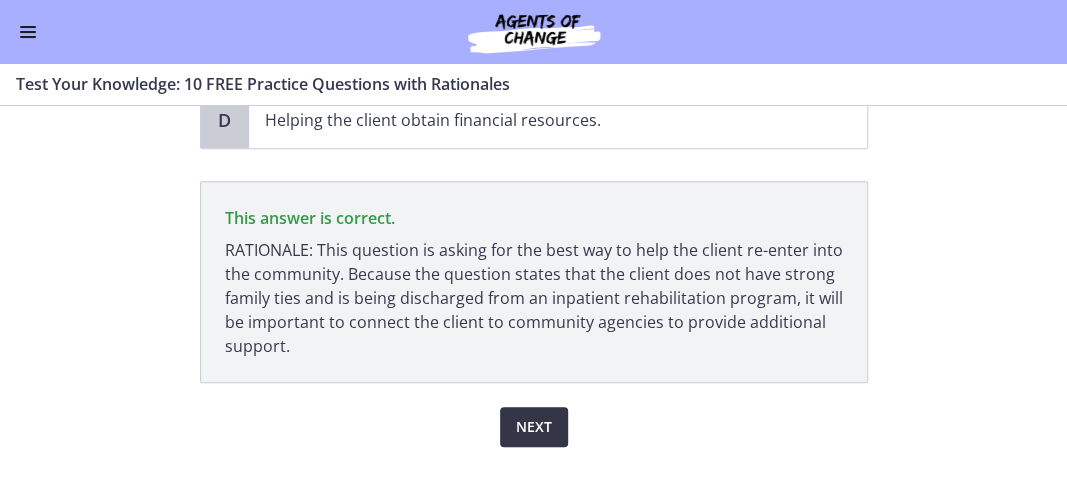 click on "Next" at bounding box center (534, 427) 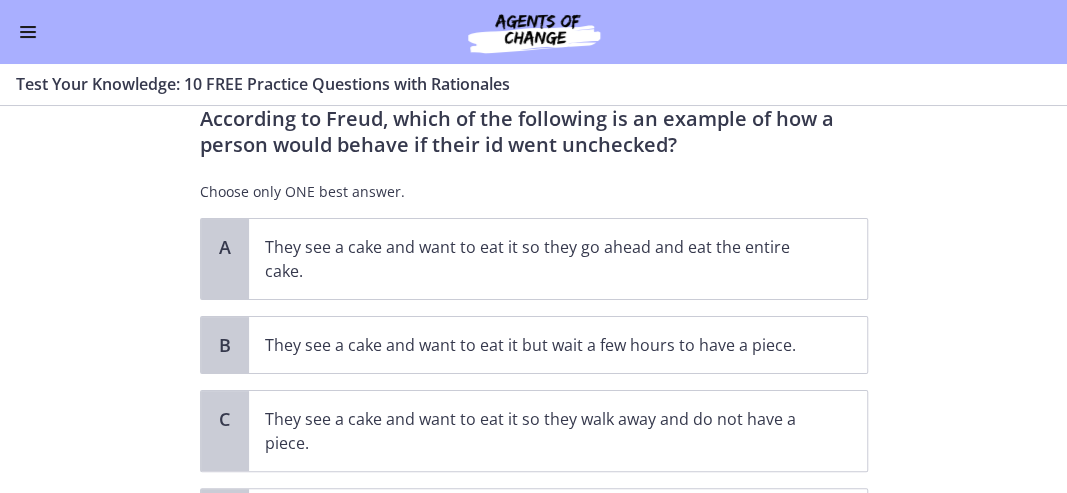 scroll, scrollTop: 64, scrollLeft: 0, axis: vertical 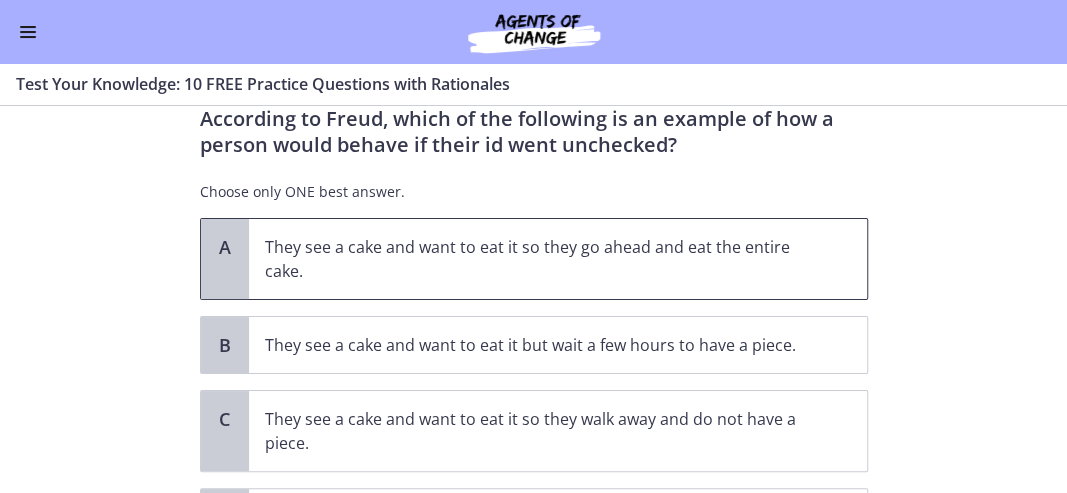 click on "They see a cake and want to eat it so they go ahead and eat the entire cake." at bounding box center [538, 259] 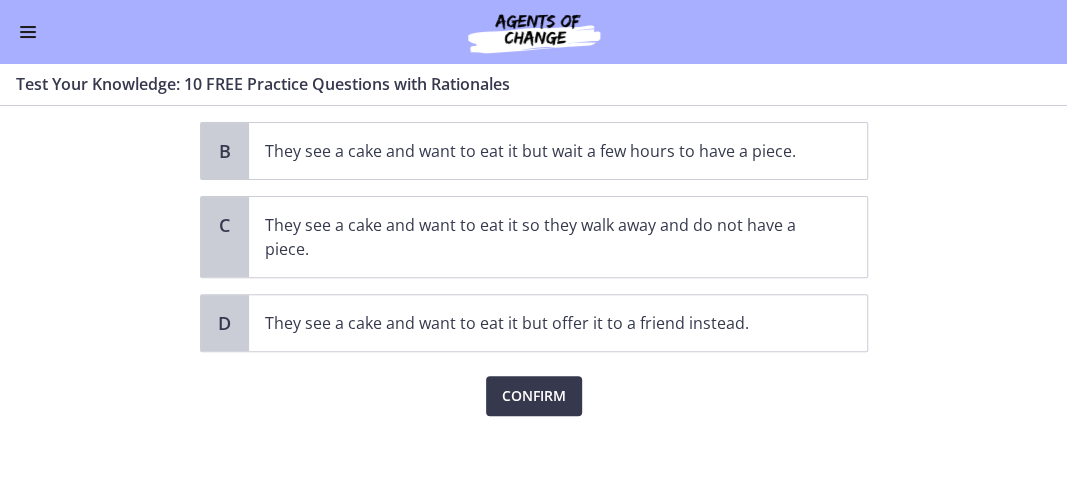 scroll, scrollTop: 258, scrollLeft: 0, axis: vertical 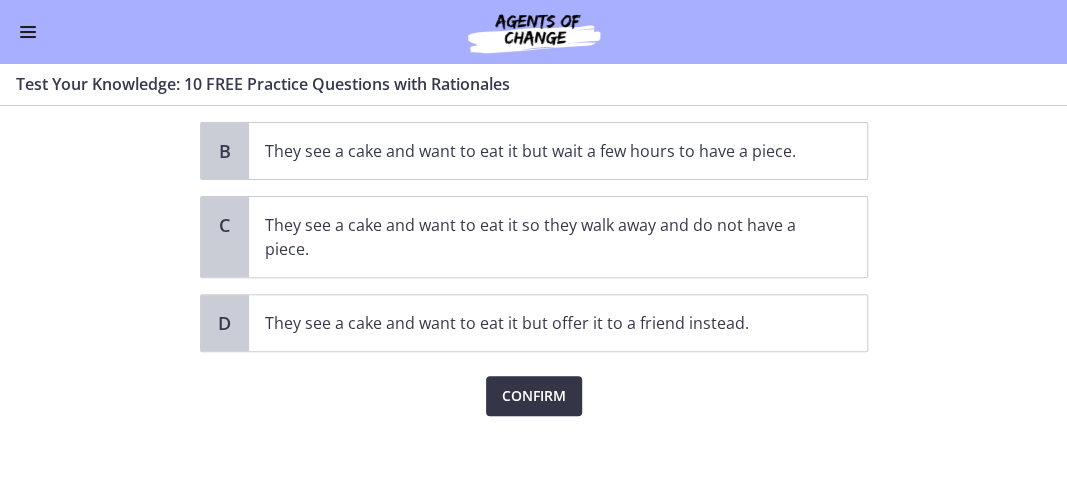 click on "Confirm" at bounding box center [534, 396] 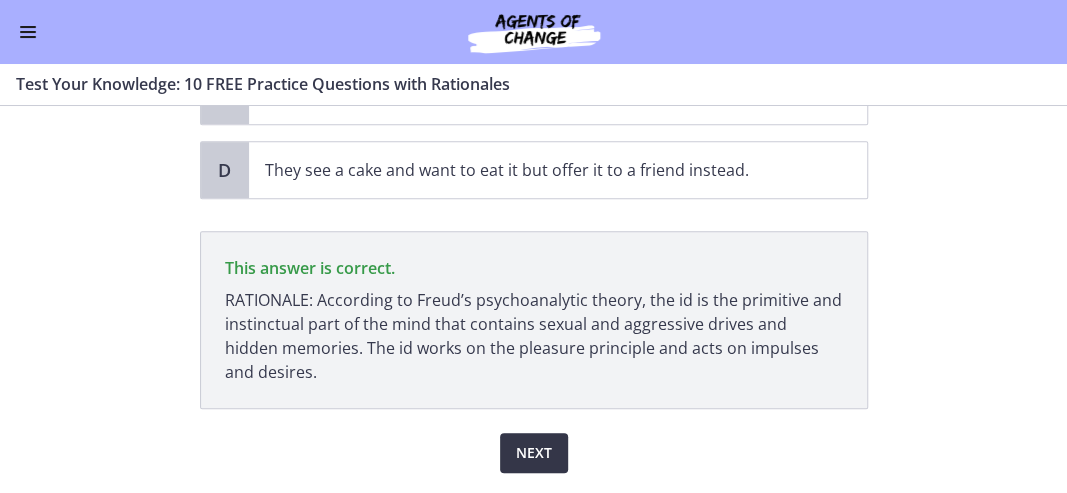 scroll, scrollTop: 461, scrollLeft: 0, axis: vertical 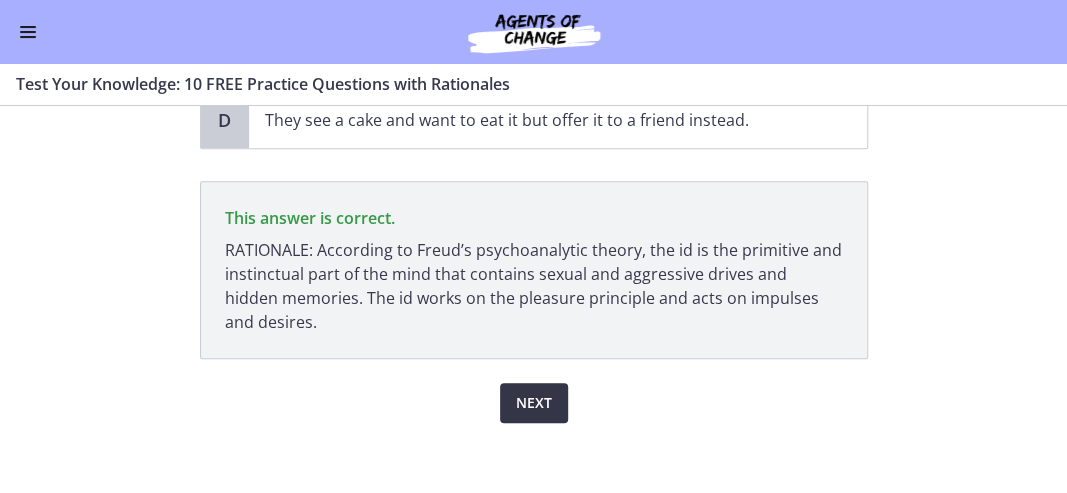 click on "Next" at bounding box center [534, 403] 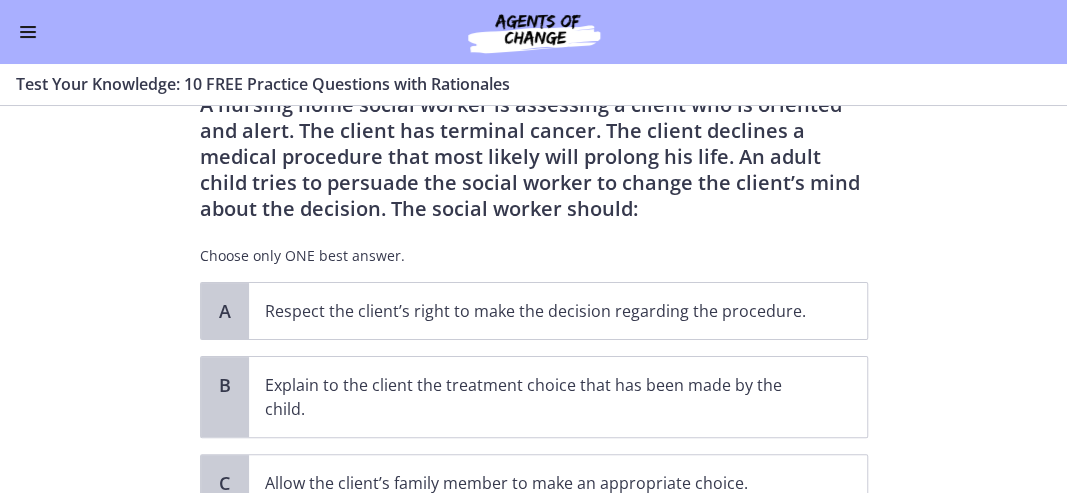 scroll, scrollTop: 79, scrollLeft: 0, axis: vertical 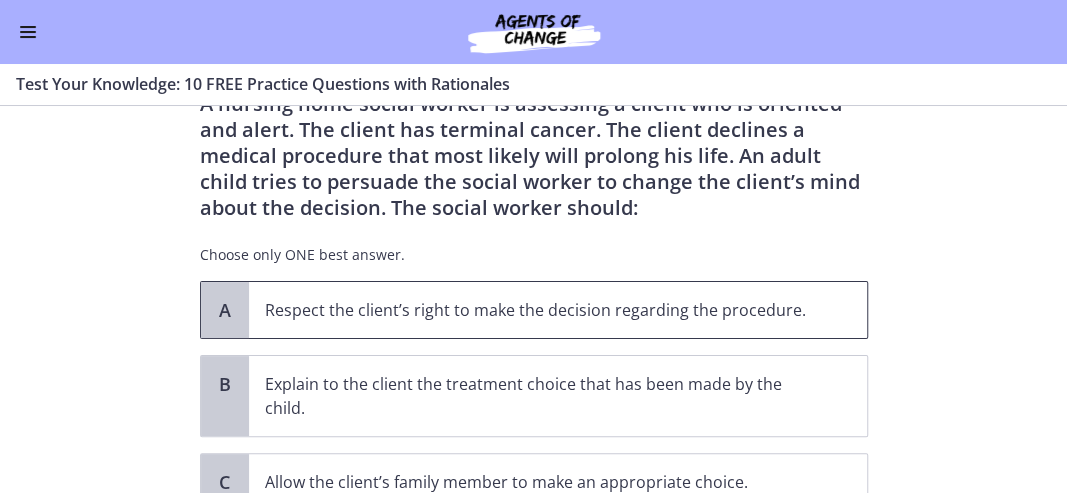 click on "Respect the client’s right to make the decision regarding the procedure." at bounding box center (538, 310) 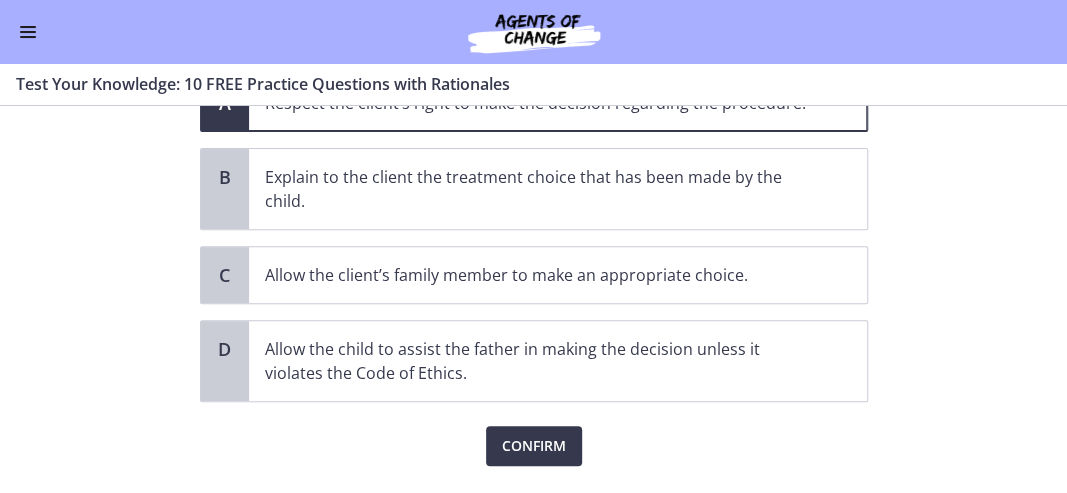 scroll, scrollTop: 286, scrollLeft: 0, axis: vertical 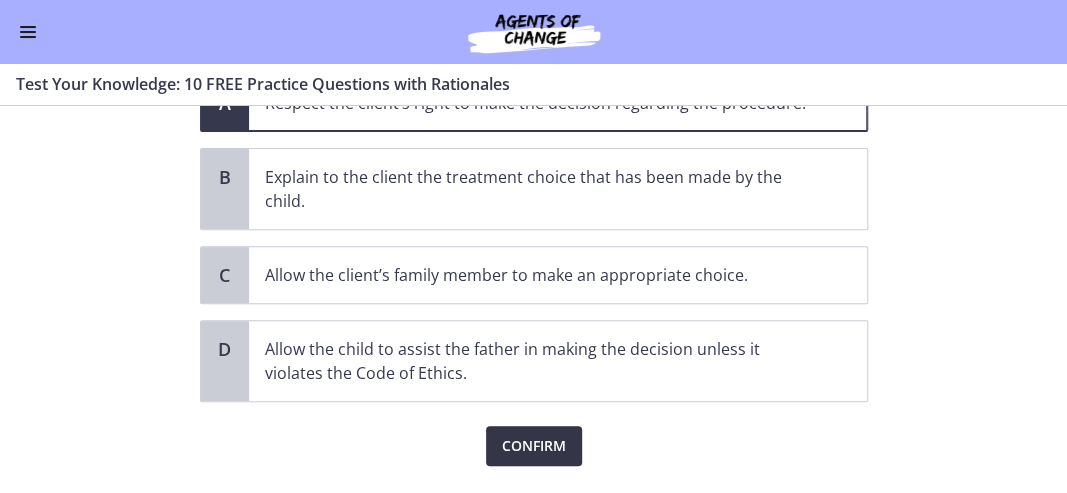 click on "Confirm" at bounding box center [534, 446] 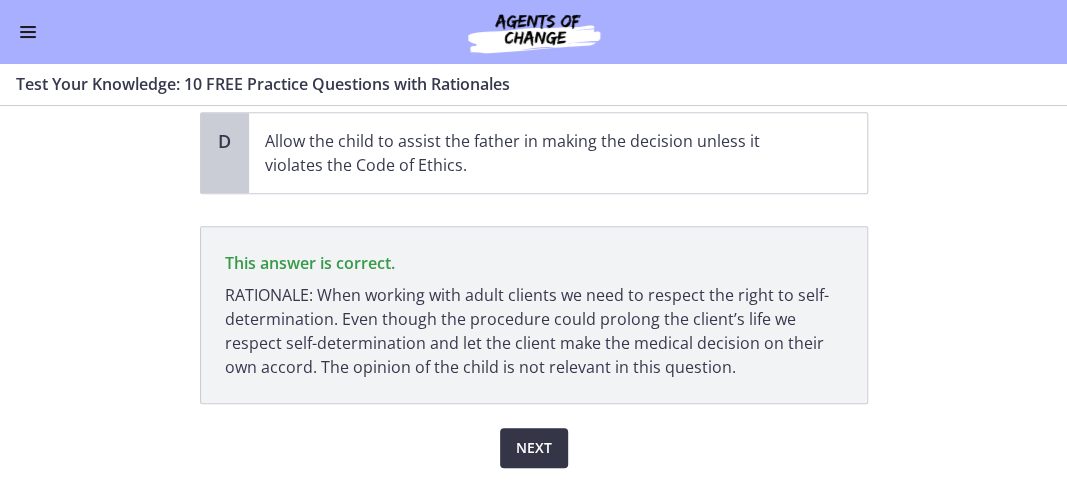 scroll, scrollTop: 492, scrollLeft: 0, axis: vertical 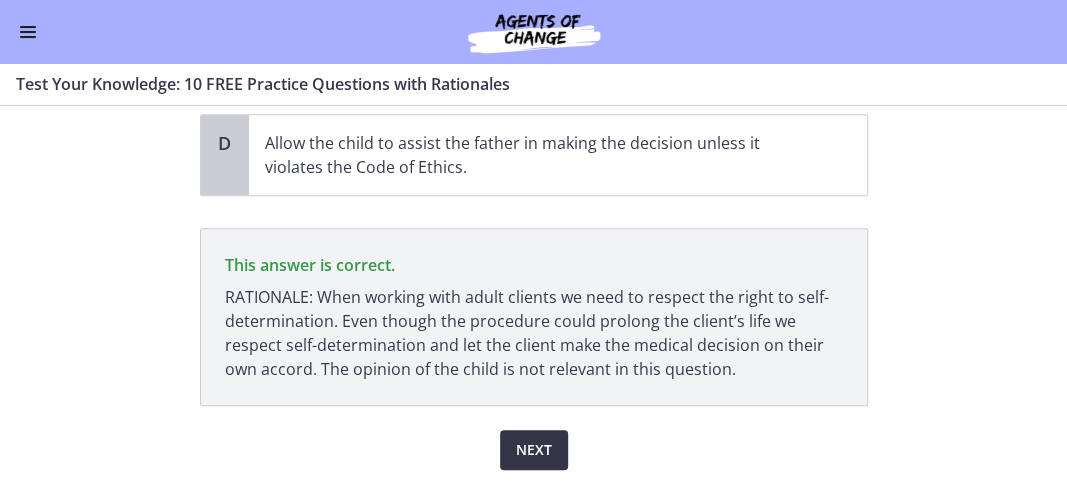 click on "Next" at bounding box center (534, 450) 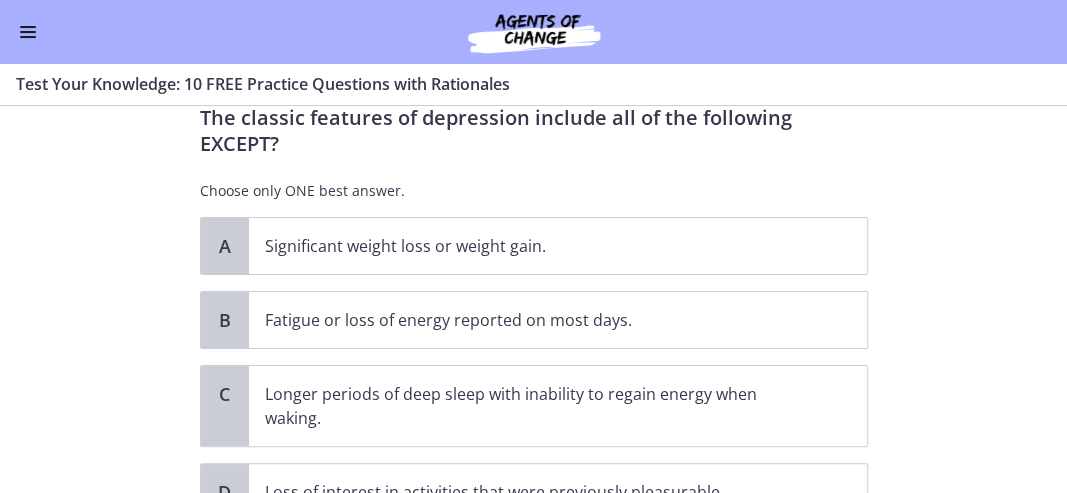 scroll, scrollTop: 68, scrollLeft: 0, axis: vertical 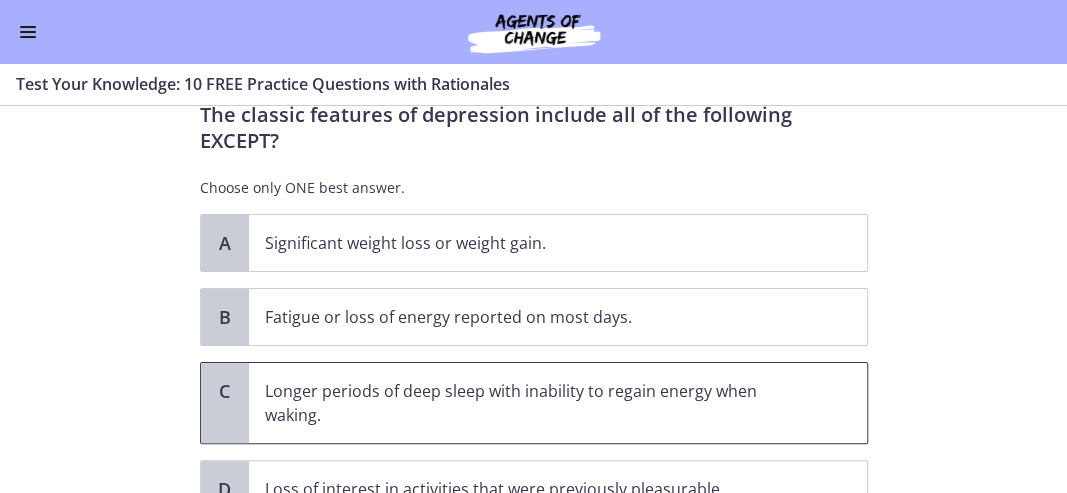 click on "Longer periods of deep sleep with inability to regain energy when waking." at bounding box center [538, 403] 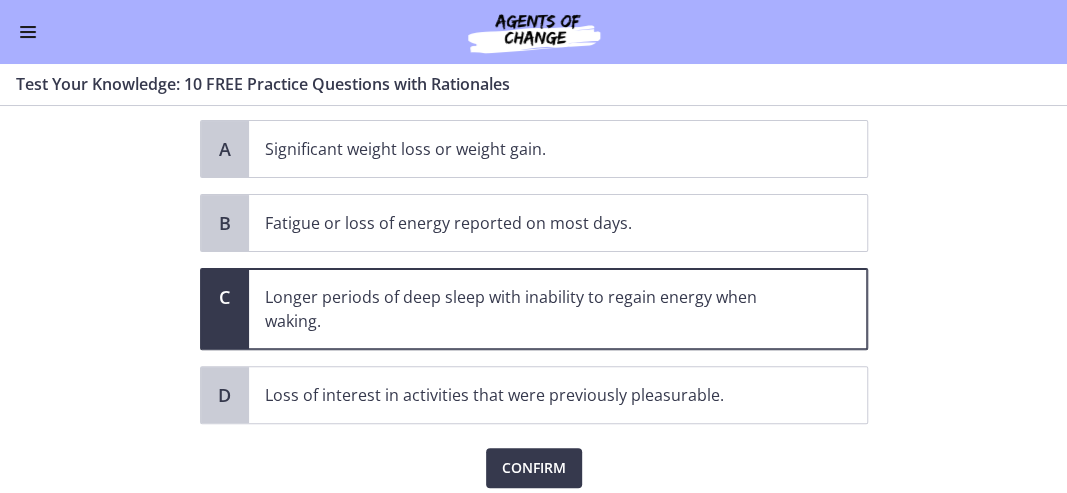 scroll, scrollTop: 164, scrollLeft: 0, axis: vertical 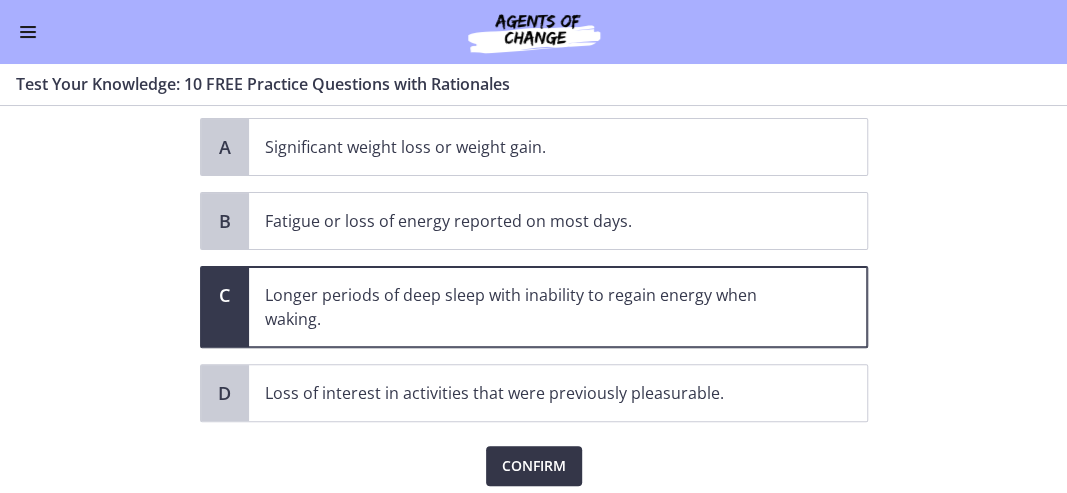 click on "Confirm" at bounding box center [534, 466] 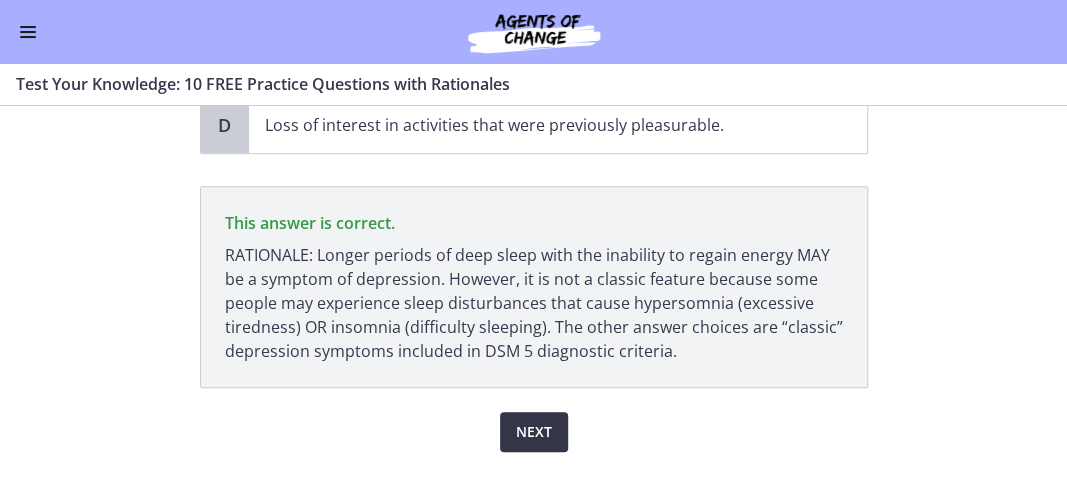 scroll, scrollTop: 437, scrollLeft: 0, axis: vertical 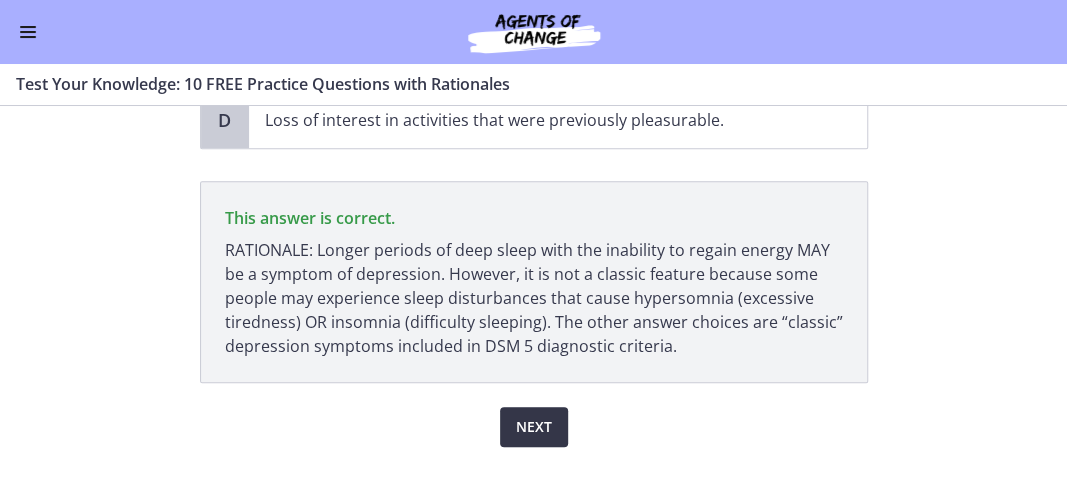 click on "Next" at bounding box center (534, 427) 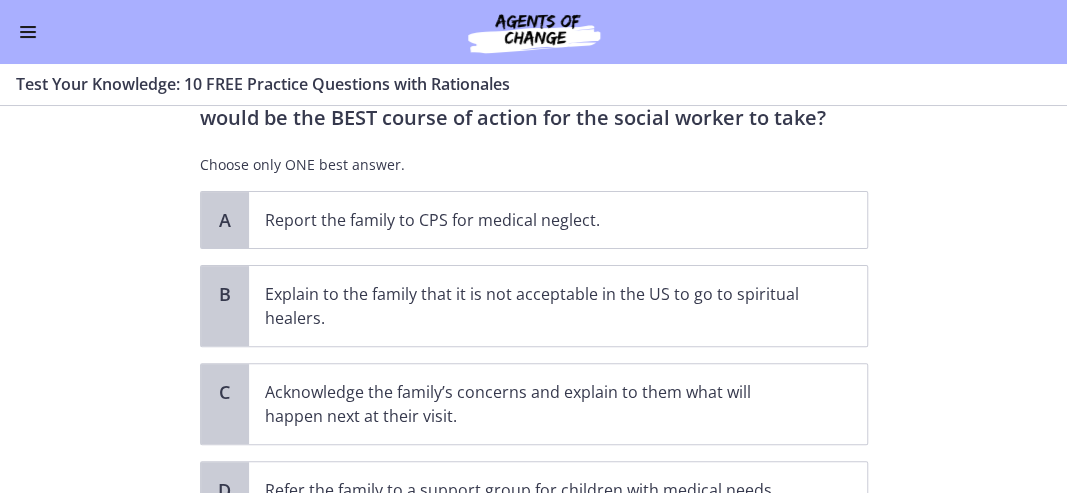 scroll, scrollTop: 222, scrollLeft: 0, axis: vertical 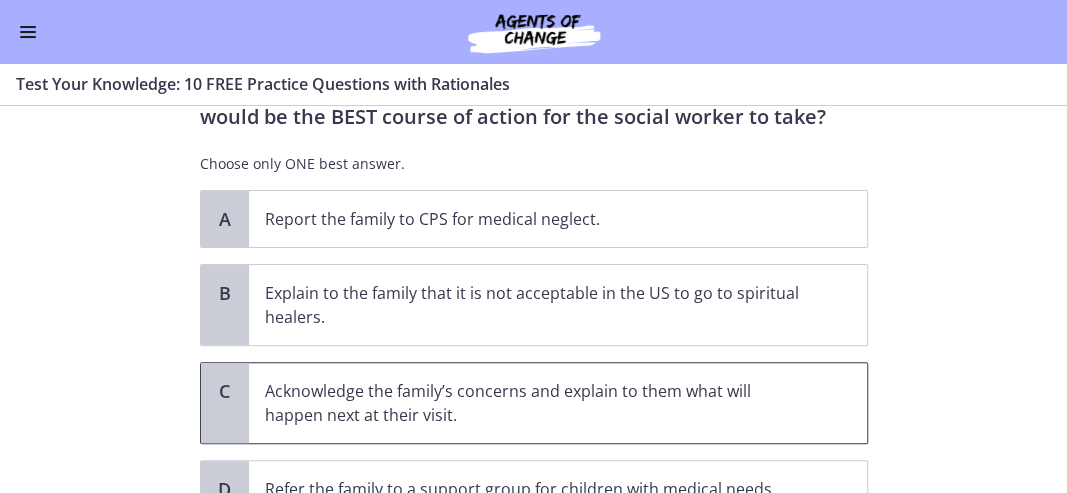 click on "Acknowledge the family’s concerns and explain to them what will happen next at their visit." at bounding box center [538, 403] 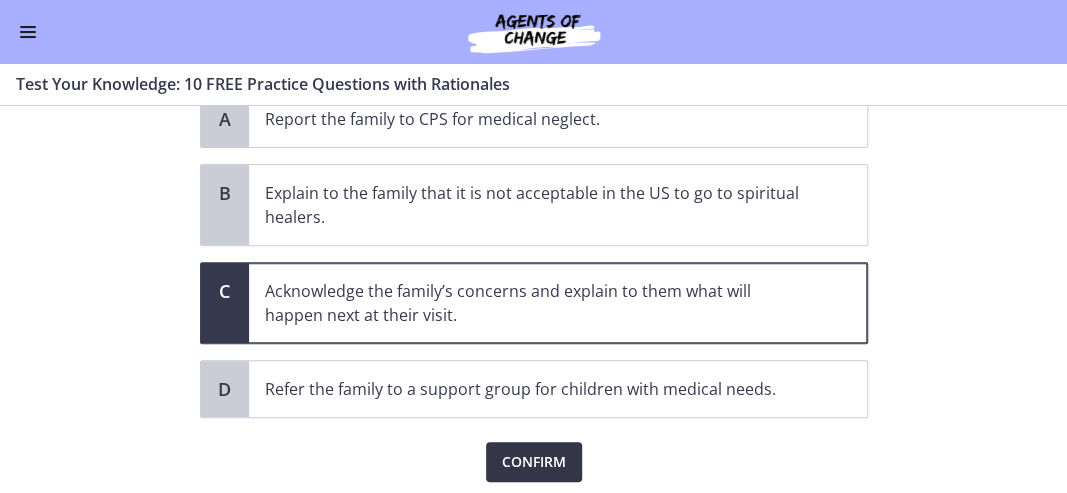 scroll, scrollTop: 322, scrollLeft: 0, axis: vertical 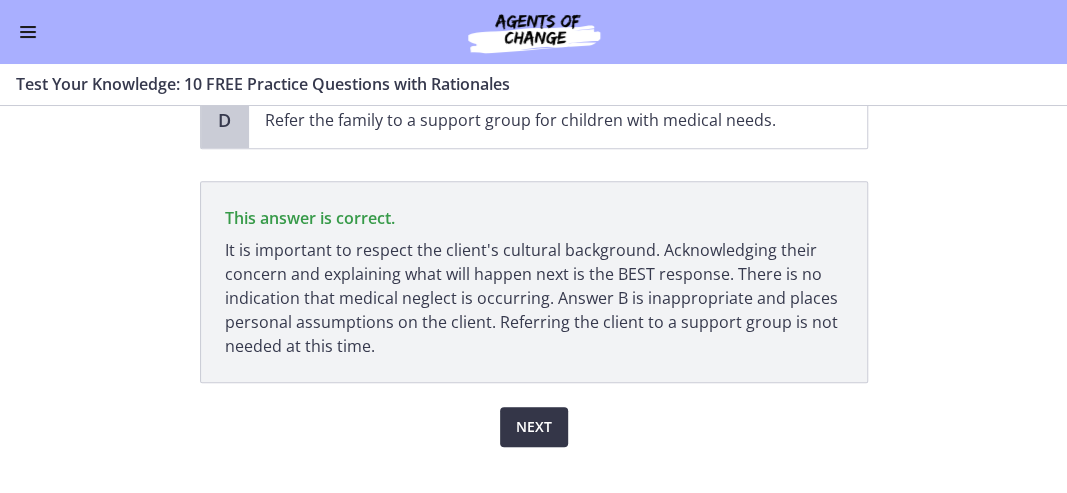 click on "Next" at bounding box center (534, 427) 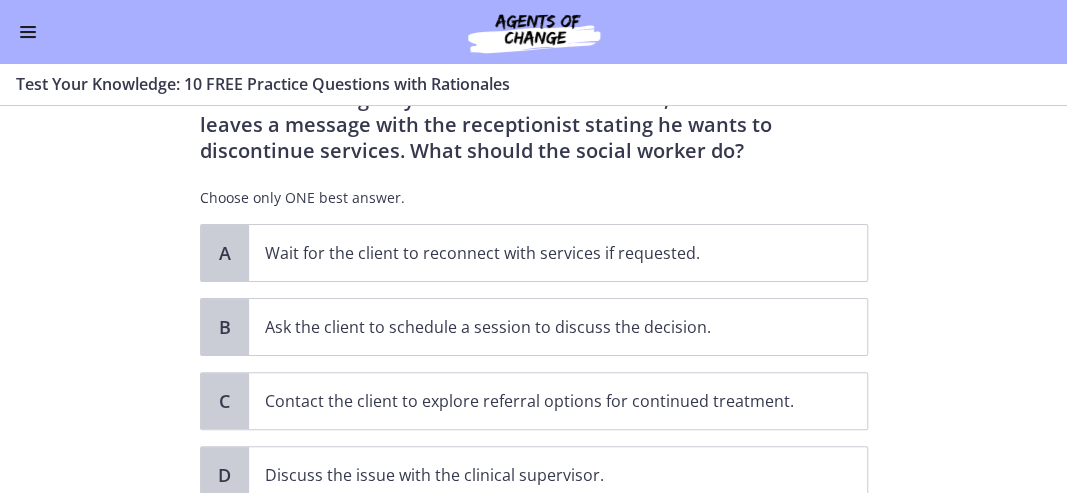 scroll, scrollTop: 136, scrollLeft: 0, axis: vertical 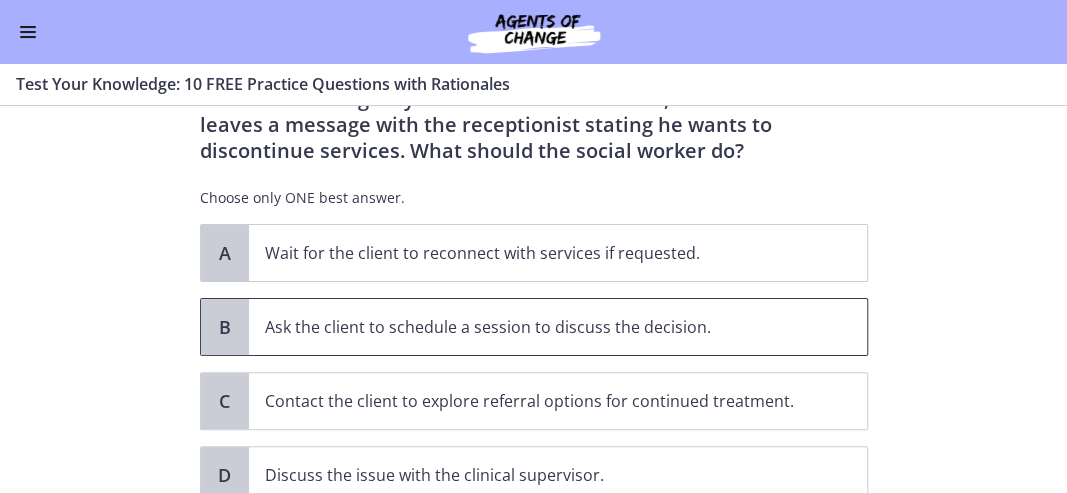 click on "Ask the client to schedule a session to discuss the decision." at bounding box center [538, 327] 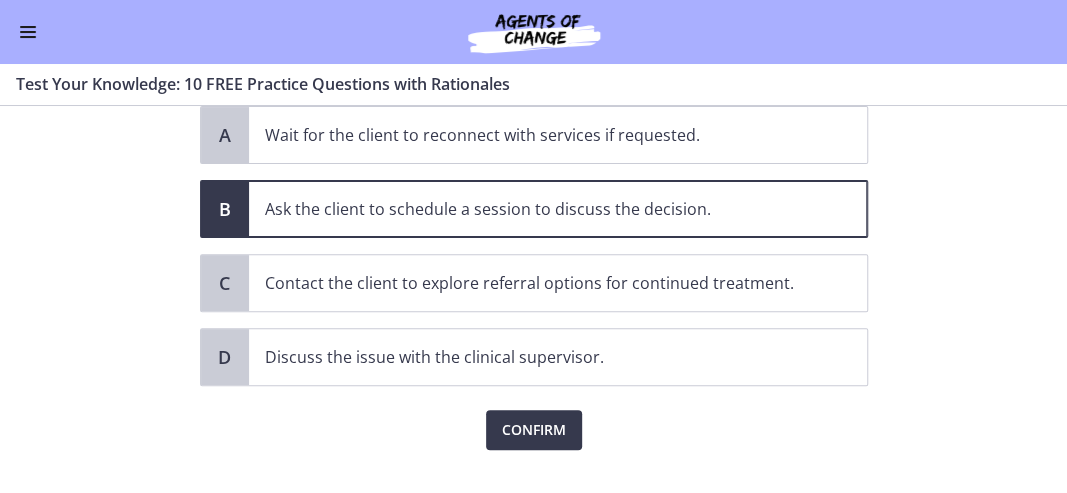 scroll, scrollTop: 255, scrollLeft: 0, axis: vertical 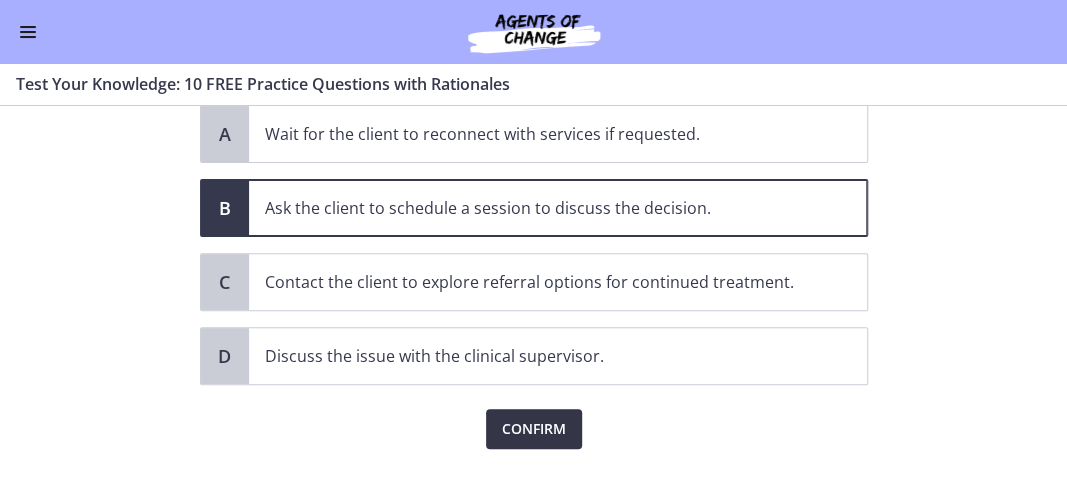 click on "Confirm" at bounding box center [534, 429] 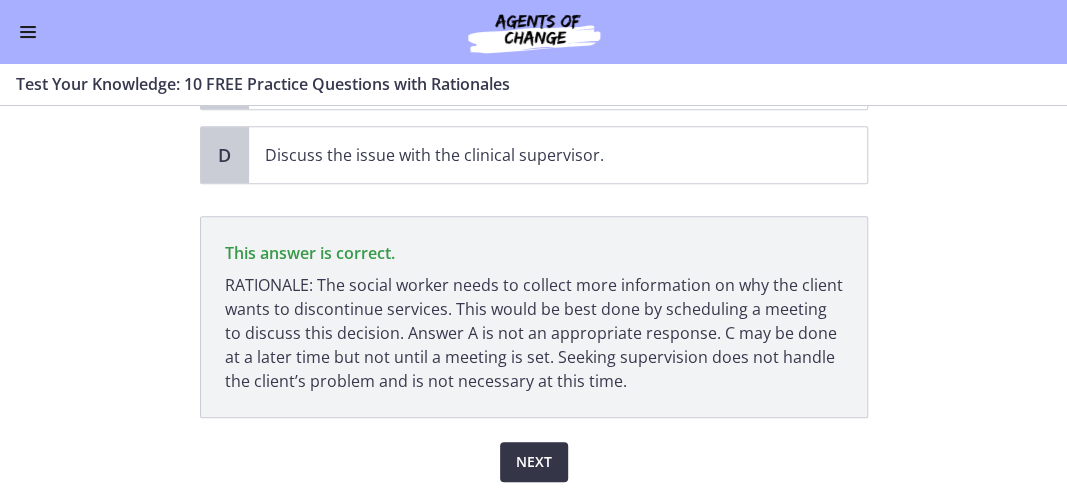 scroll, scrollTop: 491, scrollLeft: 0, axis: vertical 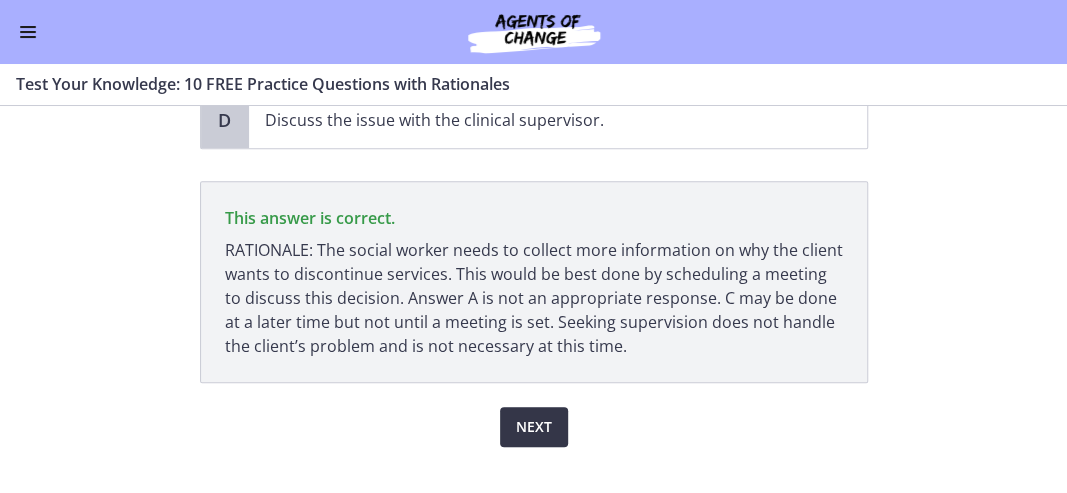 click on "Next" at bounding box center [534, 427] 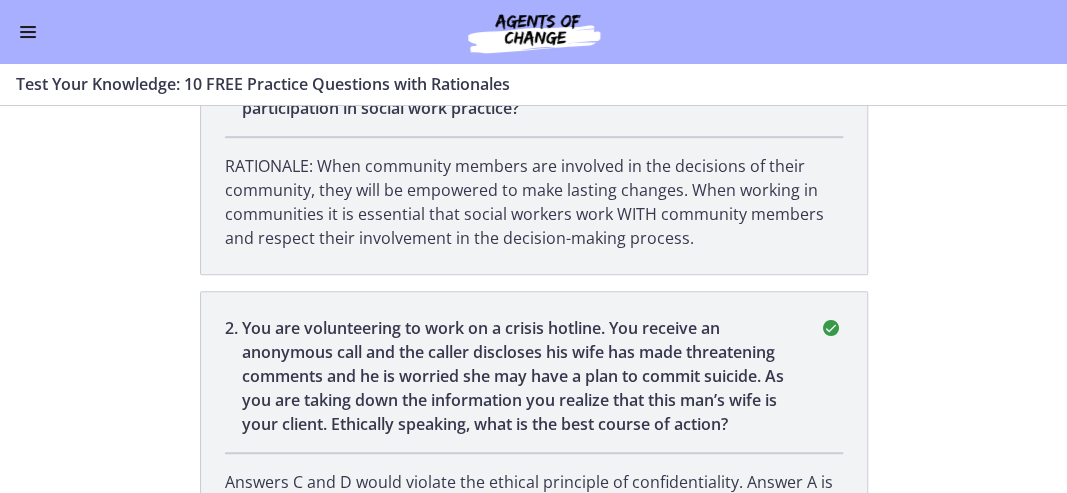 scroll, scrollTop: 0, scrollLeft: 0, axis: both 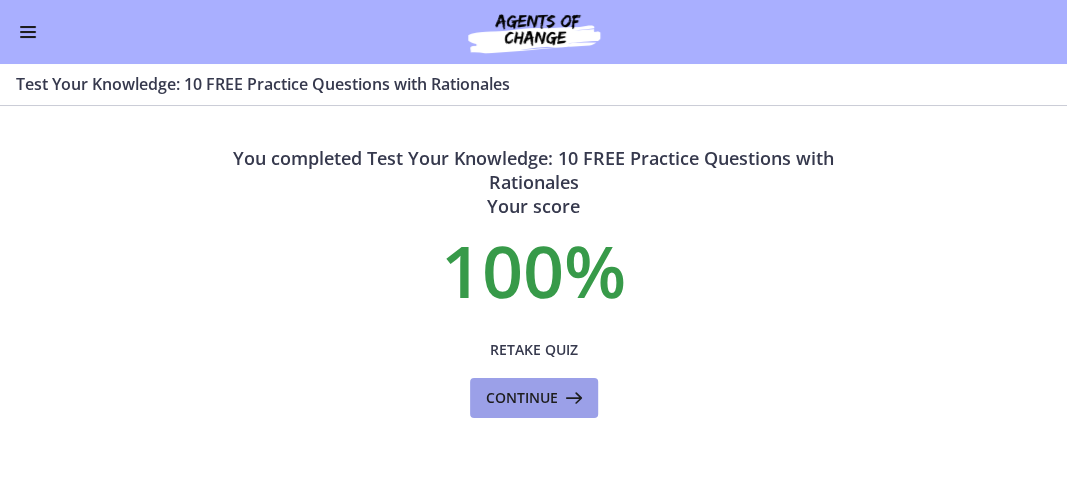 click on "Continue" at bounding box center (522, 398) 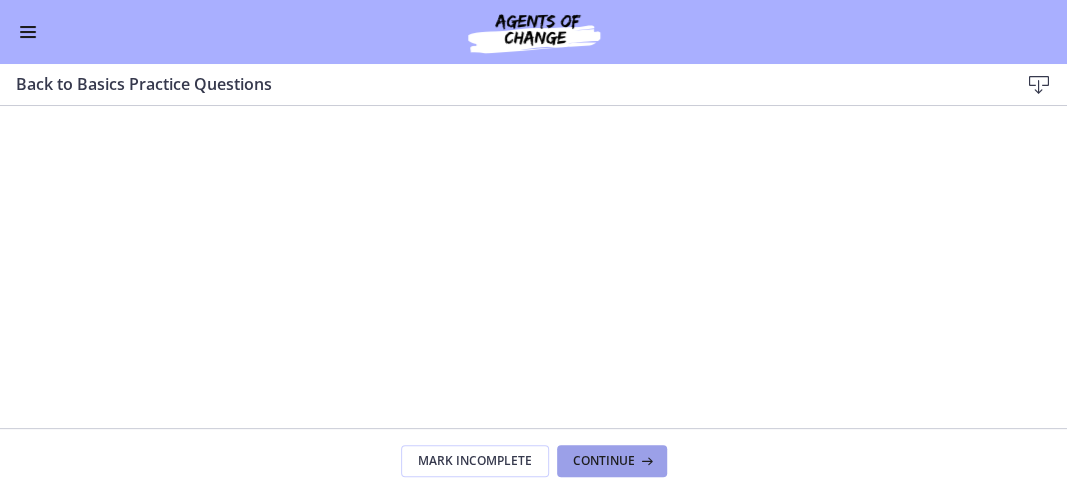 click on "Continue" at bounding box center [612, 461] 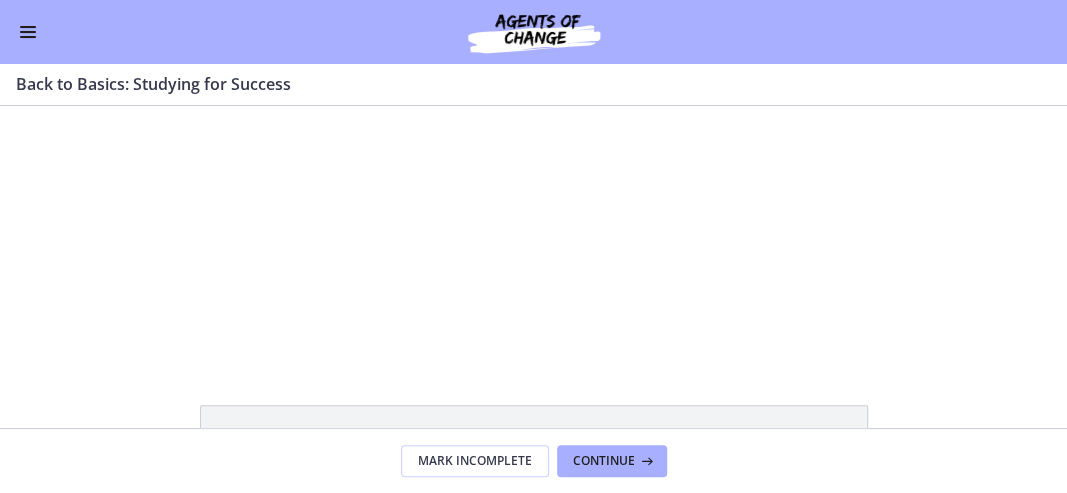 scroll, scrollTop: 0, scrollLeft: 0, axis: both 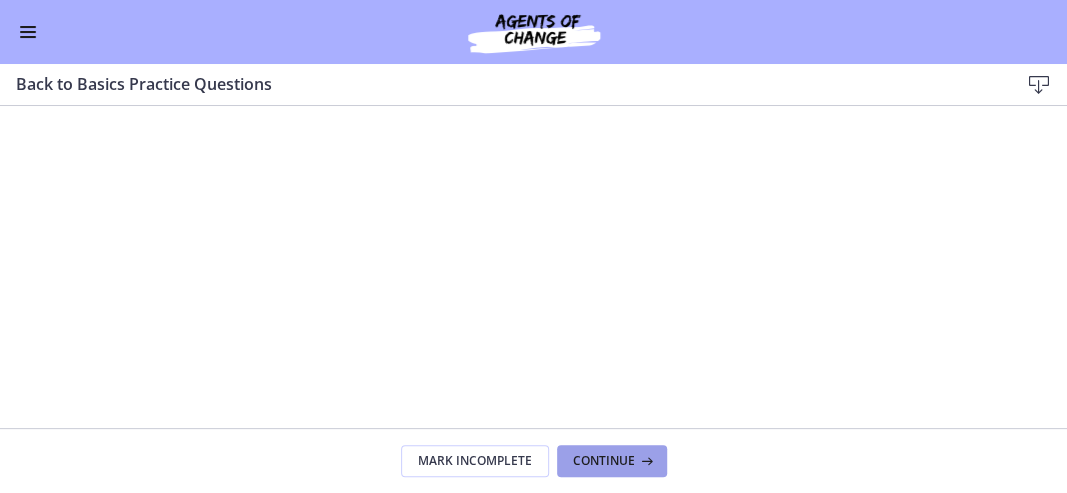 click on "Continue" at bounding box center [604, 461] 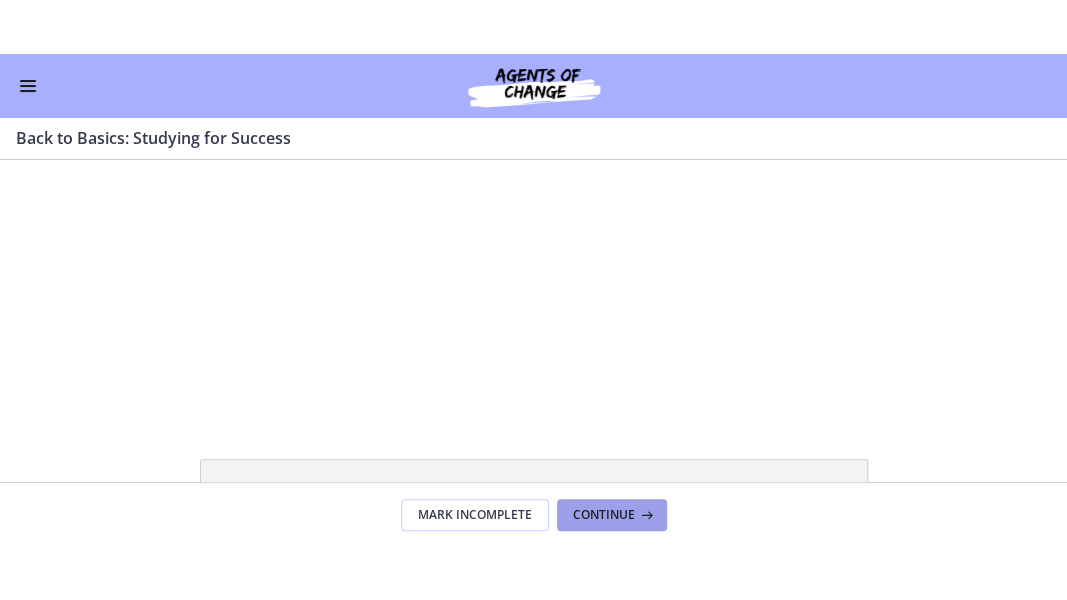scroll, scrollTop: 0, scrollLeft: 0, axis: both 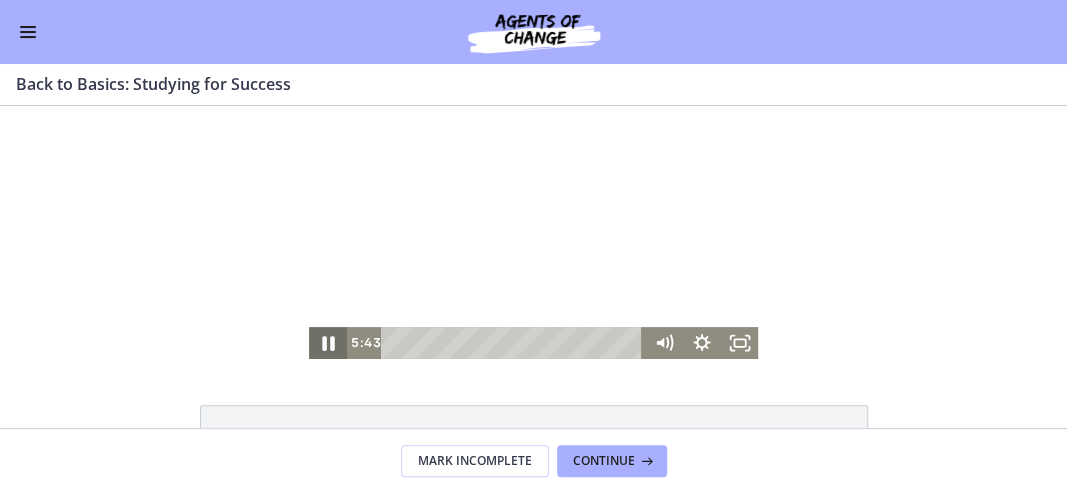 click 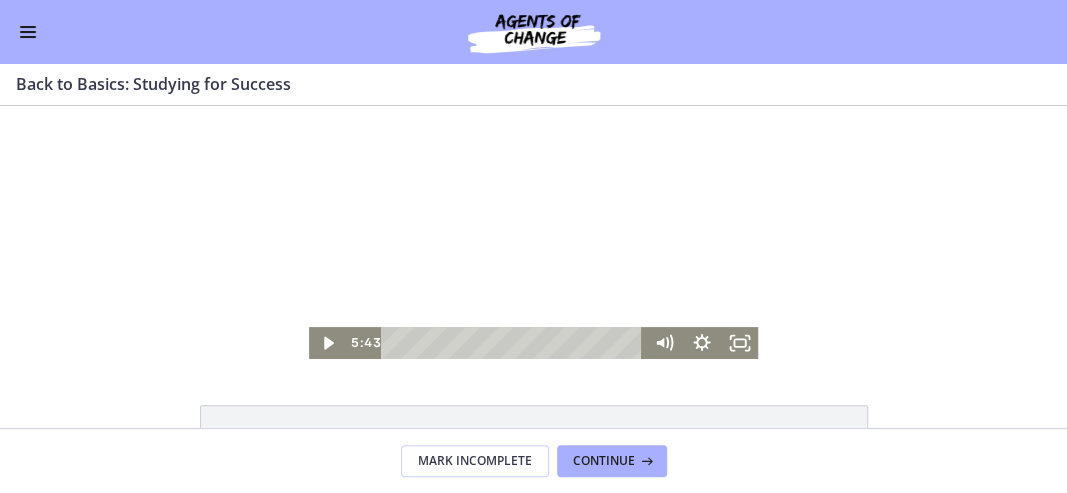 click at bounding box center [534, 232] 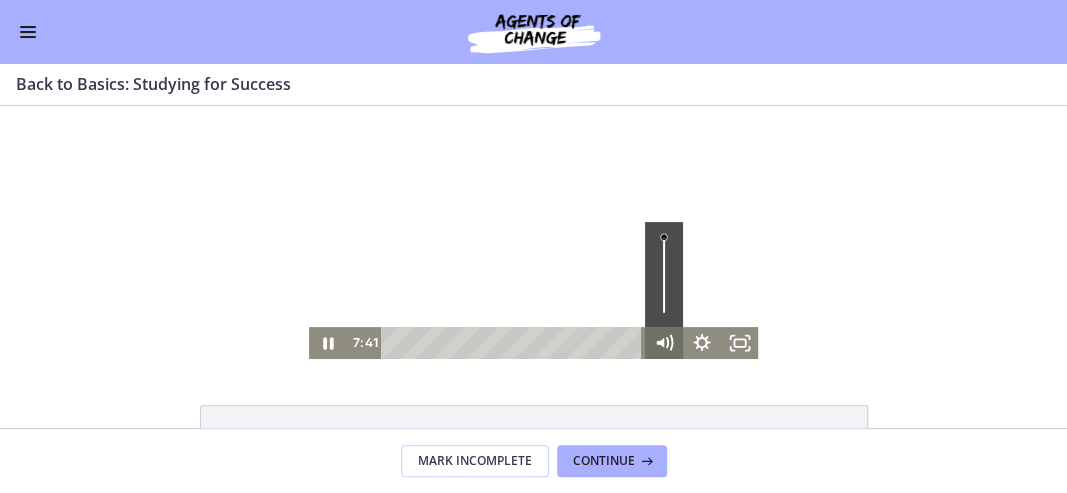 click 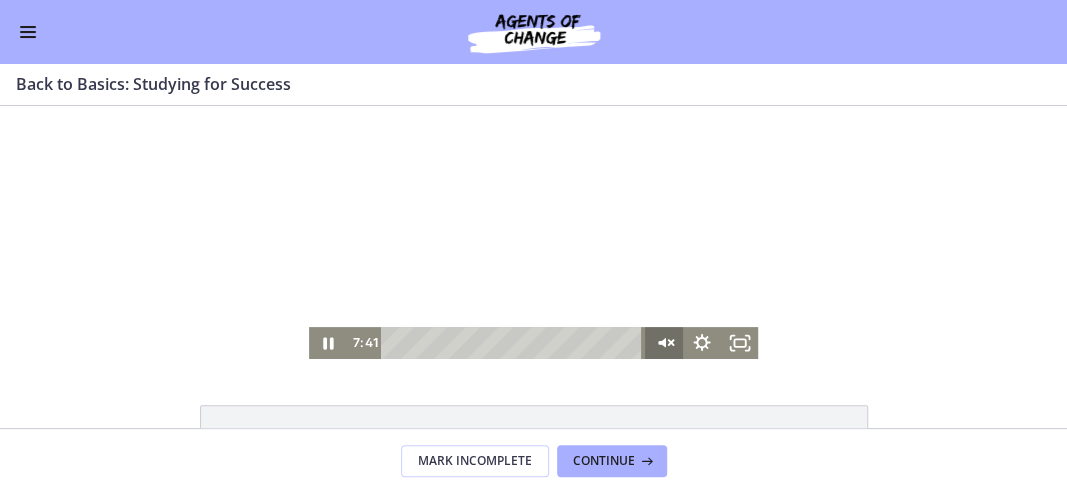 click 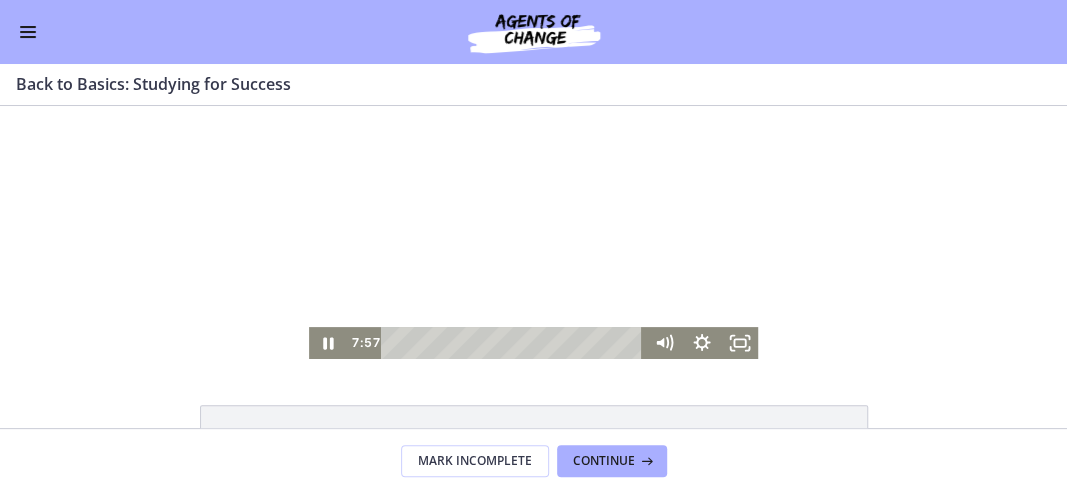 click on "Click for sound
@keyframes VOLUME_SMALL_WAVE_FLASH {
0% { opacity: 0; }
33% { opacity: 1; }
66% { opacity: 1; }
100% { opacity: 0; }
}
@keyframes VOLUME_LARGE_WAVE_FLASH {
0% { opacity: 0; }
33% { opacity: 1; }
66% { opacity: 1; }
100% { opacity: 0; }
}
.volume__small-wave {
animation: VOLUME_SMALL_WAVE_FLASH 2s infinite;
opacity: 0;
}
.volume__large-wave {
animation: VOLUME_LARGE_WAVE_FLASH 2s infinite .3s;
opacity: 0;
}
7:57 34:40" at bounding box center [533, 232] 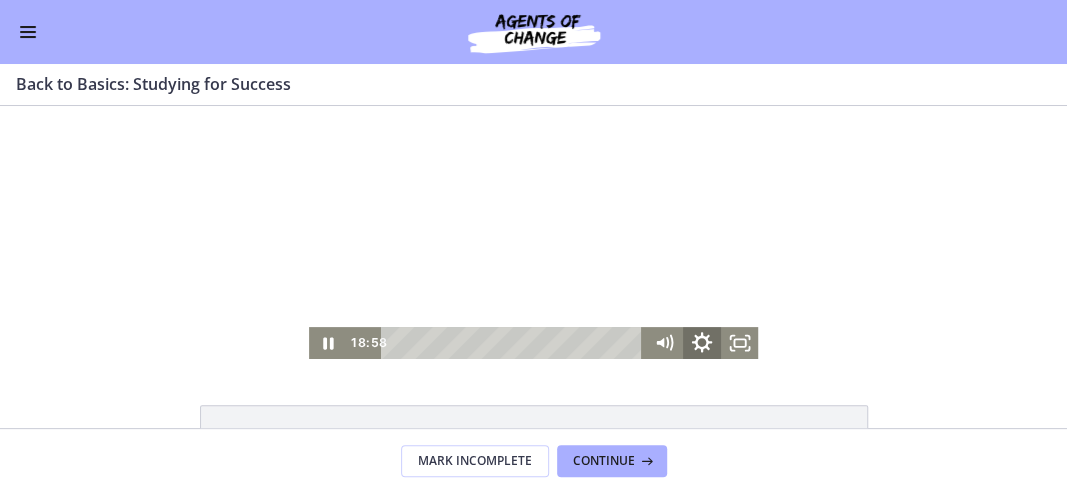 click 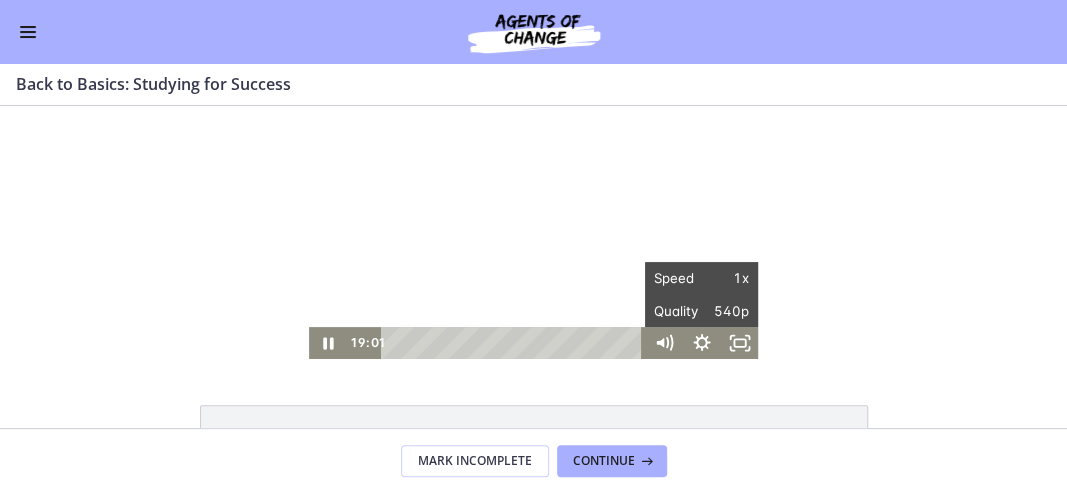 click on "Click for sound
@keyframes VOLUME_SMALL_WAVE_FLASH {
0% { opacity: 0; }
33% { opacity: 1; }
66% { opacity: 1; }
100% { opacity: 0; }
}
@keyframes VOLUME_LARGE_WAVE_FLASH {
0% { opacity: 0; }
33% { opacity: 1; }
66% { opacity: 1; }
100% { opacity: 0; }
}
.volume__small-wave {
animation: VOLUME_SMALL_WAVE_FLASH 2s infinite;
opacity: 0;
}
.volume__large-wave {
animation: VOLUME_LARGE_WAVE_FLASH 2s infinite .3s;
opacity: 0;
}
19:01 34:40 Speed 1x Speed 0.5x 0.75x 1x 1.25x 1.5x 1.75x 2x Quality 540p Quality Auto 224p 360p 540p 720p" at bounding box center [533, 232] 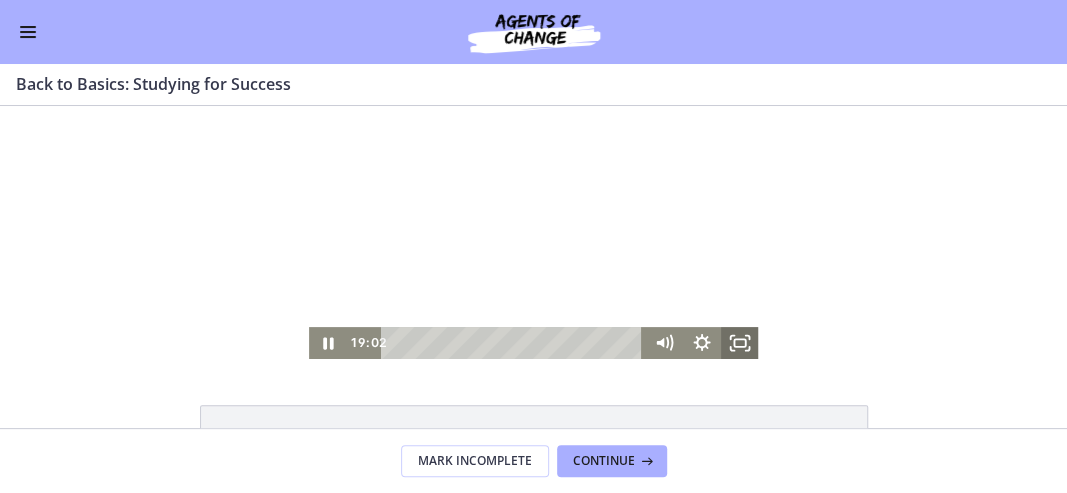 click 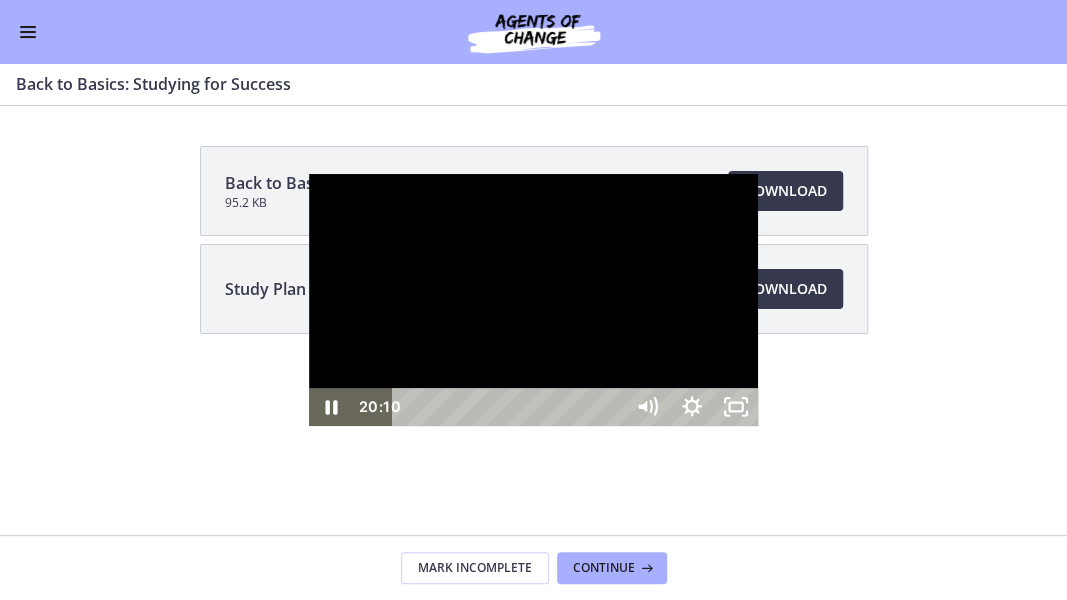 click at bounding box center [534, 300] 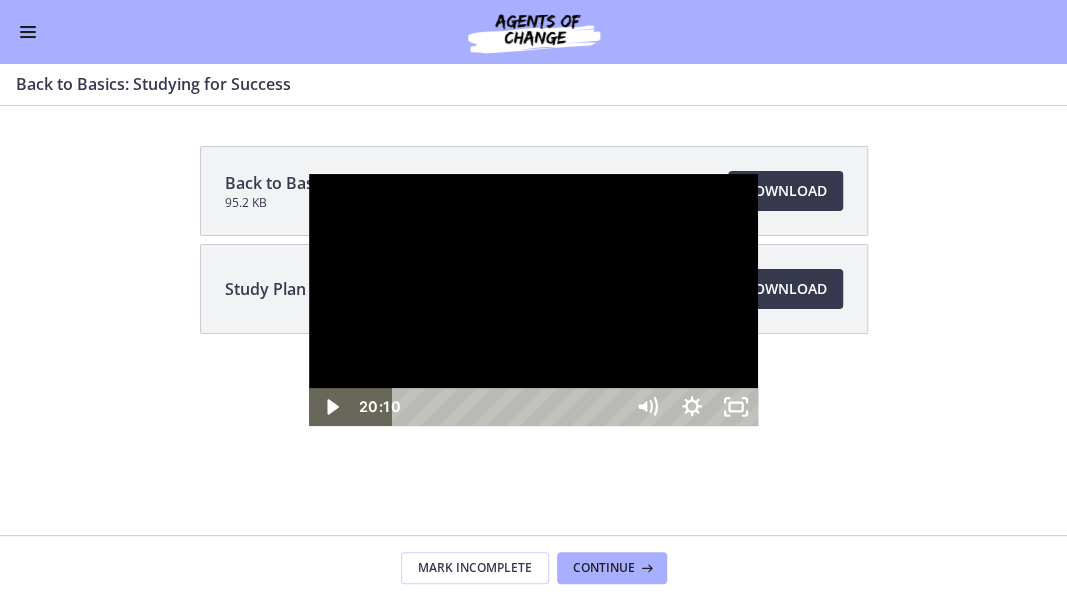 click at bounding box center [534, 300] 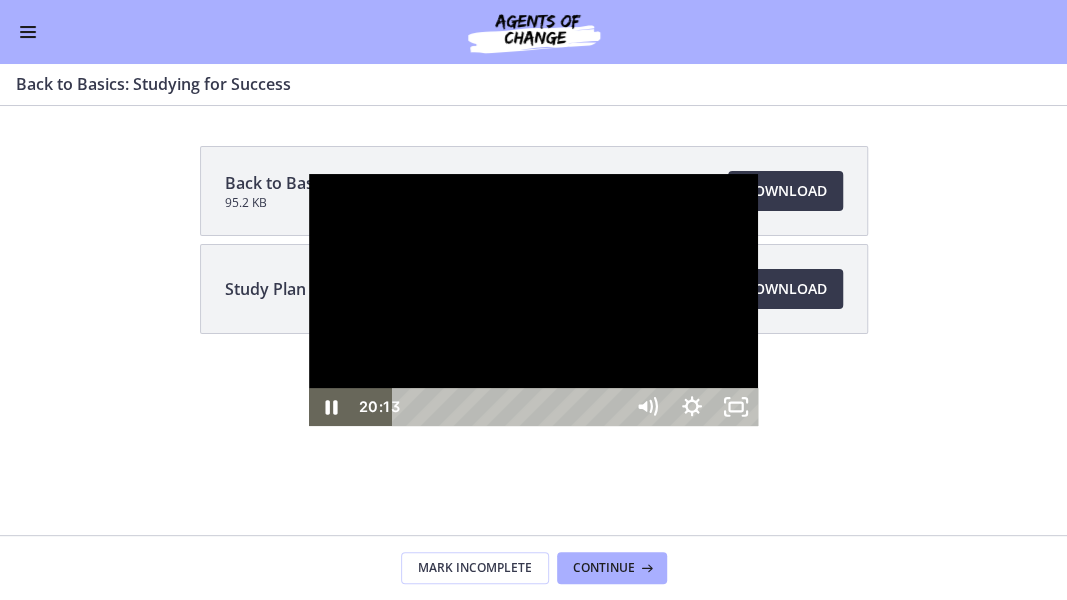 drag, startPoint x: 1020, startPoint y: 200, endPoint x: 1028, endPoint y: 299, distance: 99.32271 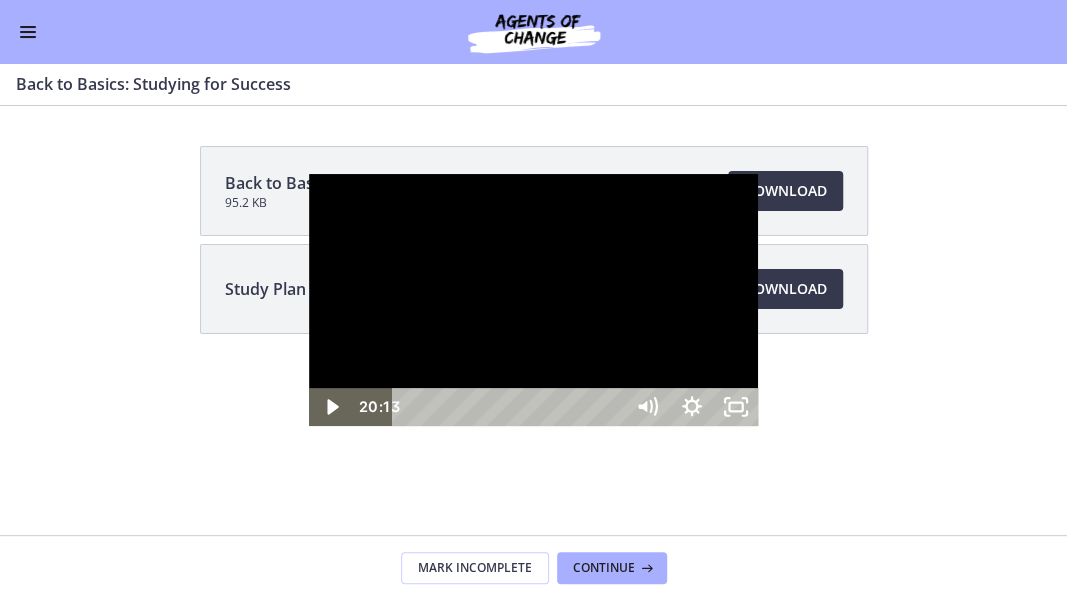 click at bounding box center (534, 300) 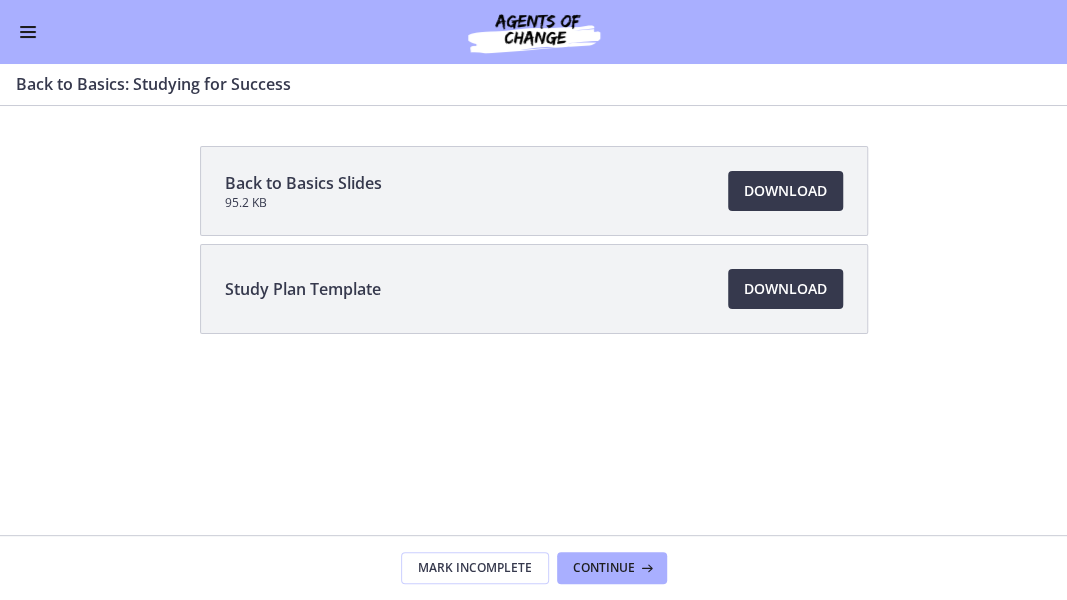 scroll, scrollTop: 0, scrollLeft: 0, axis: both 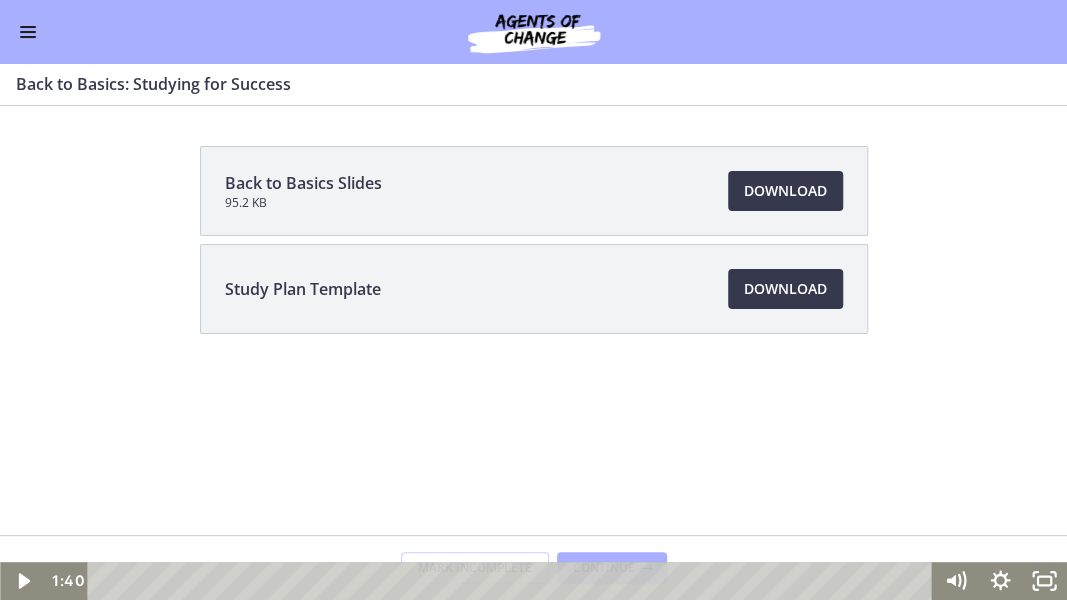 click at bounding box center [533, 300] 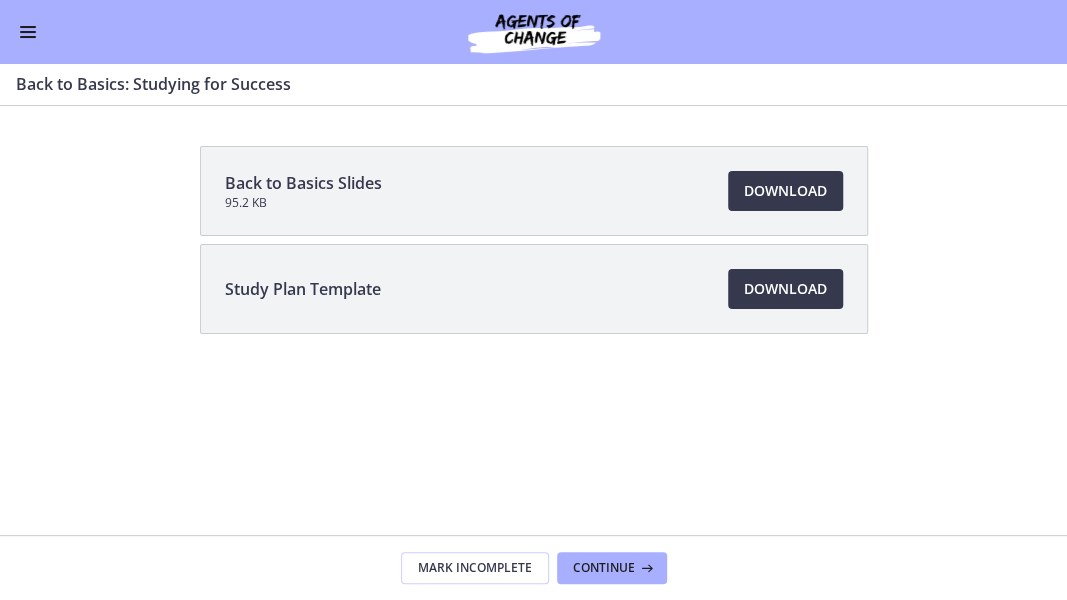 click at bounding box center [533, 300] 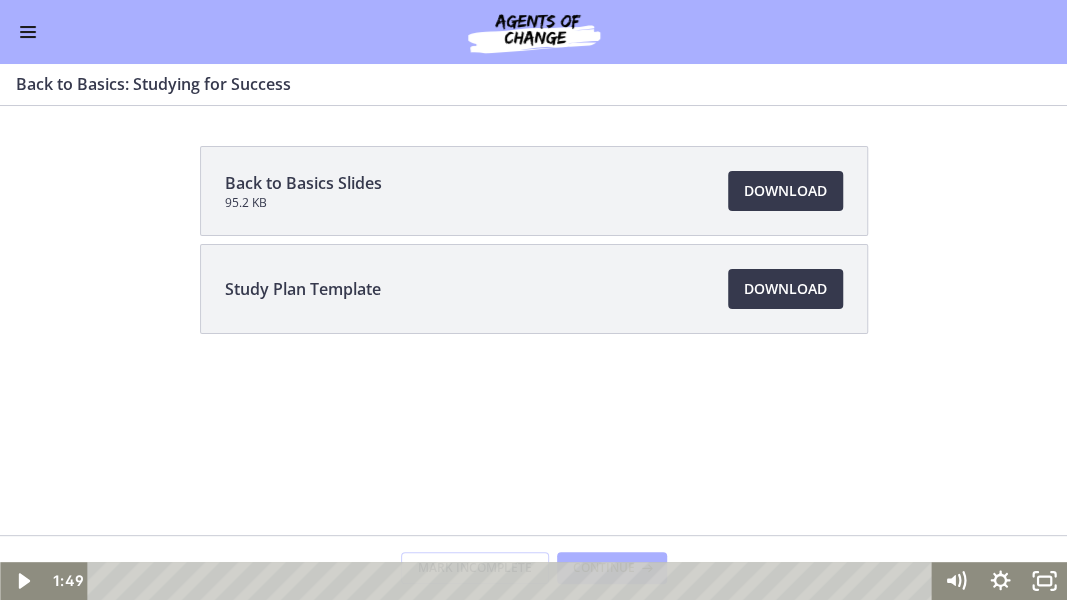 click at bounding box center (533, 300) 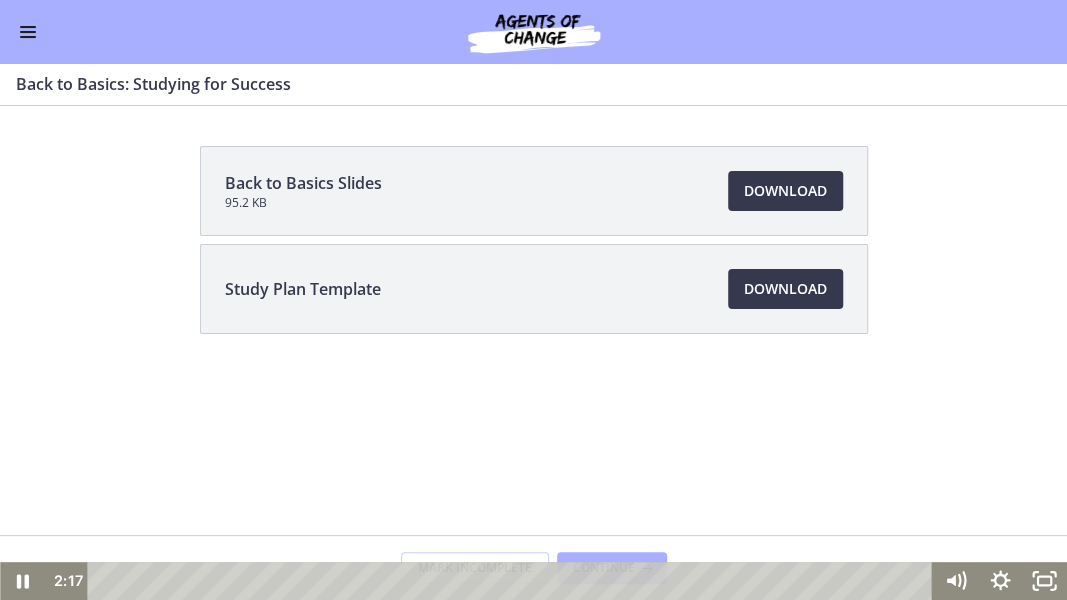 click at bounding box center (533, 300) 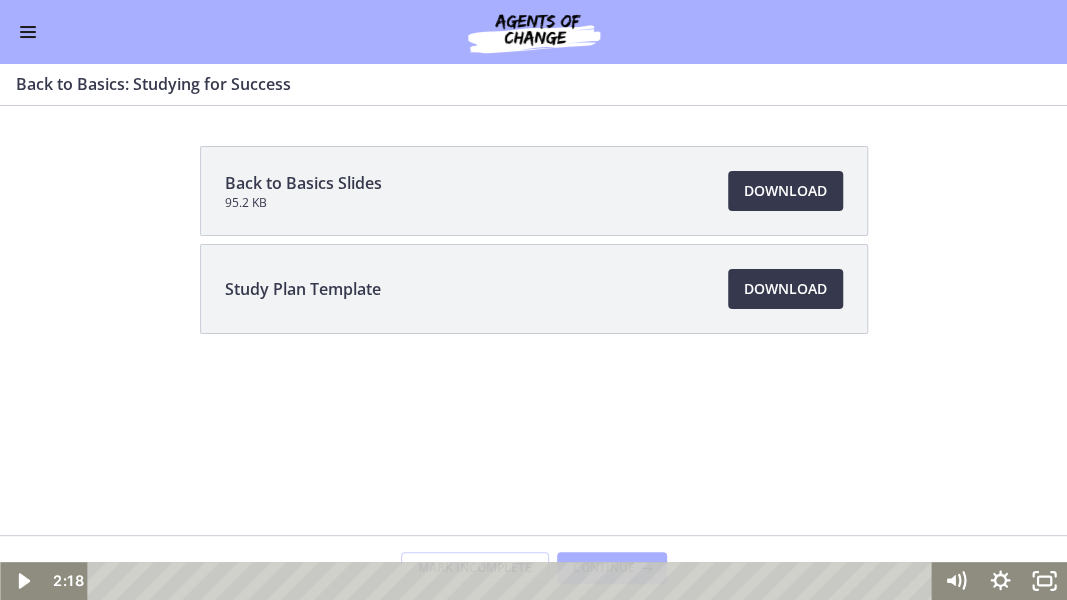 click at bounding box center (533, 300) 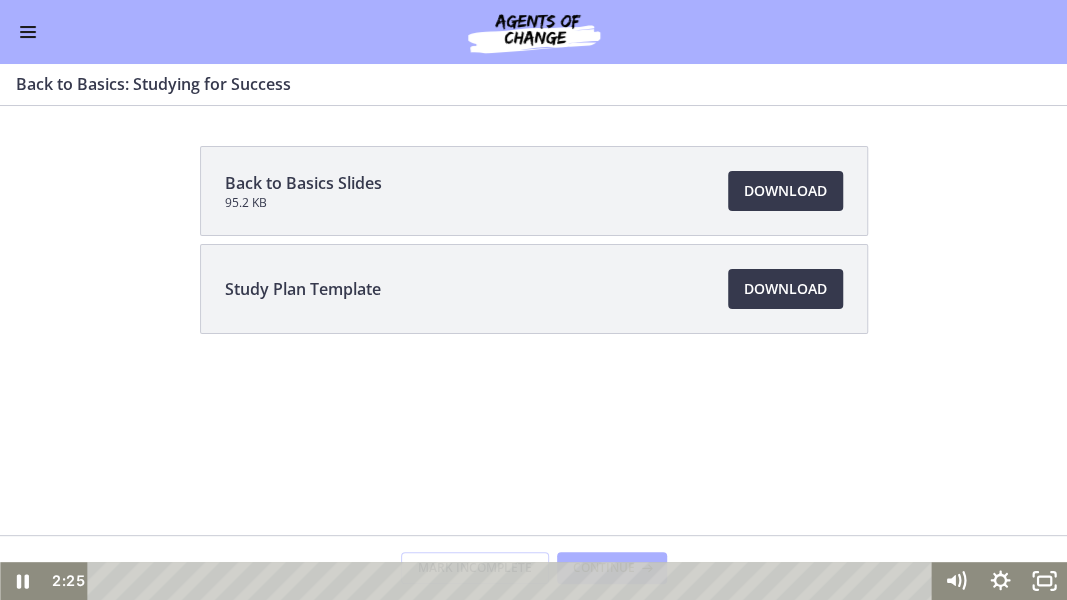 click at bounding box center [533, 300] 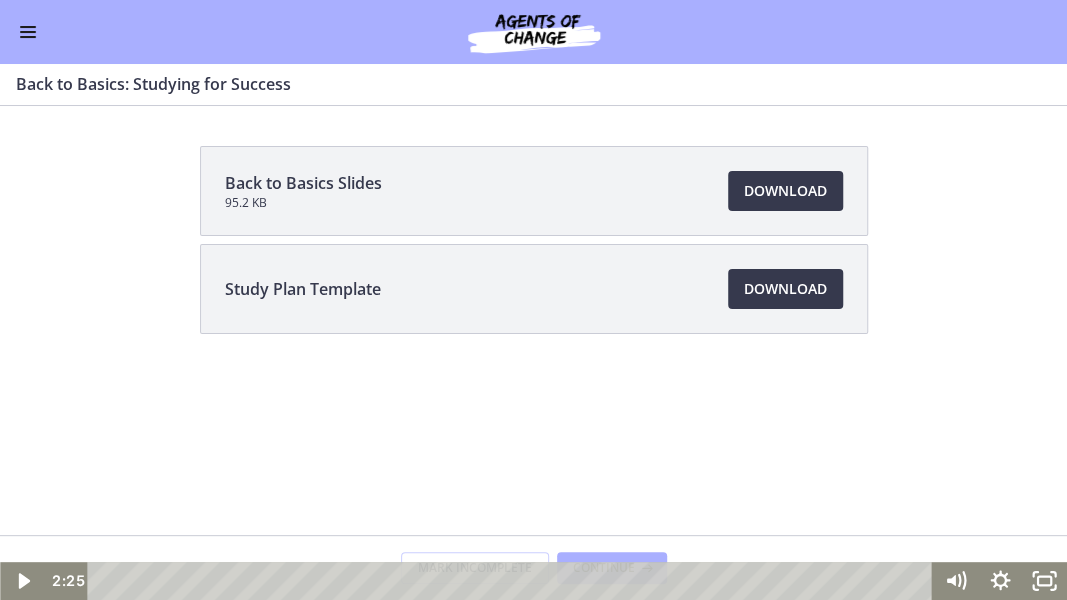 click at bounding box center [533, 300] 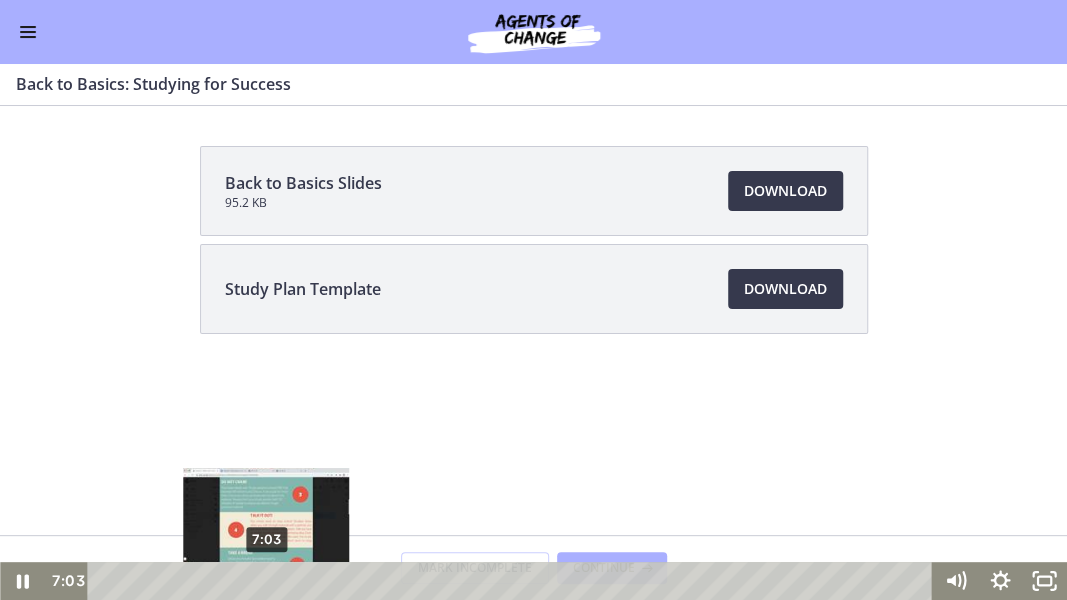 drag, startPoint x: 160, startPoint y: 576, endPoint x: 267, endPoint y: 575, distance: 107.00467 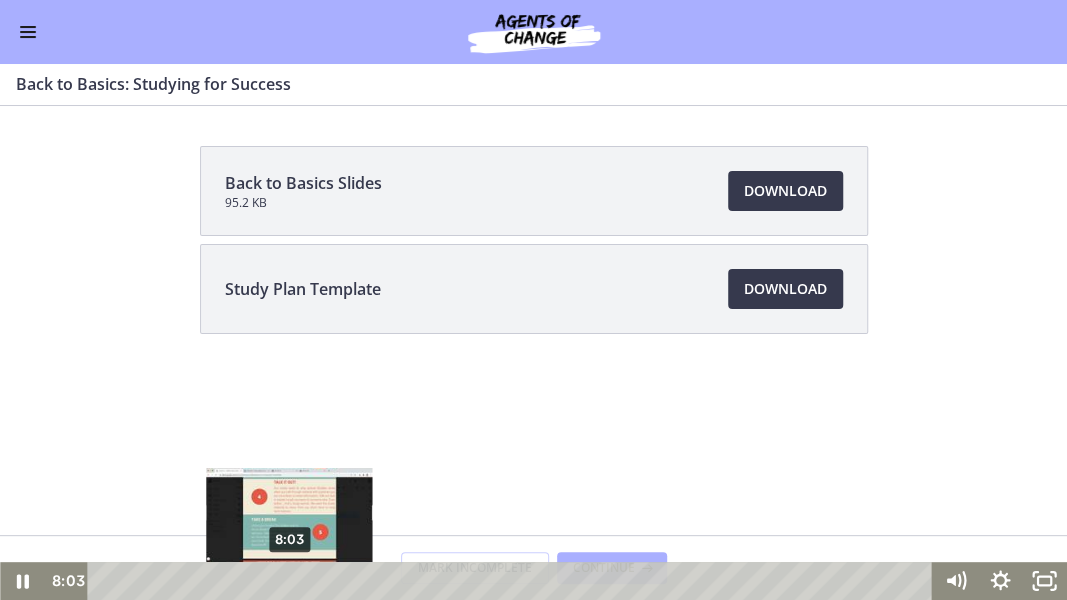 click on "8:03" at bounding box center (513, 581) 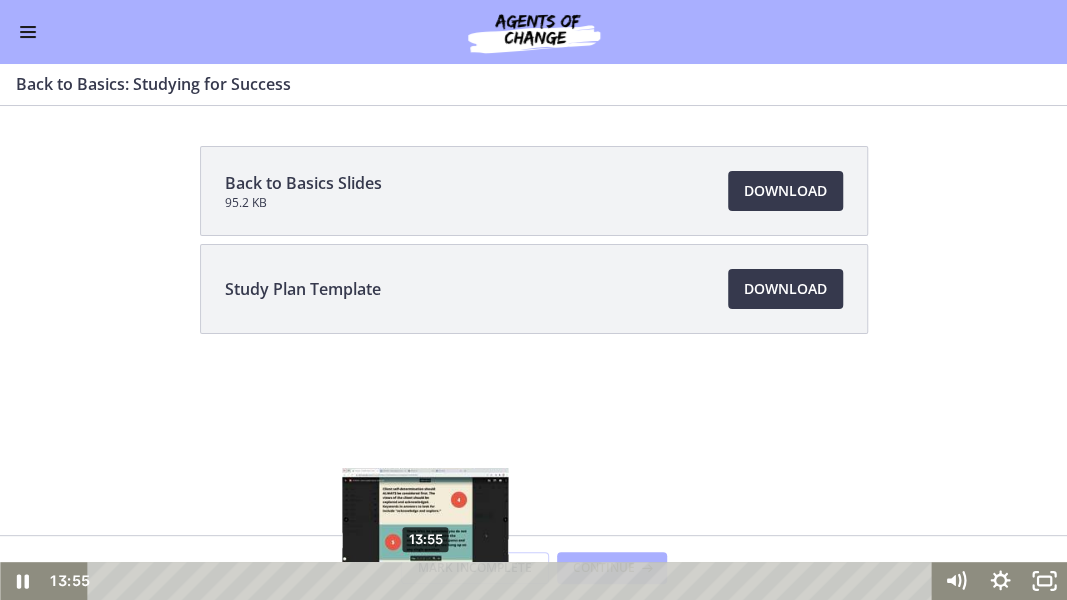 drag, startPoint x: 389, startPoint y: 580, endPoint x: 429, endPoint y: 575, distance: 40.311287 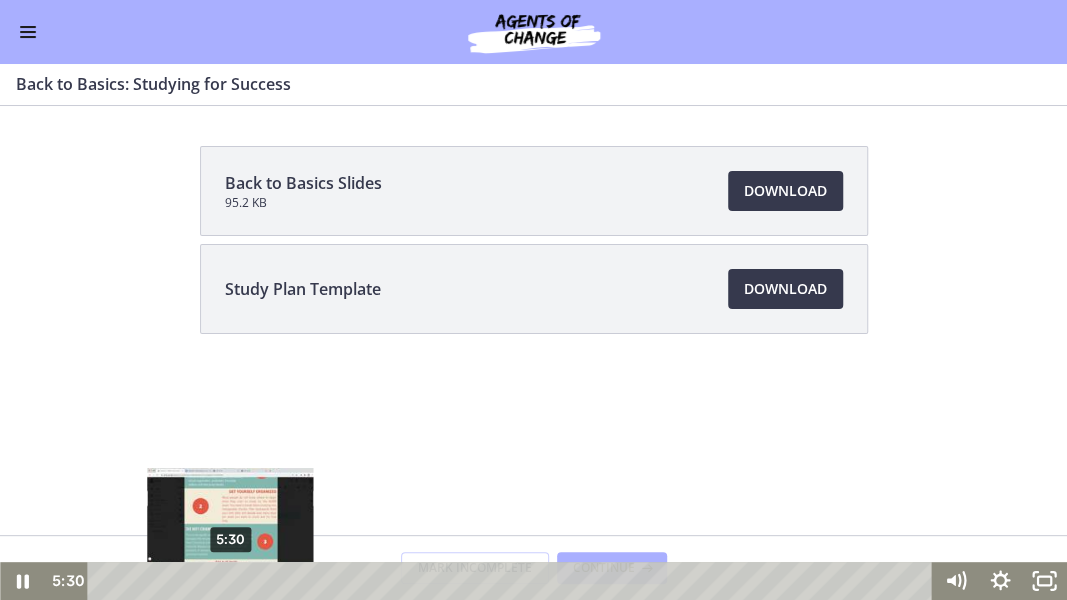 click on "5:30" at bounding box center (513, 581) 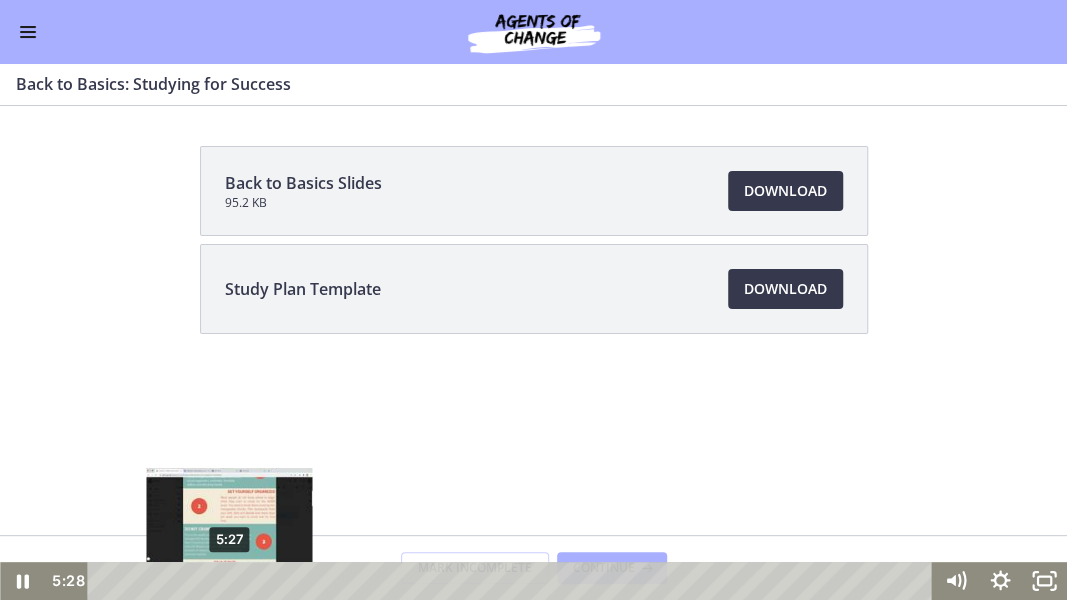 click at bounding box center (230, 581) 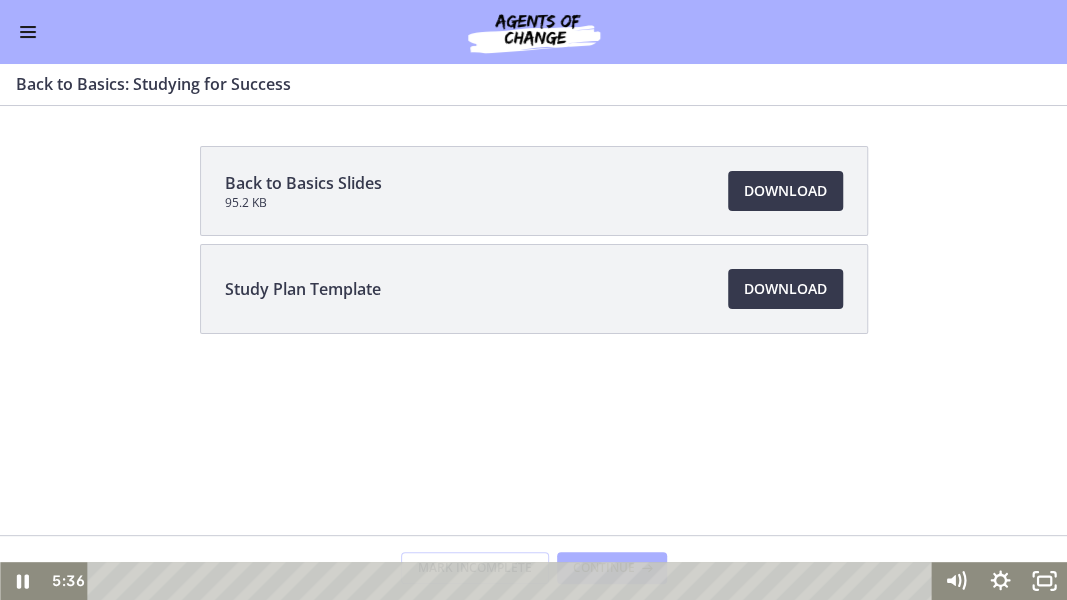 drag, startPoint x: 1062, startPoint y: 169, endPoint x: 1054, endPoint y: 118, distance: 51.62364 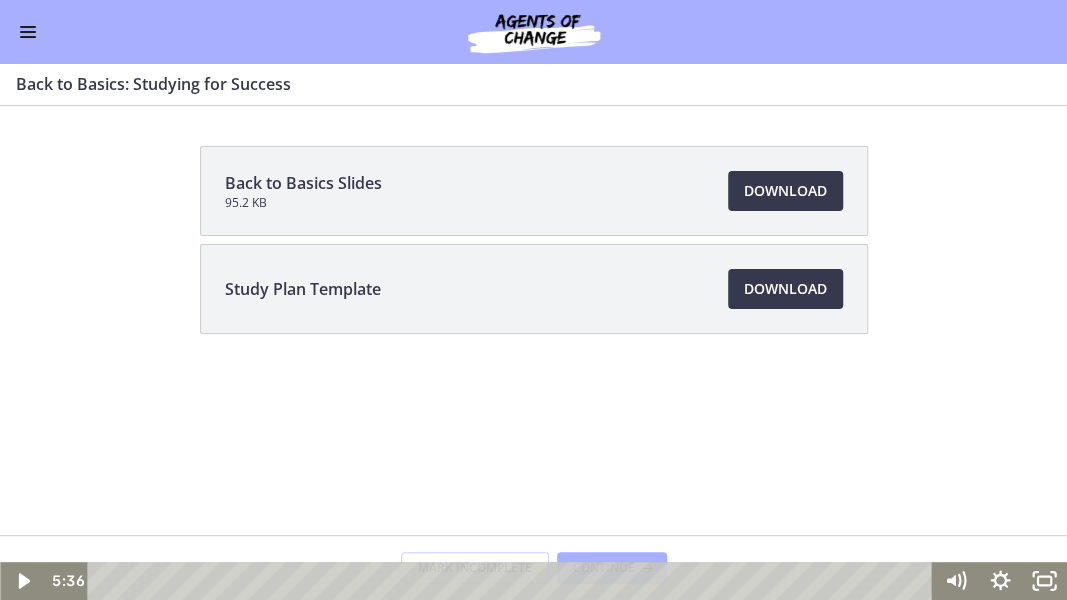 click at bounding box center (533, 300) 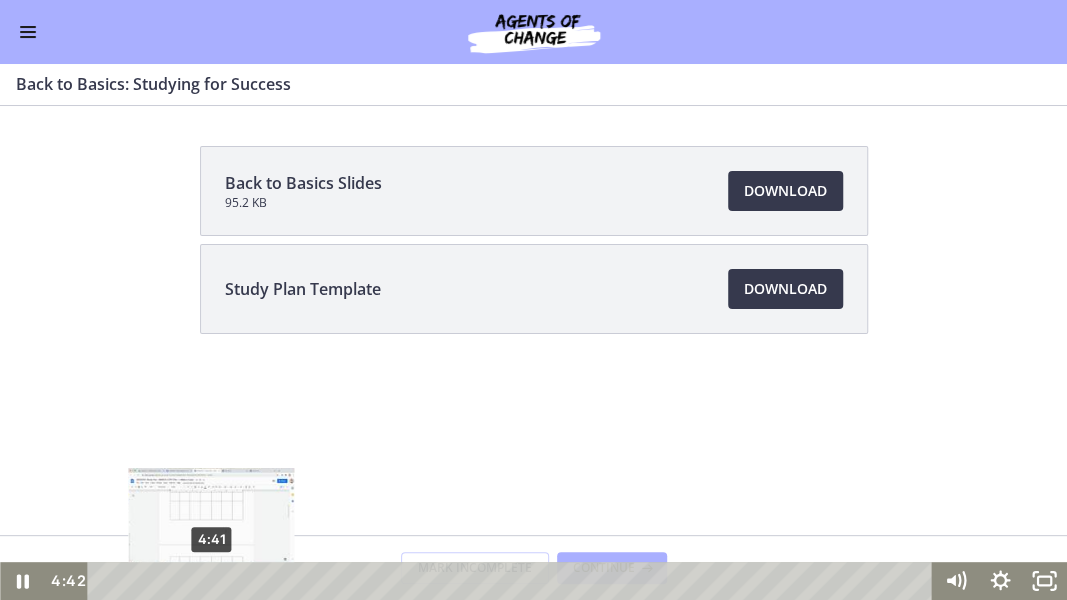 drag, startPoint x: 250, startPoint y: 578, endPoint x: 212, endPoint y: 578, distance: 38 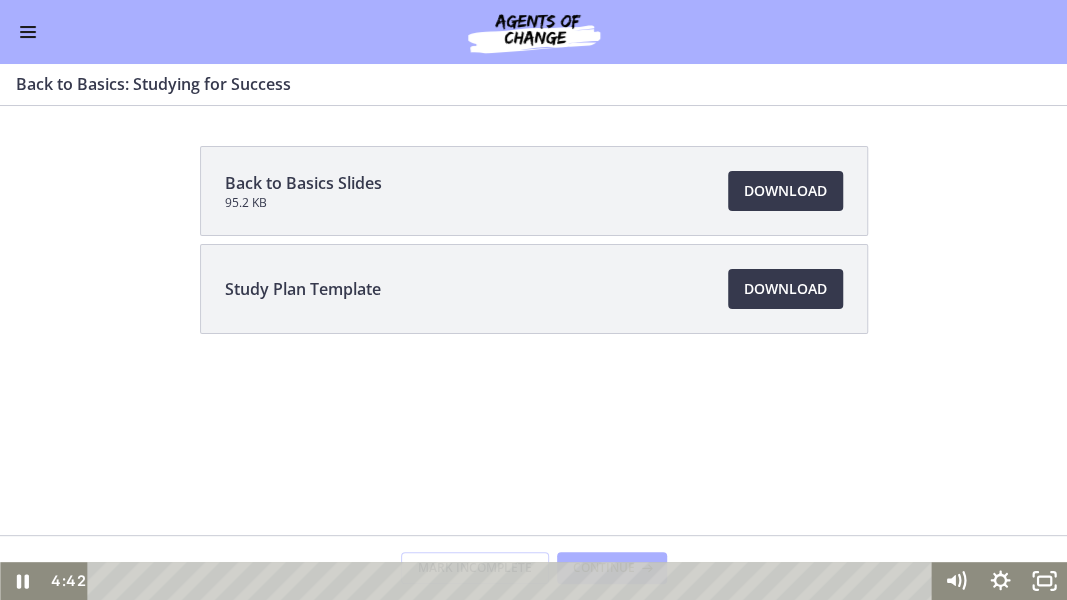 click at bounding box center (533, 300) 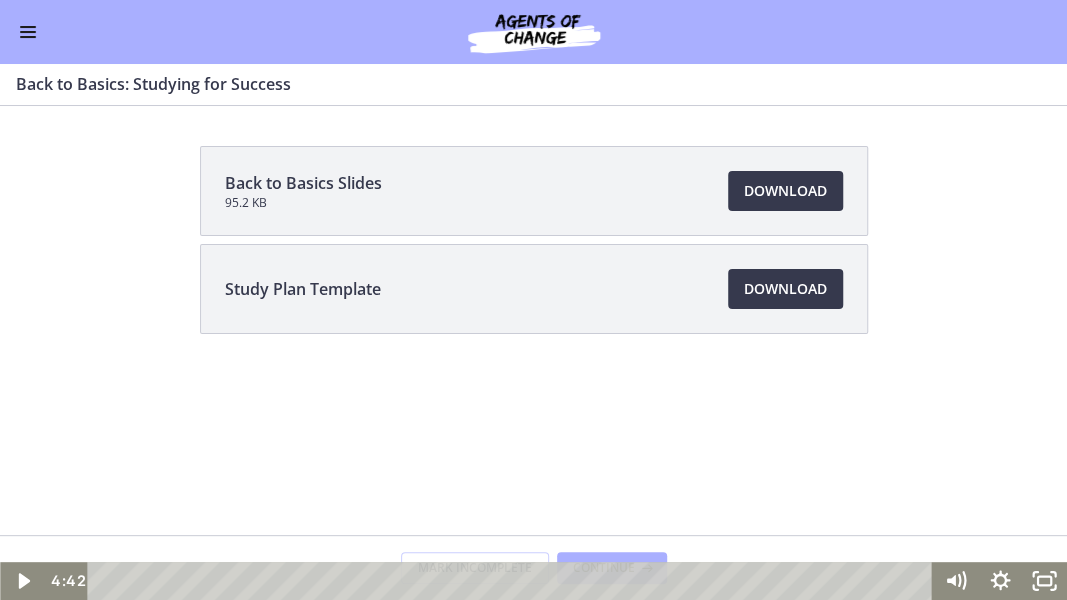 click at bounding box center [533, 300] 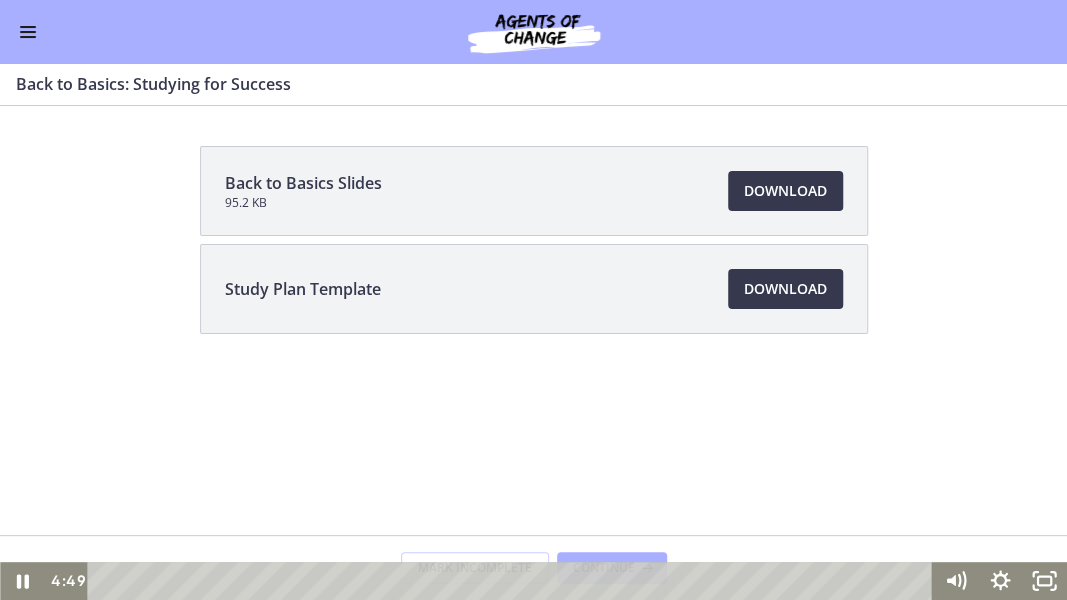drag, startPoint x: 428, startPoint y: 175, endPoint x: 500, endPoint y: 370, distance: 207.86775 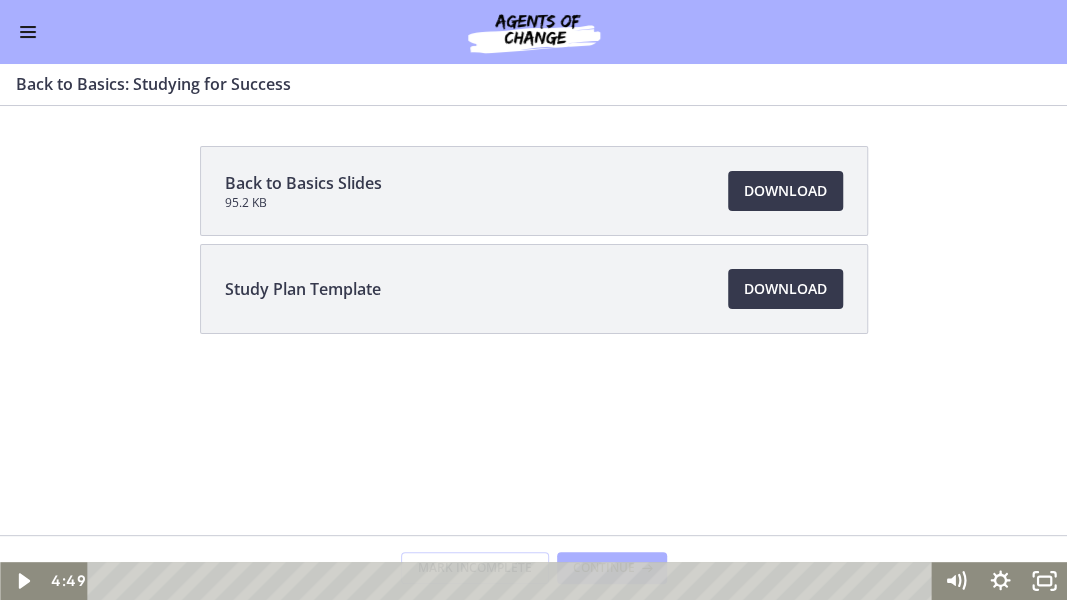drag, startPoint x: 462, startPoint y: 163, endPoint x: 478, endPoint y: 311, distance: 148.86235 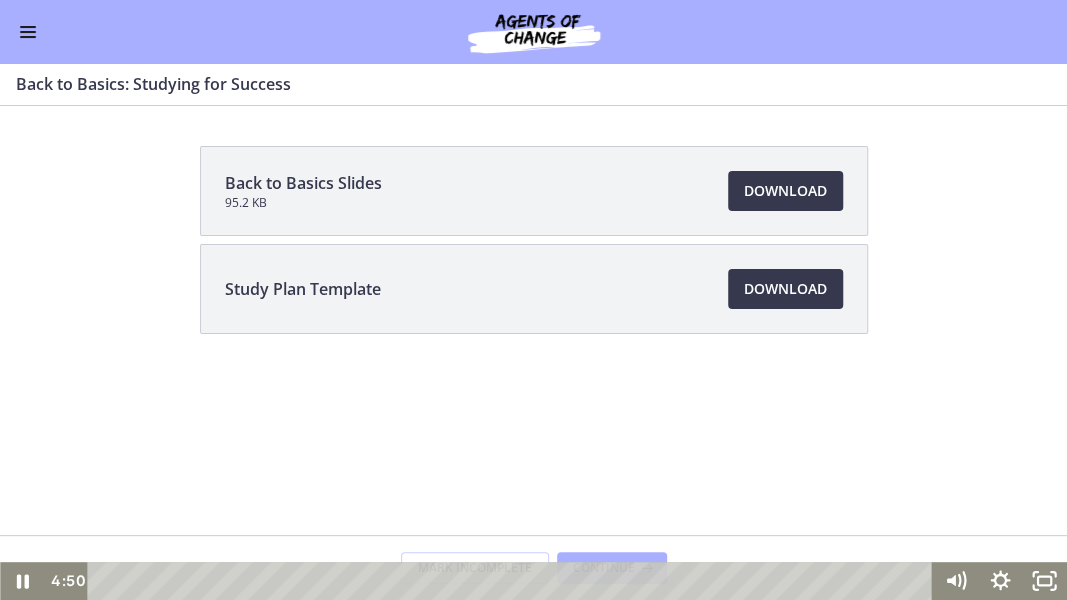 click at bounding box center (533, 300) 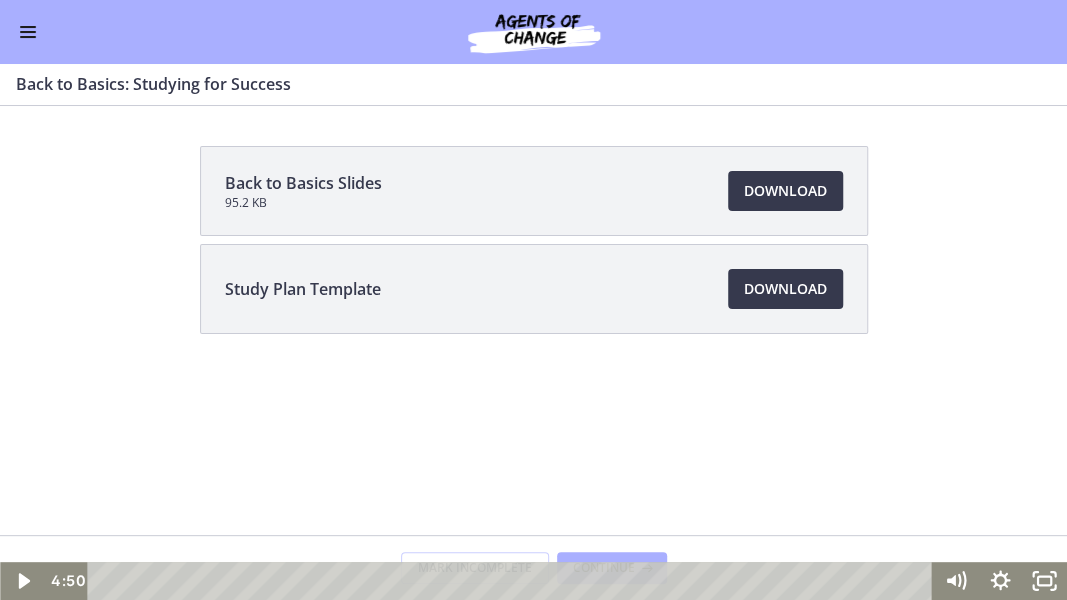 click at bounding box center (533, 300) 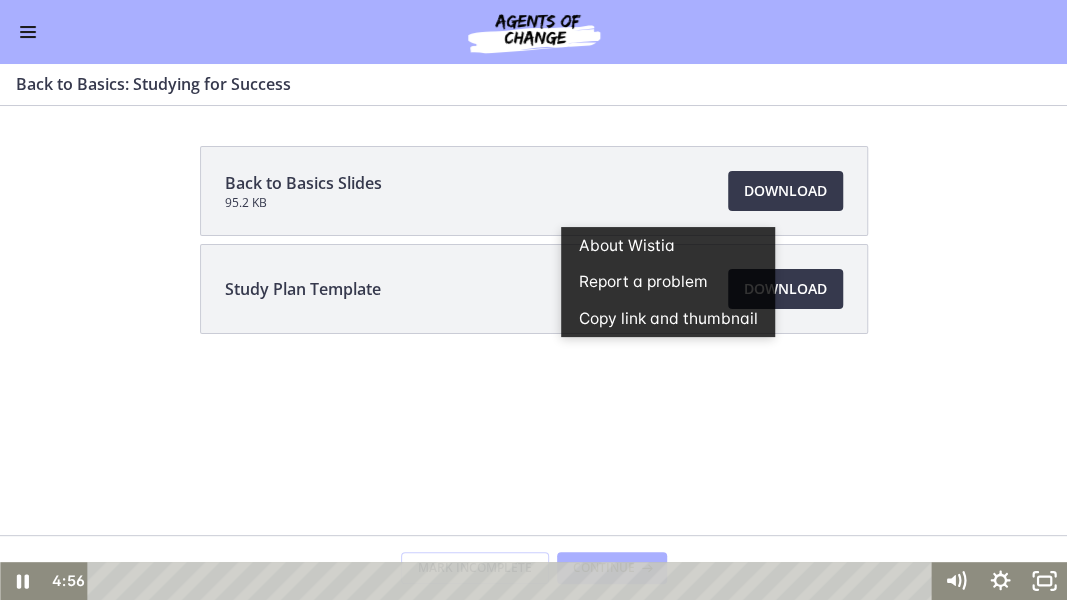 click at bounding box center [533, 300] 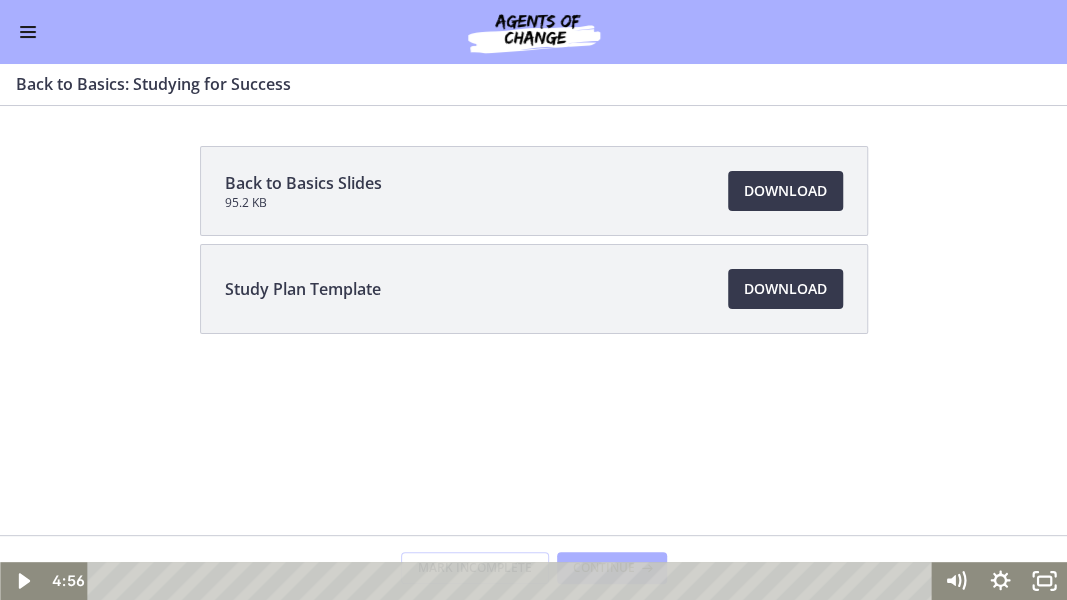 click at bounding box center (533, 300) 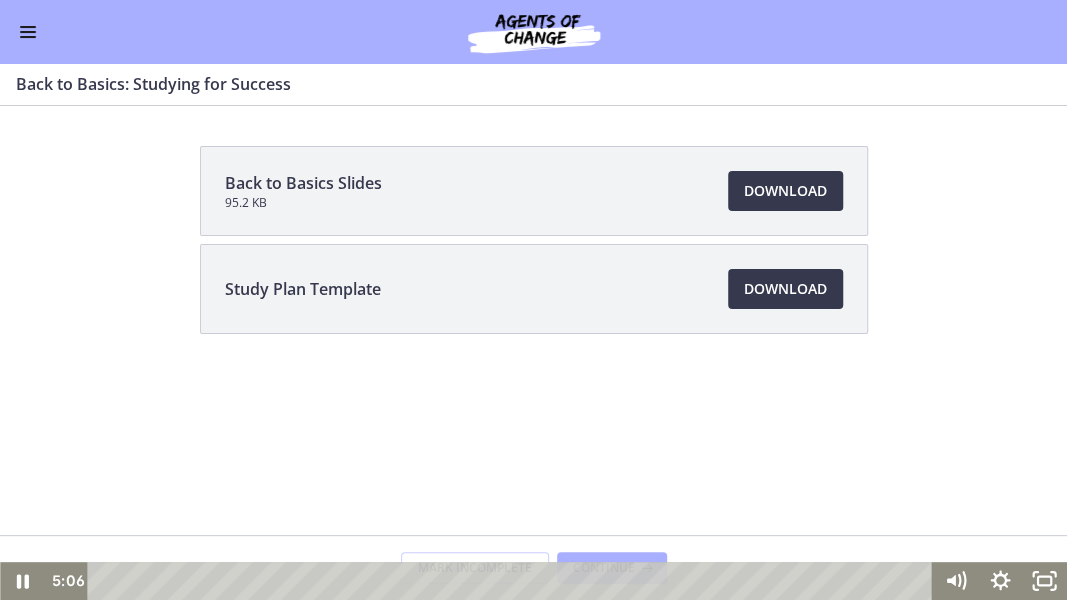 click at bounding box center [533, 300] 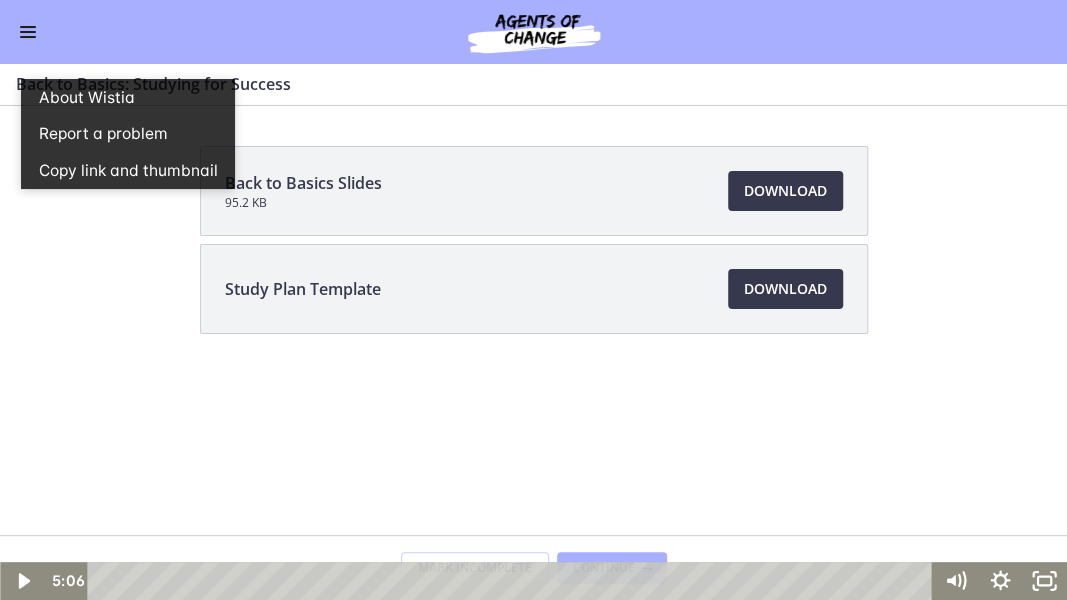 click at bounding box center [533, 300] 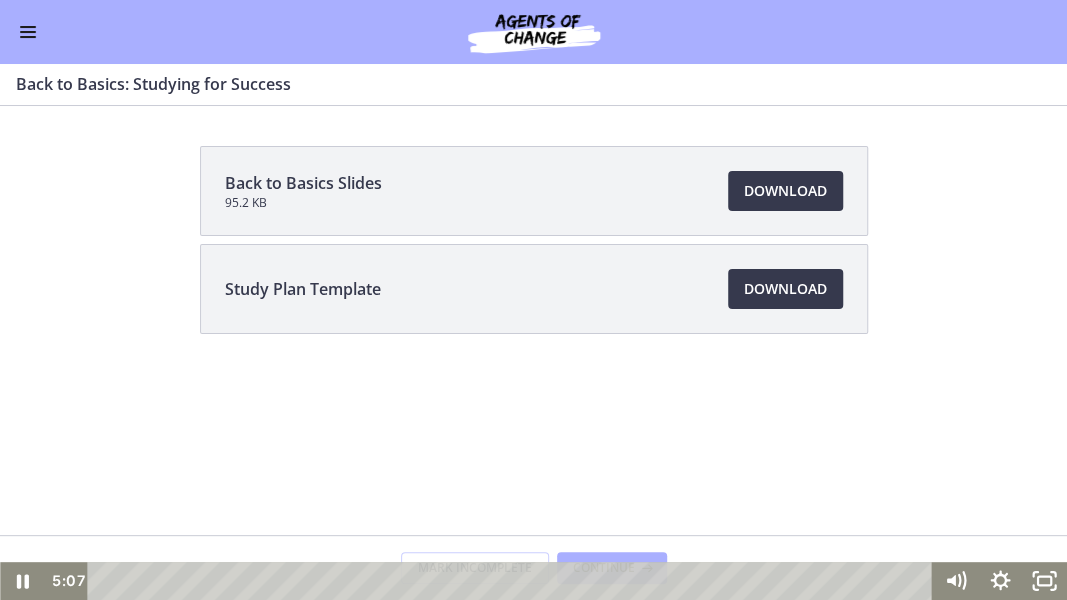 click at bounding box center (533, 300) 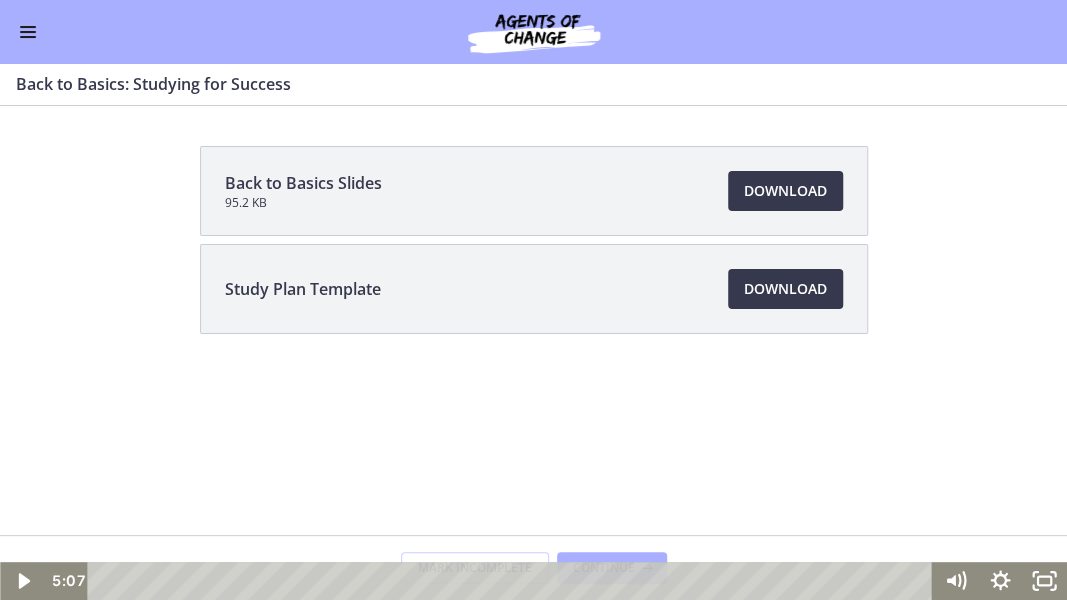 click at bounding box center (533, 300) 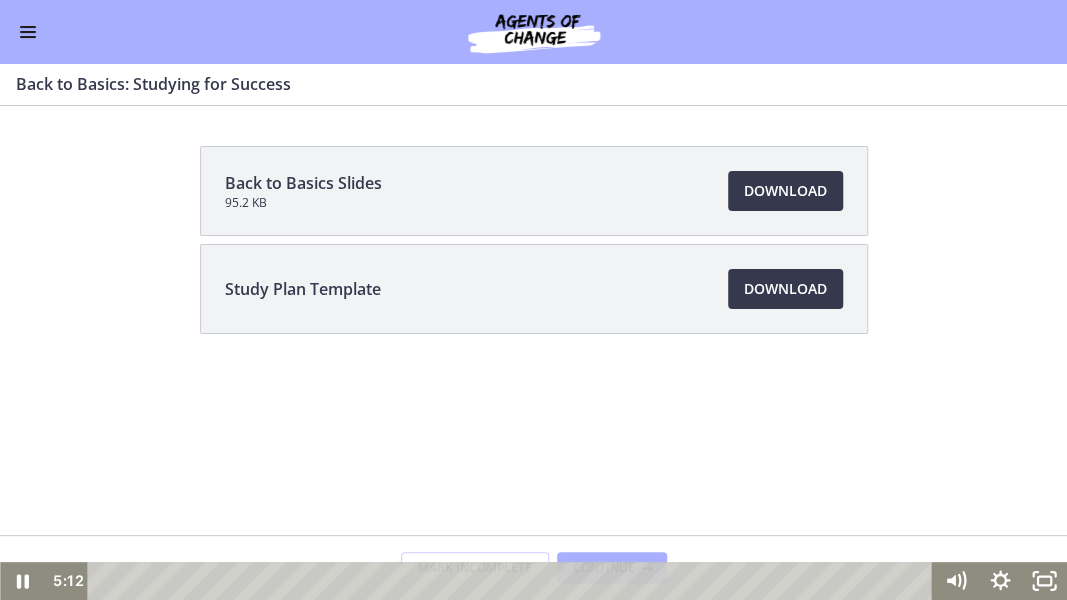 click at bounding box center (533, 300) 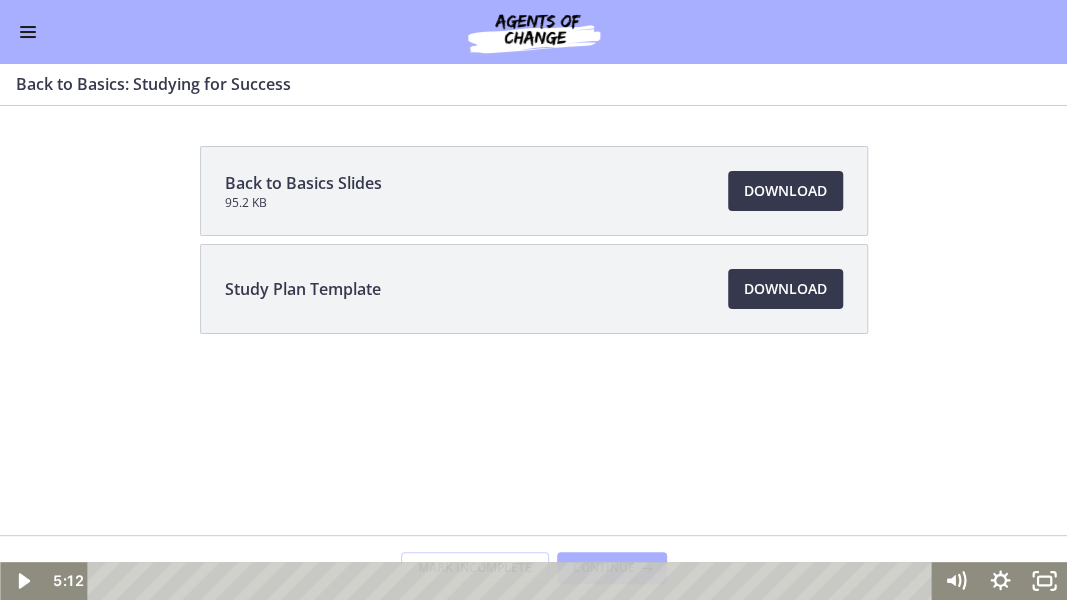 click at bounding box center [533, 300] 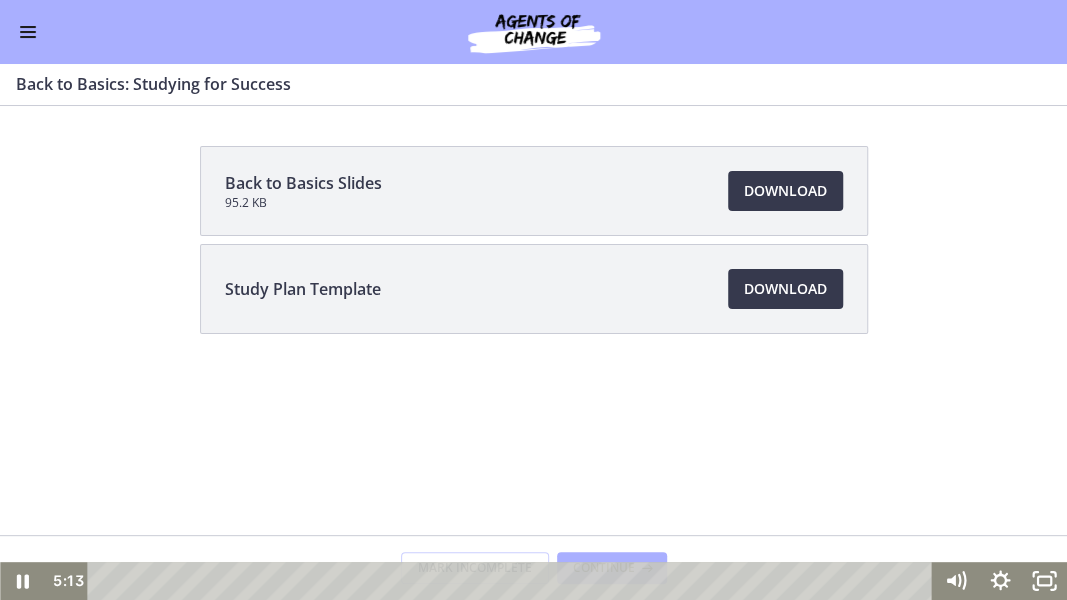click at bounding box center (533, 300) 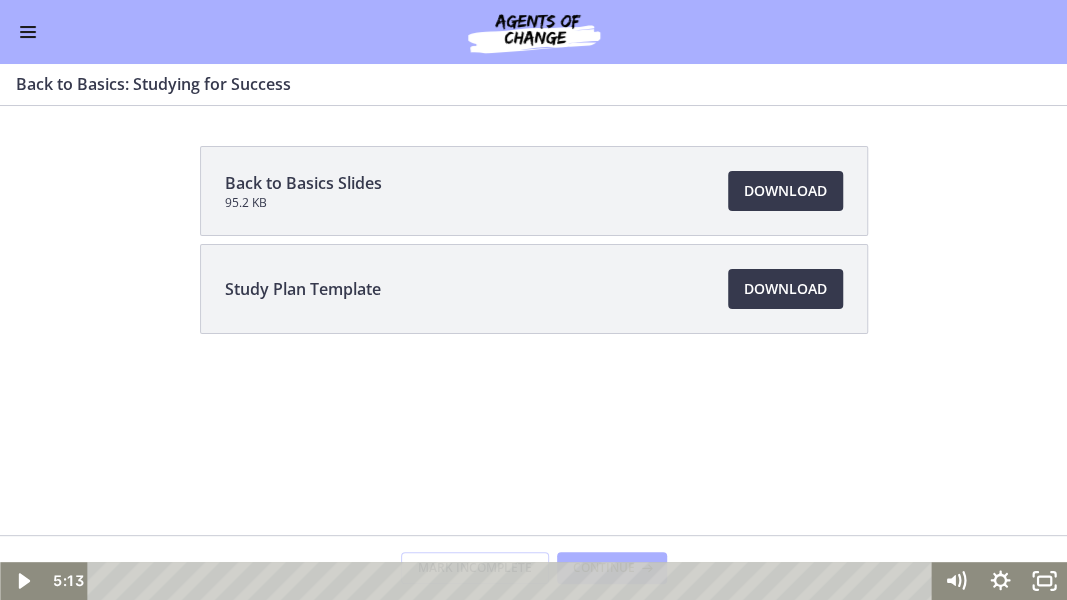 click at bounding box center [533, 300] 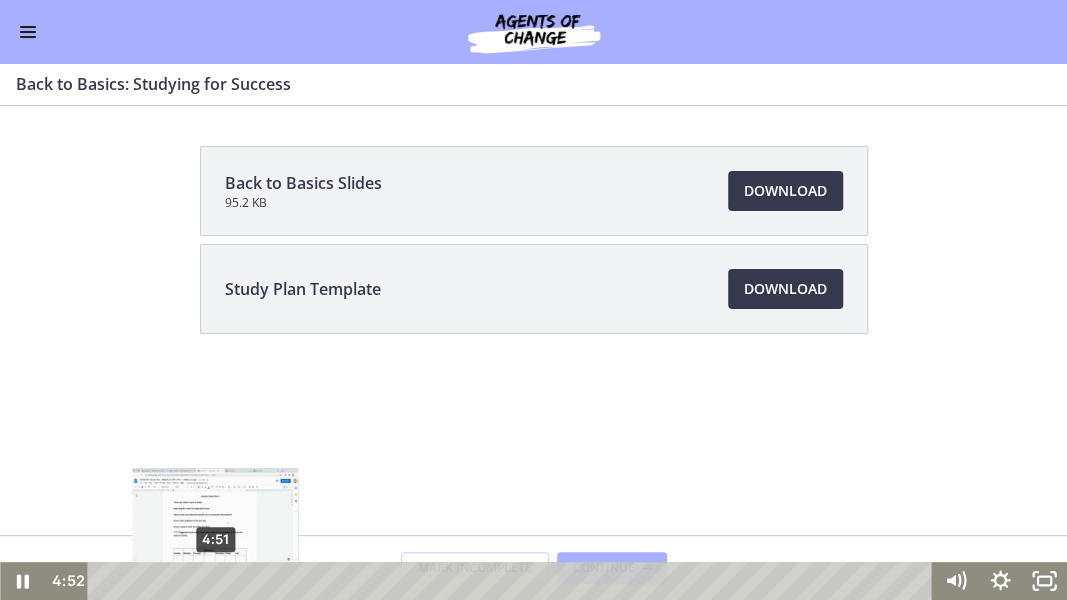 click at bounding box center [216, 581] 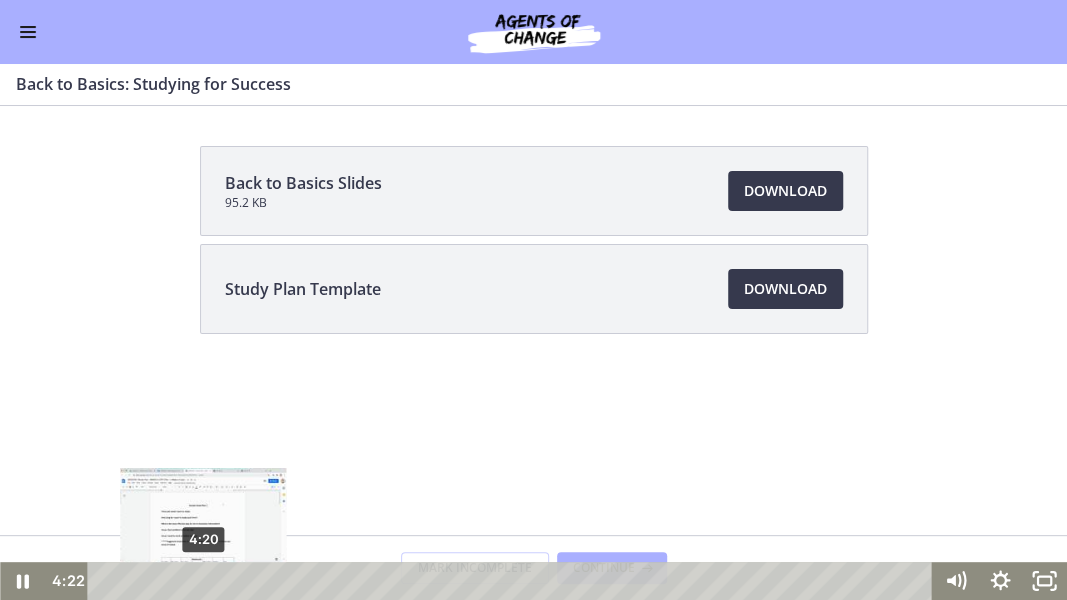 drag, startPoint x: 224, startPoint y: 578, endPoint x: 204, endPoint y: 578, distance: 20 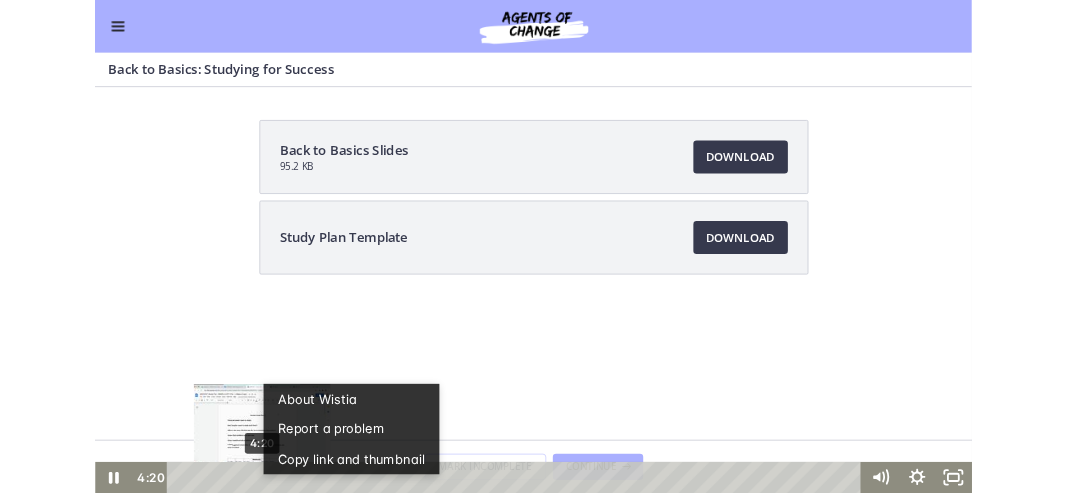 scroll, scrollTop: 0, scrollLeft: 0, axis: both 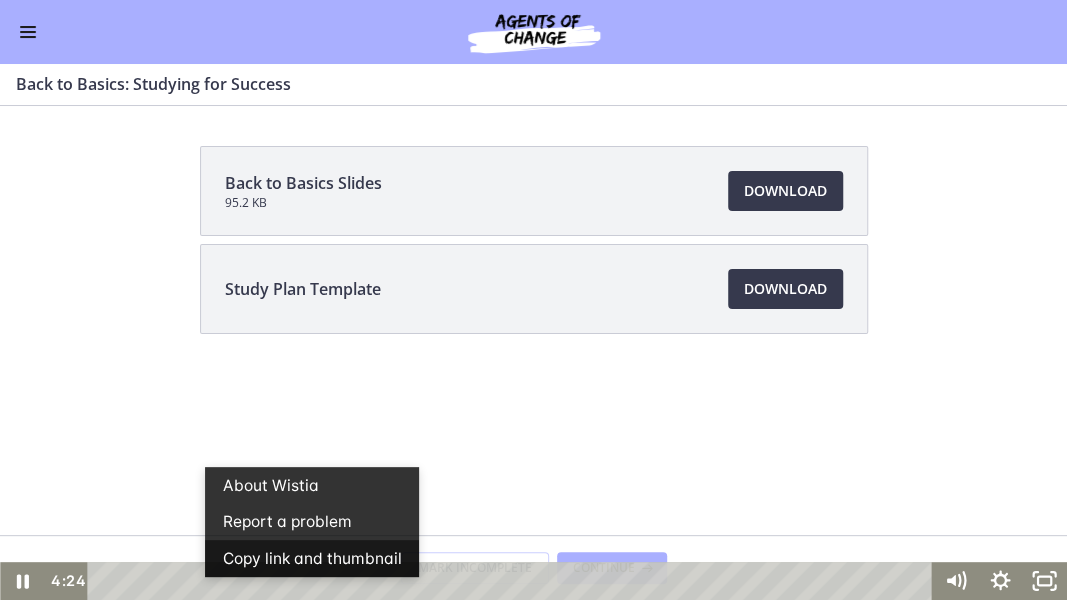 click on "Copy link and thumbnail" at bounding box center (312, 558) 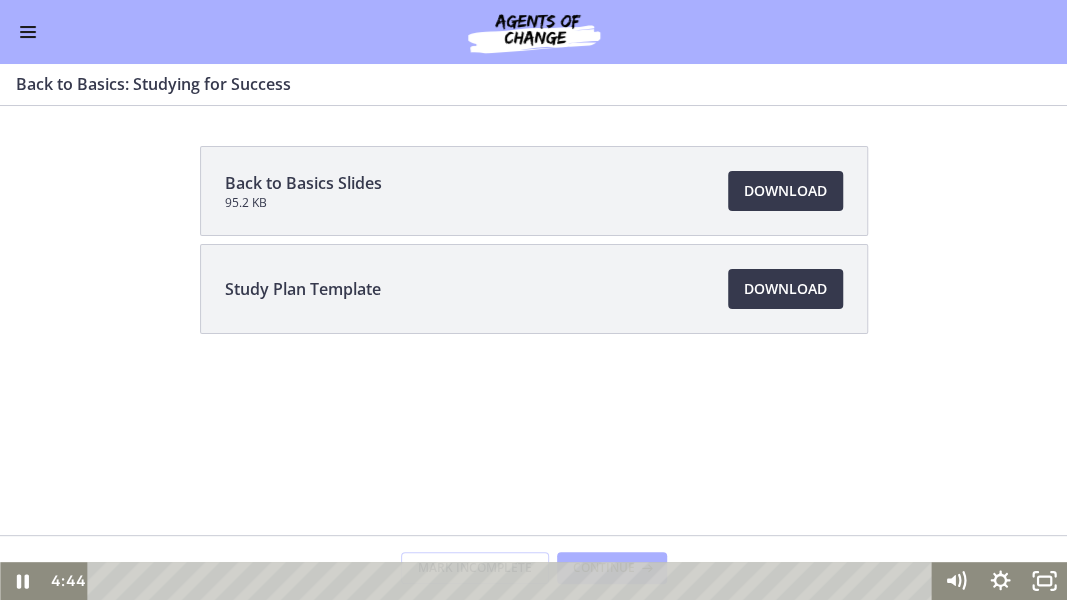 click at bounding box center [533, 300] 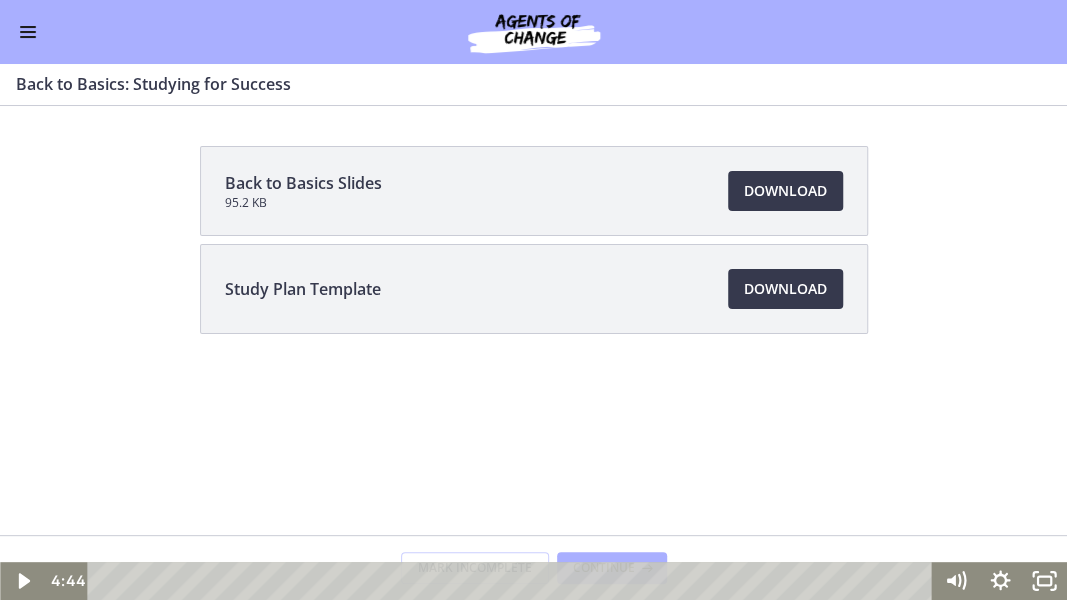 drag, startPoint x: 342, startPoint y: 126, endPoint x: 365, endPoint y: 106, distance: 30.479502 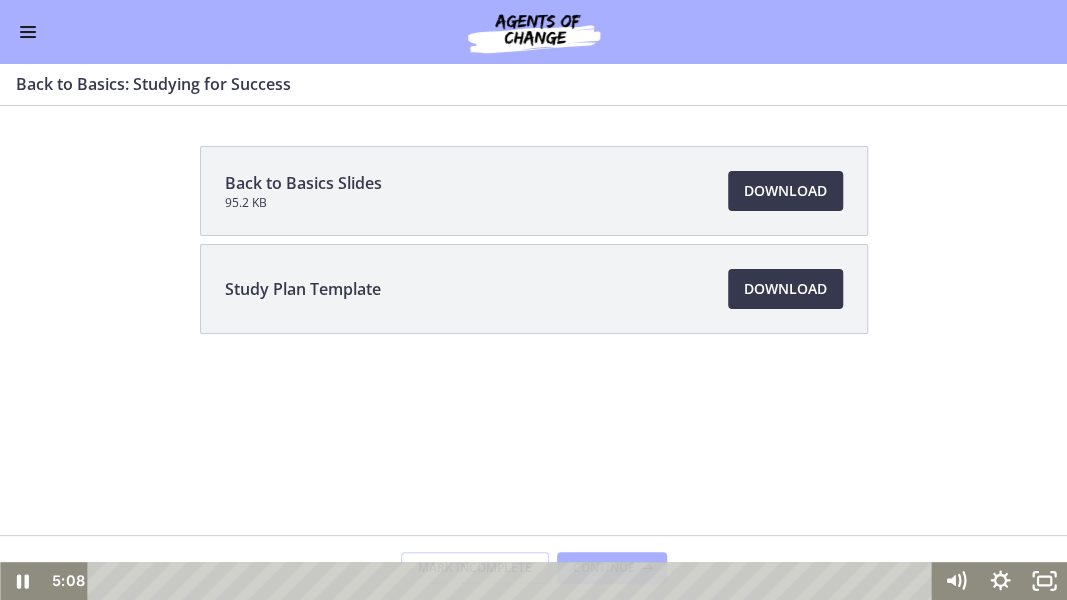 click at bounding box center (533, 300) 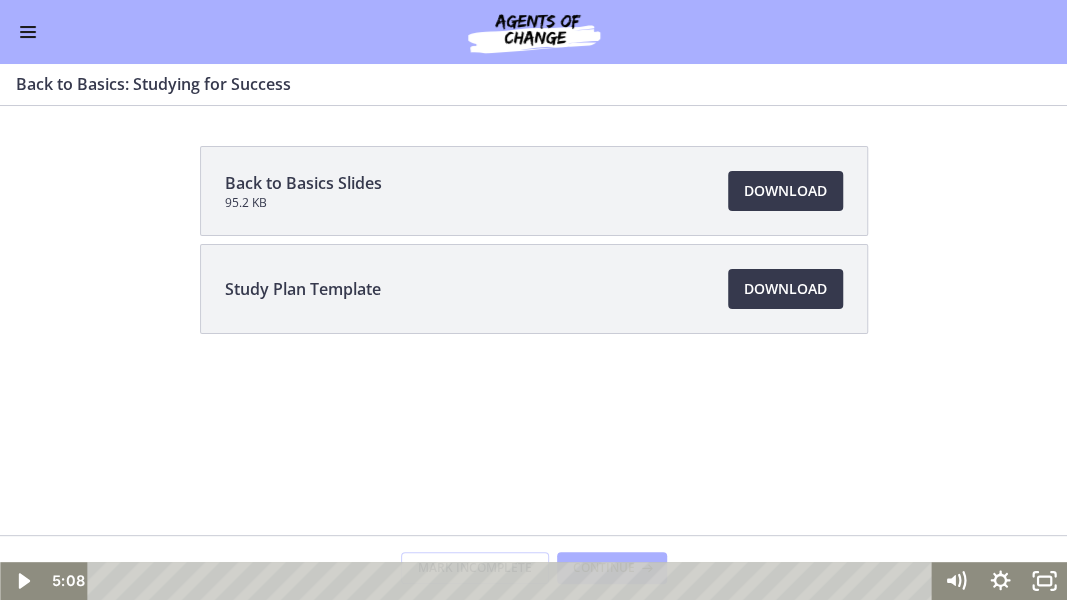 click at bounding box center [533, 300] 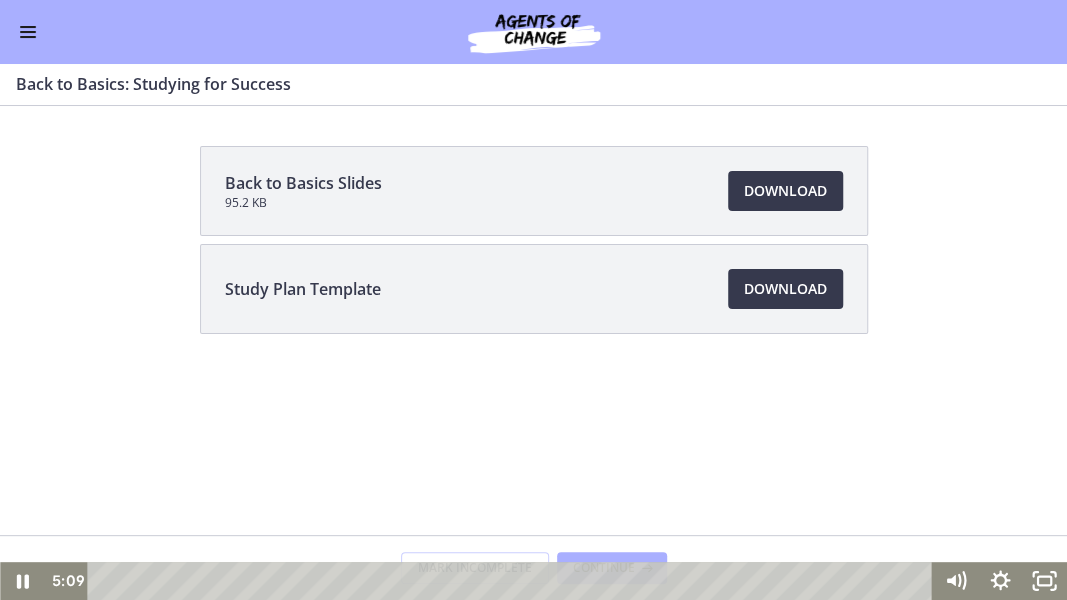 click at bounding box center [533, 300] 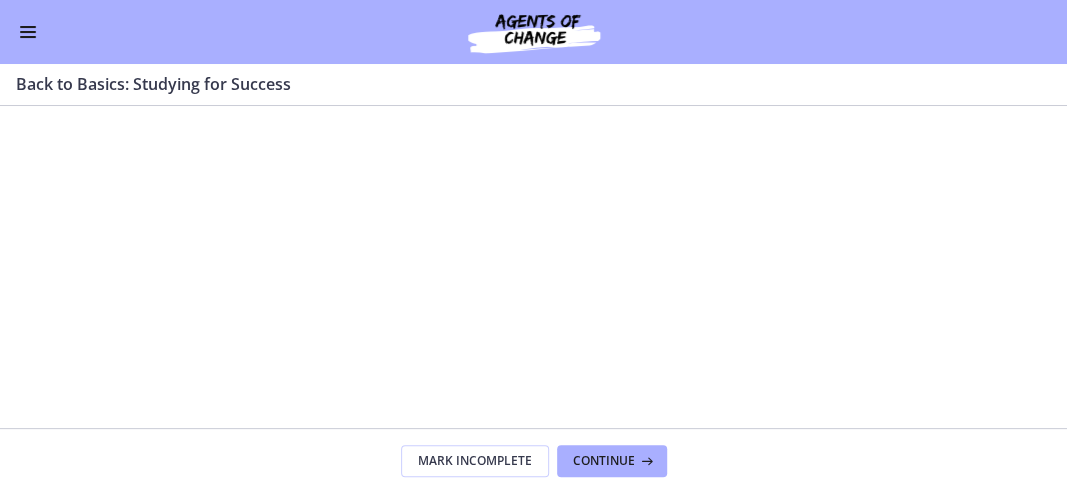 click at bounding box center (533, 406) 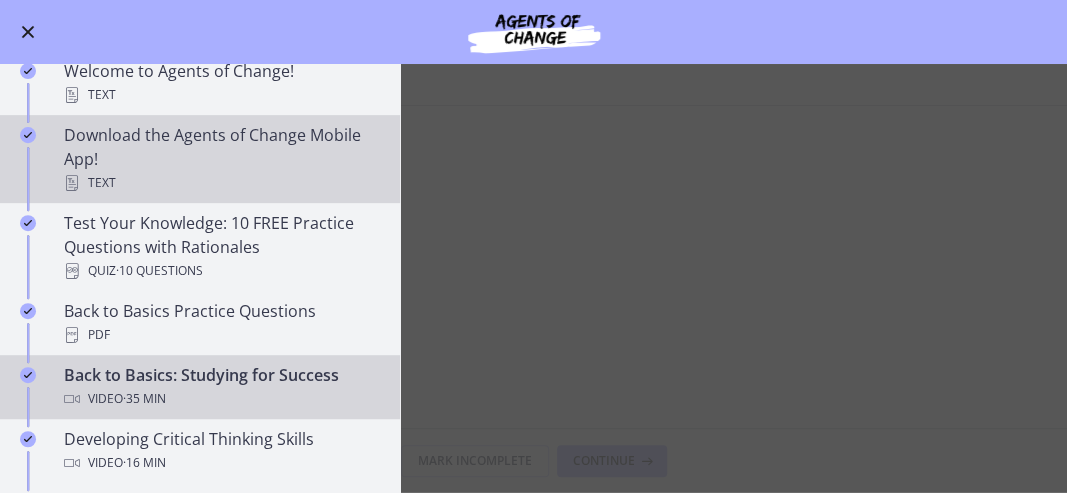 click on "Download the Agents of Change Mobile App!
Text" at bounding box center [220, 159] 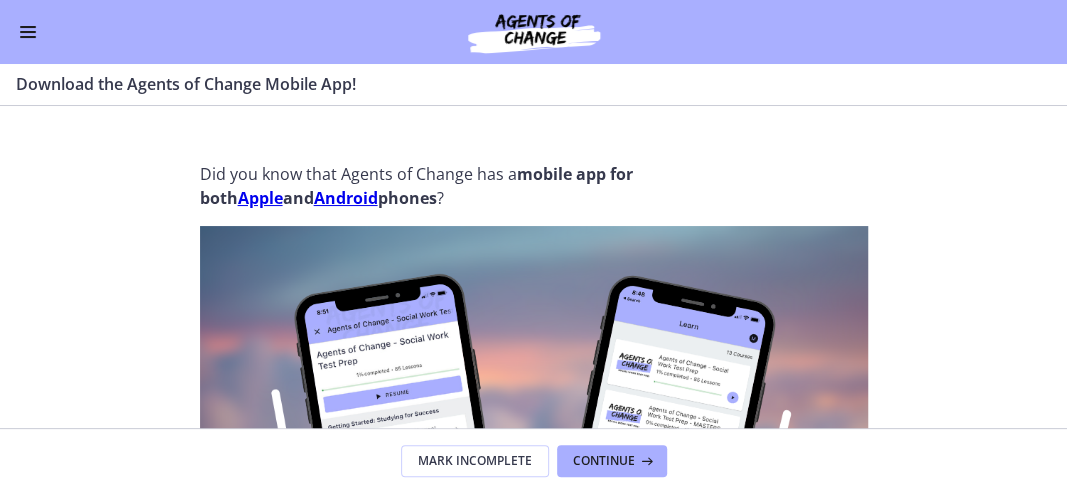 scroll, scrollTop: 412, scrollLeft: 0, axis: vertical 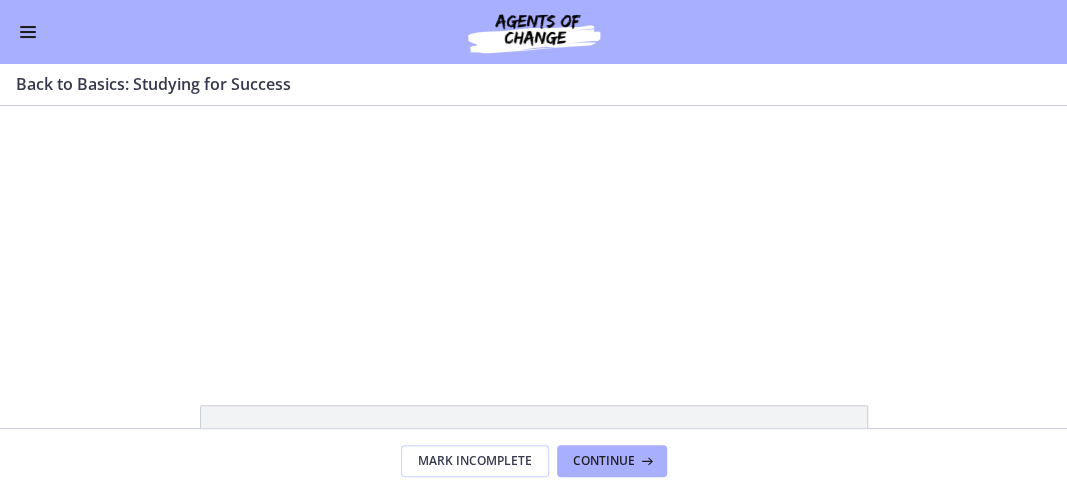 click at bounding box center [28, 37] 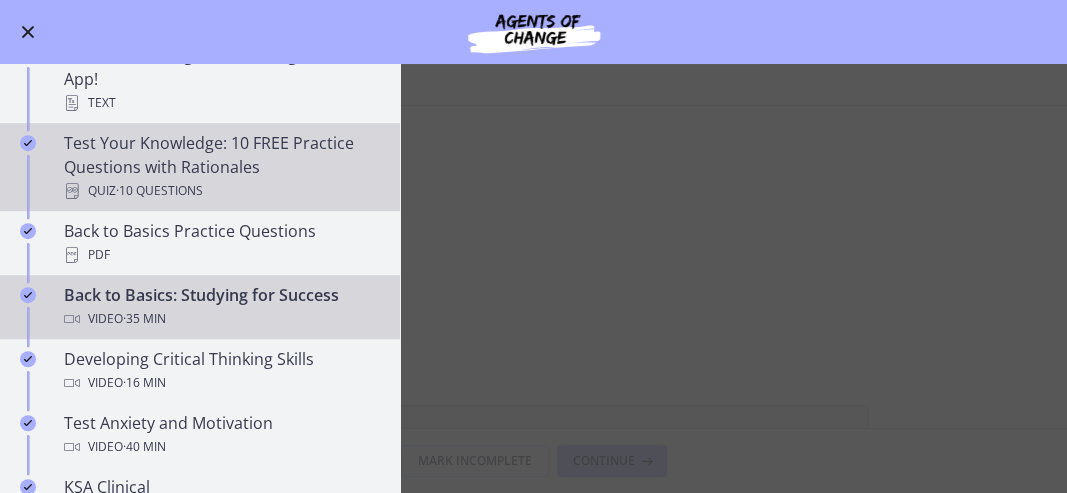 click on "Test Your Knowledge: 10 FREE Practice Questions with Rationales
Quiz
·  10 Questions" at bounding box center [200, 167] 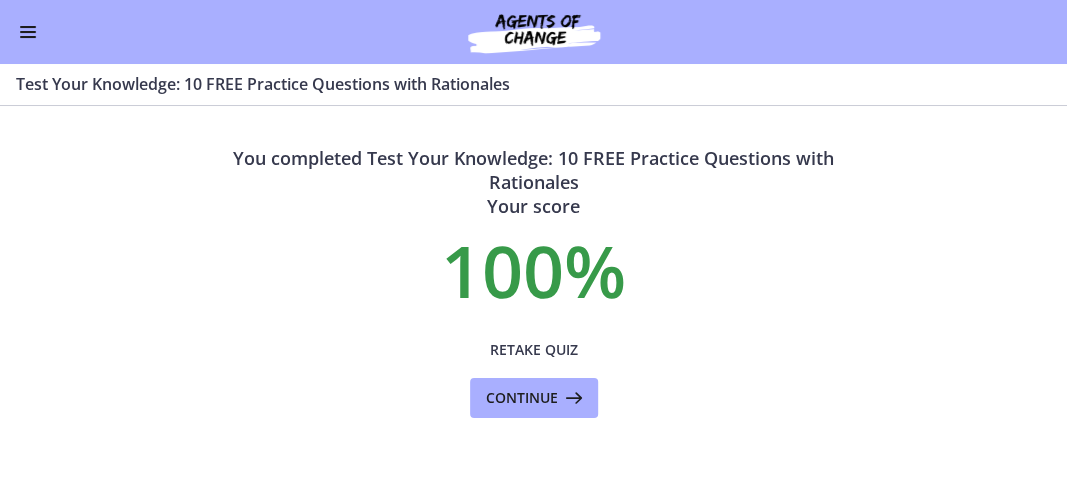 scroll, scrollTop: 349, scrollLeft: 0, axis: vertical 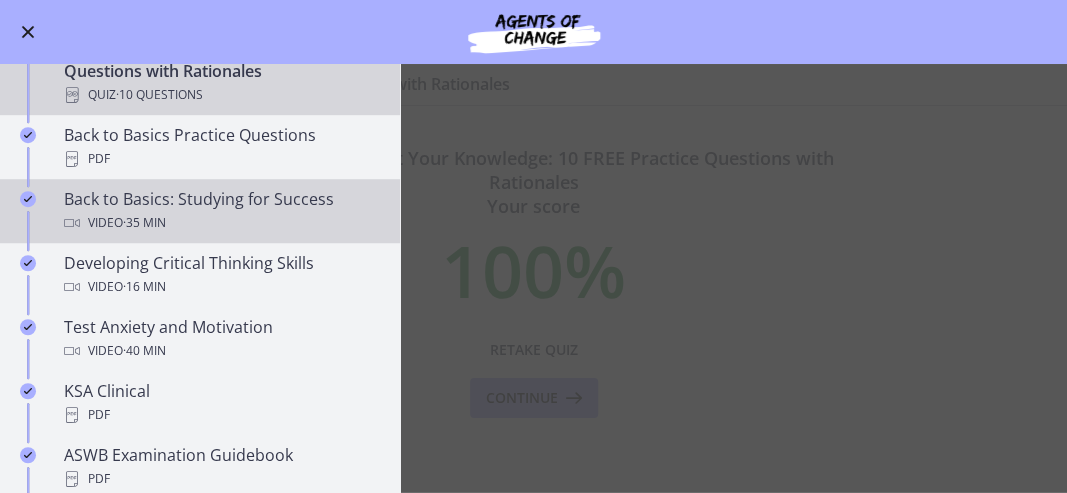 click on "Video
·  35 min" at bounding box center [220, 223] 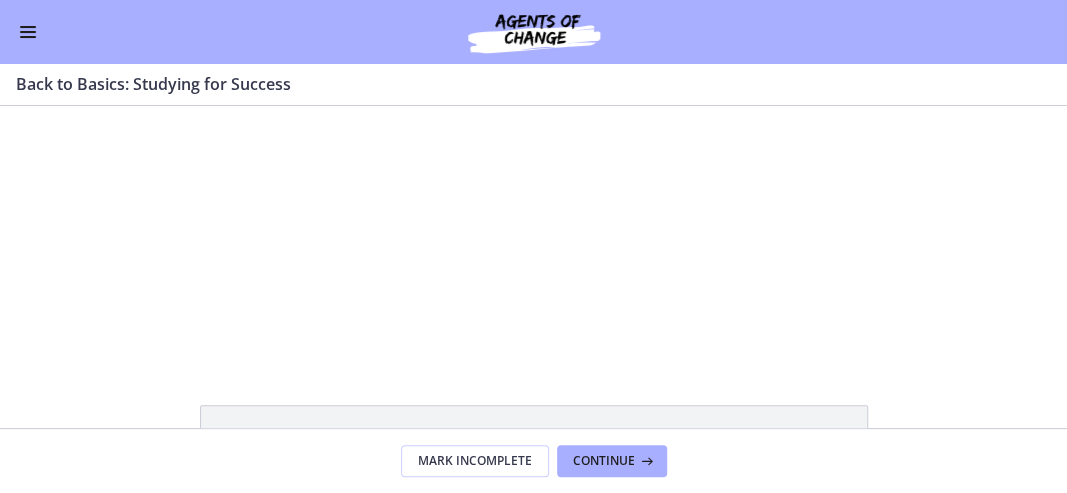 scroll, scrollTop: 0, scrollLeft: 0, axis: both 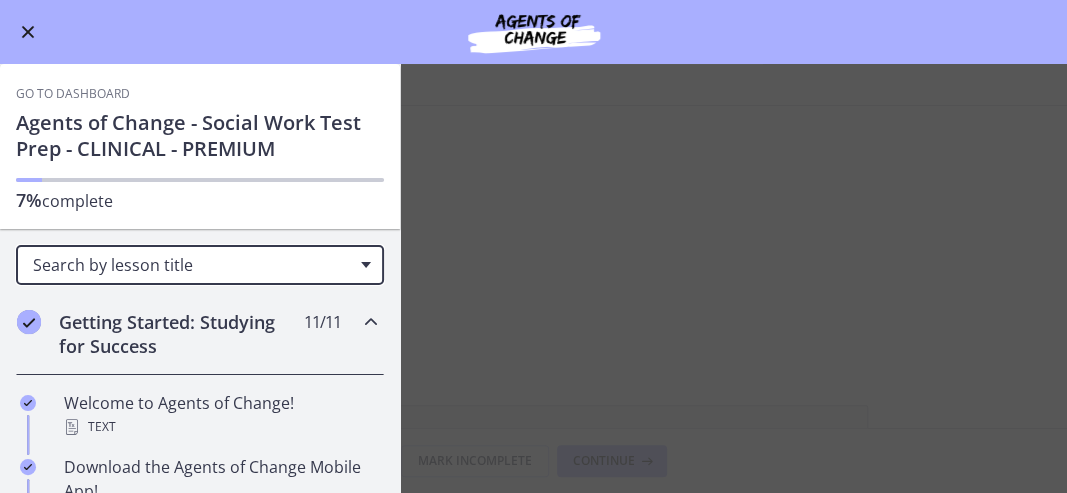 click at bounding box center (366, 265) 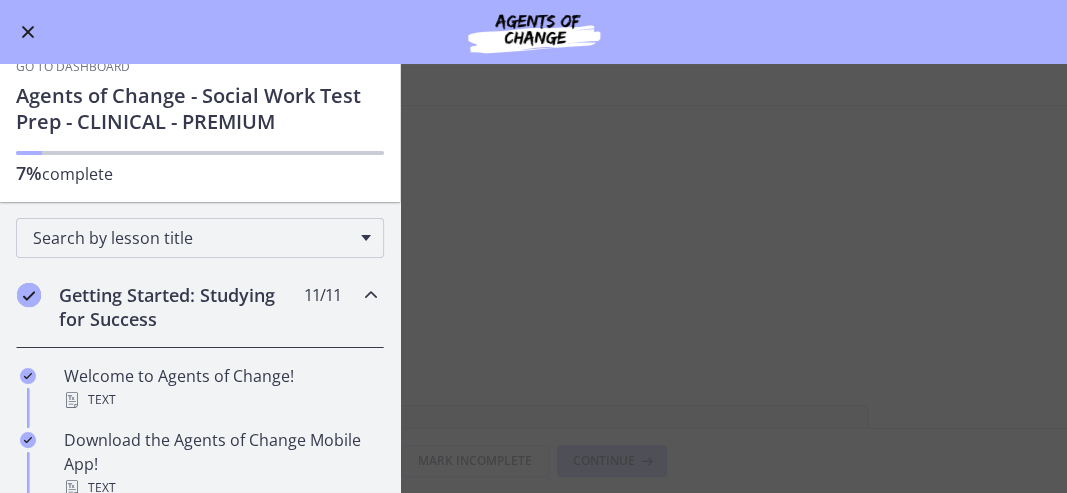 scroll, scrollTop: 31, scrollLeft: 0, axis: vertical 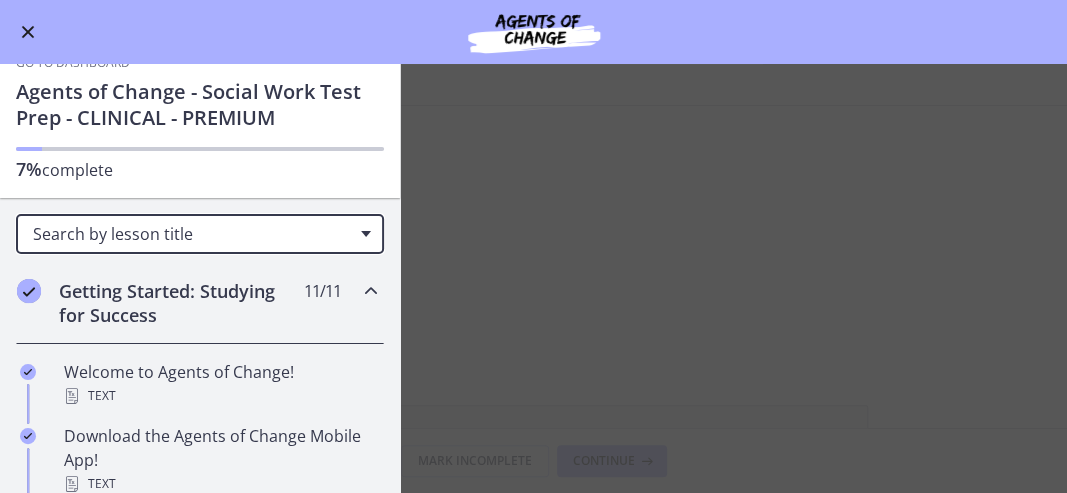 click on "Search by lesson title" at bounding box center (200, 234) 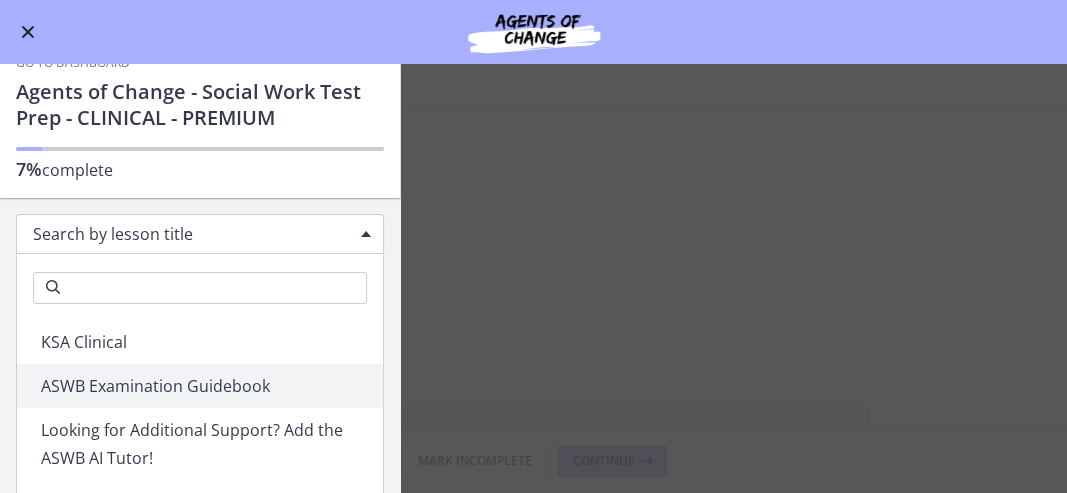 scroll, scrollTop: 404, scrollLeft: 0, axis: vertical 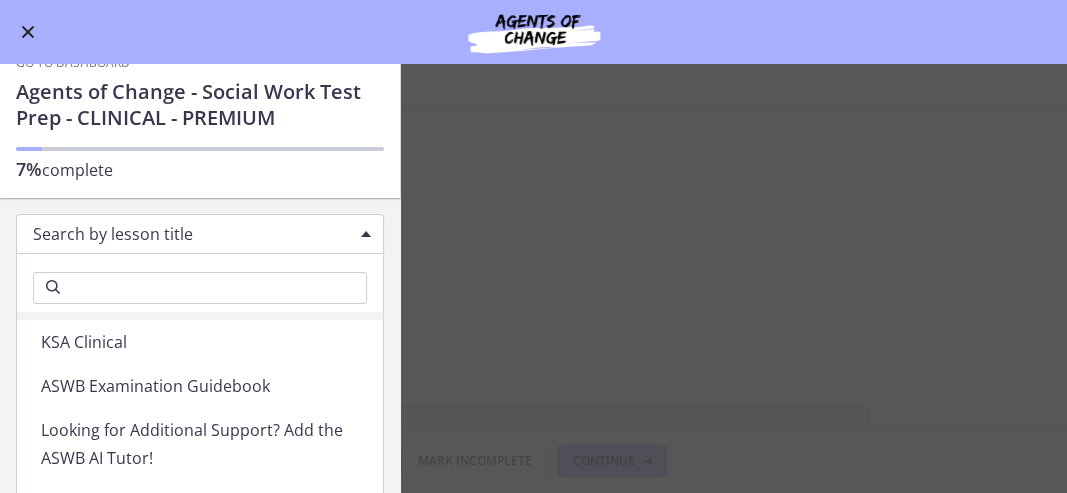 click on "Search" at bounding box center (200, 288) 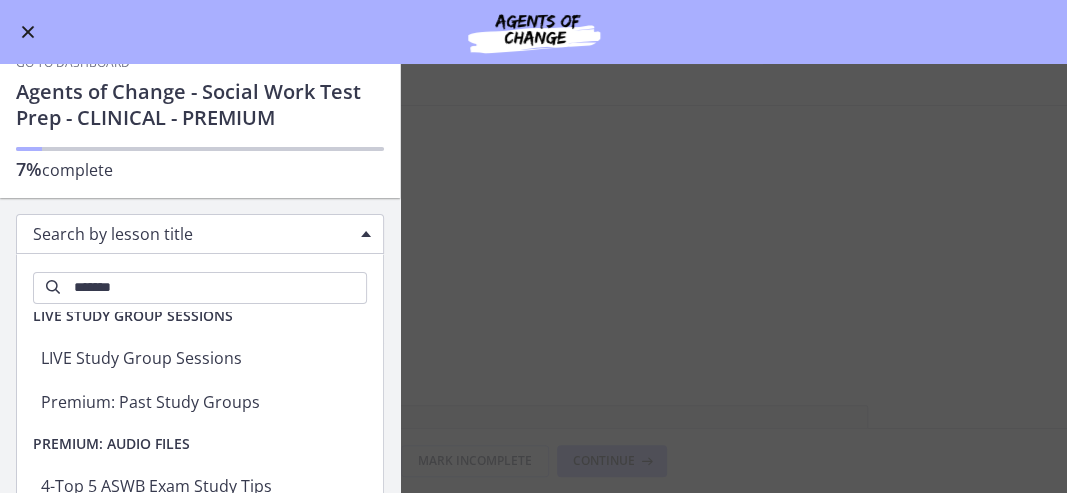 scroll, scrollTop: 0, scrollLeft: 0, axis: both 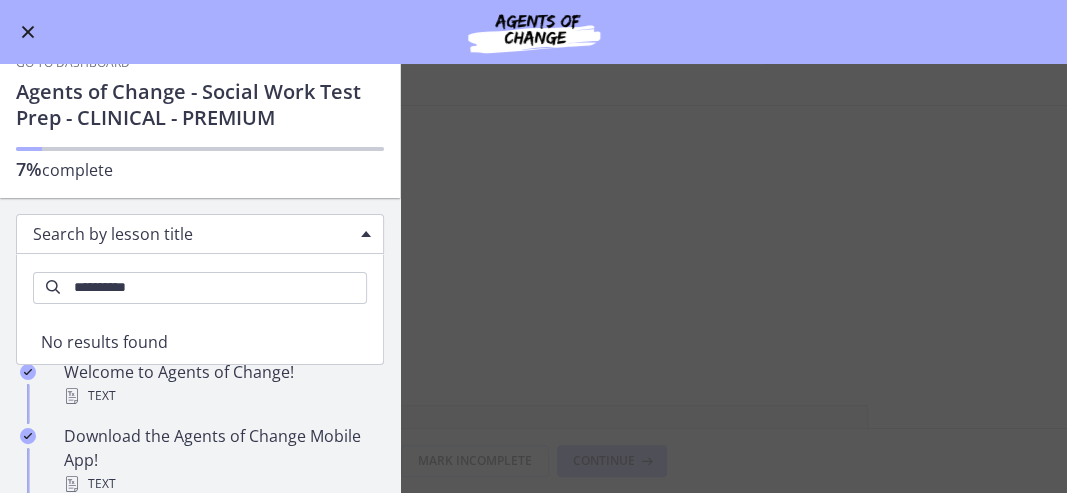 type on "**********" 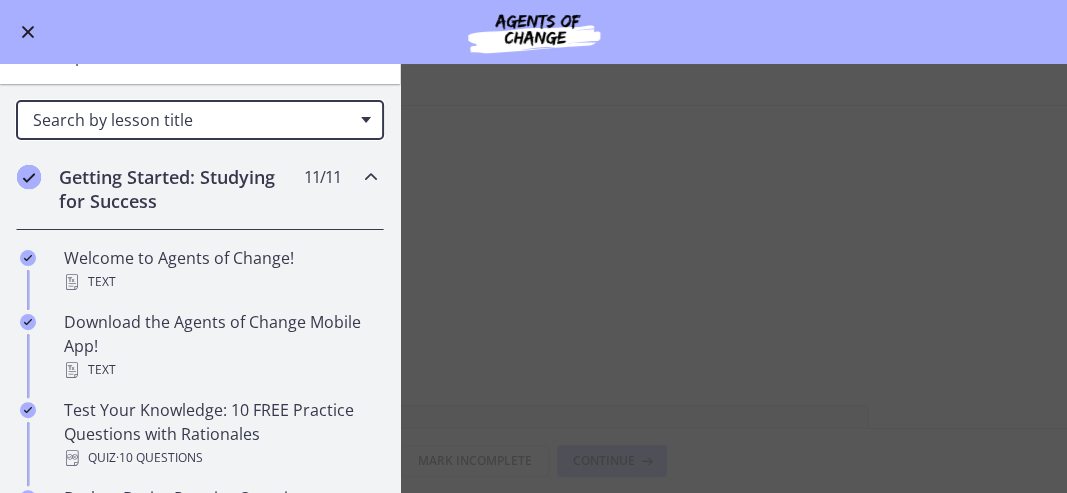 scroll, scrollTop: 144, scrollLeft: 0, axis: vertical 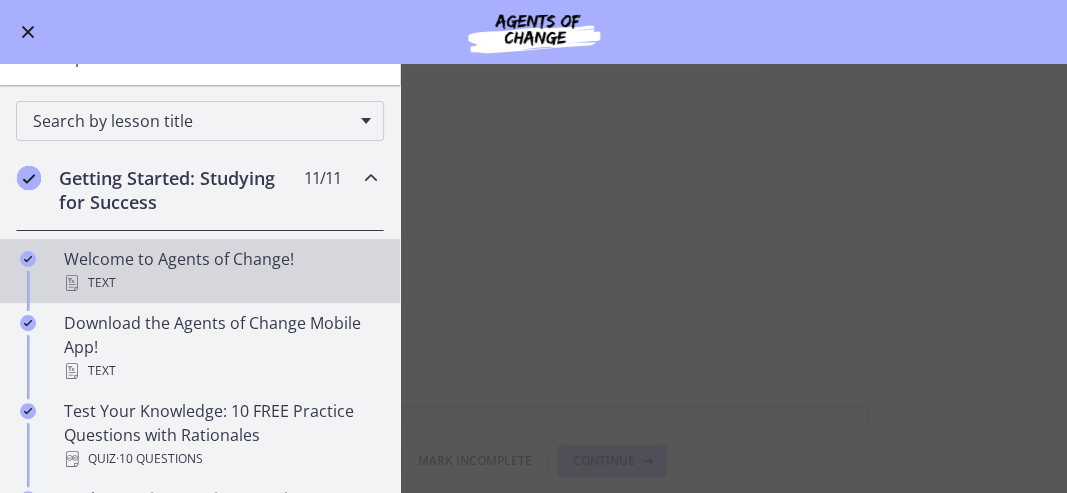 click on "Text" at bounding box center [220, 283] 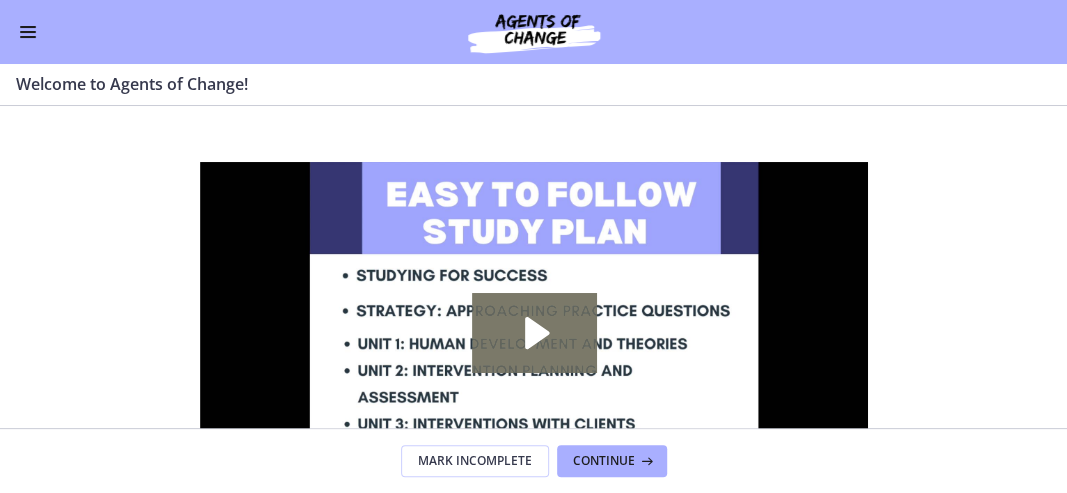 scroll, scrollTop: 0, scrollLeft: 0, axis: both 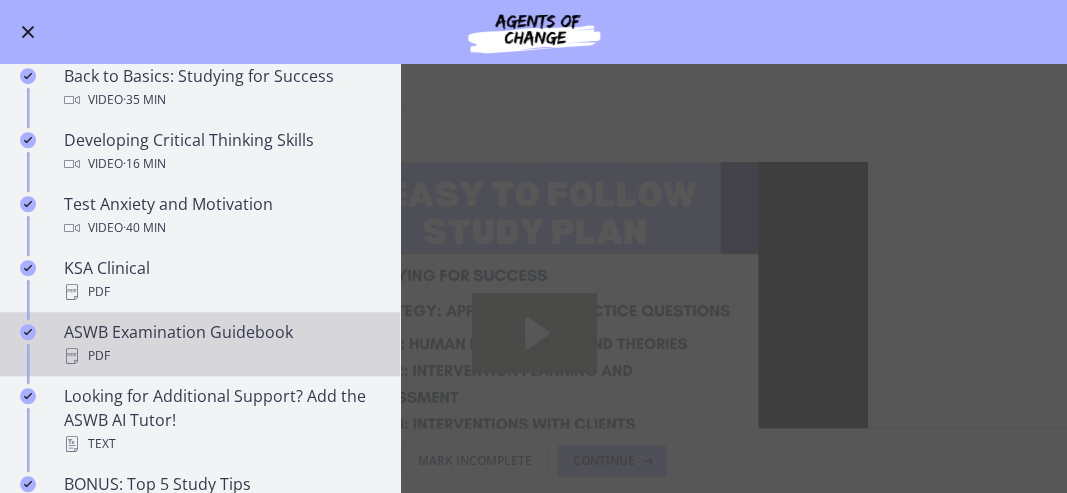 click on "PDF" at bounding box center [220, 356] 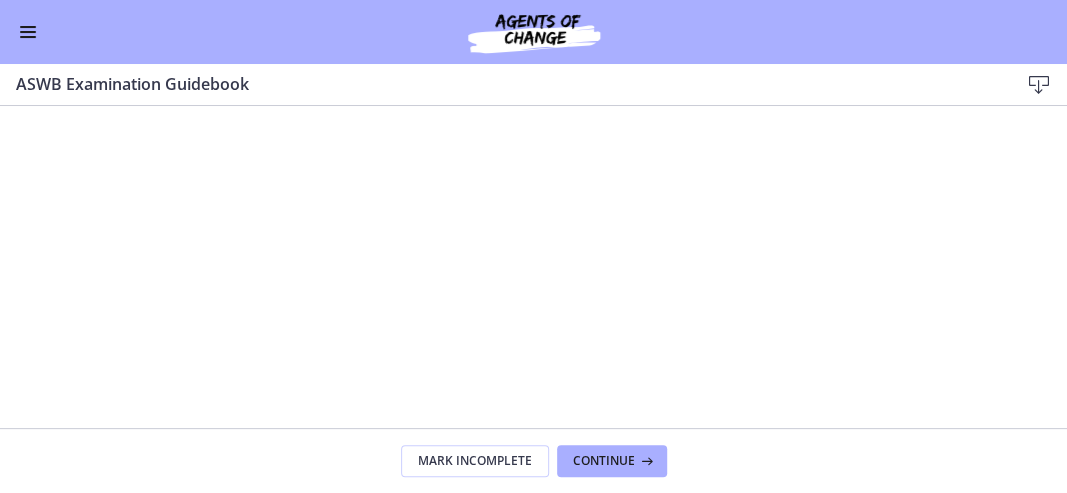scroll, scrollTop: 838, scrollLeft: 0, axis: vertical 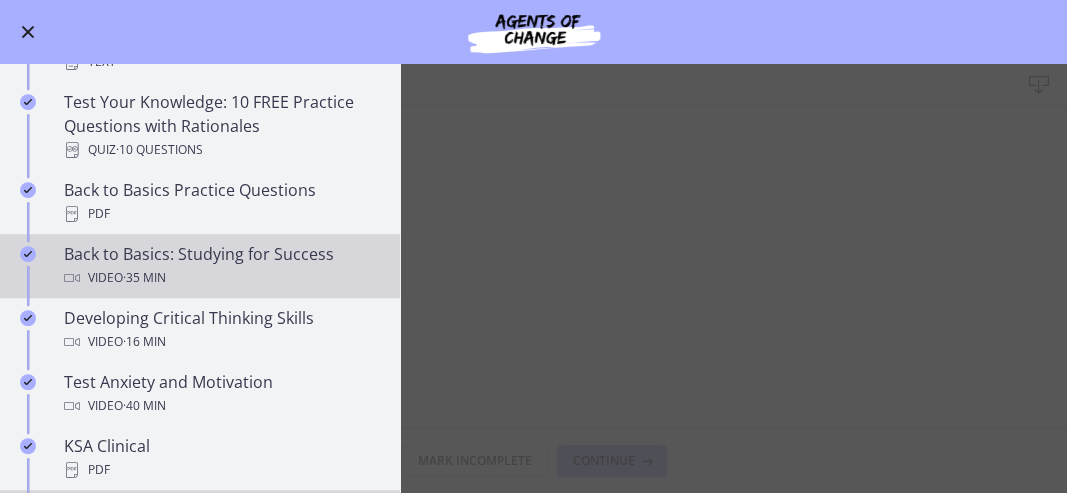 click on "Back to Basics: Studying for Success
Video
·  35 min" at bounding box center [220, 266] 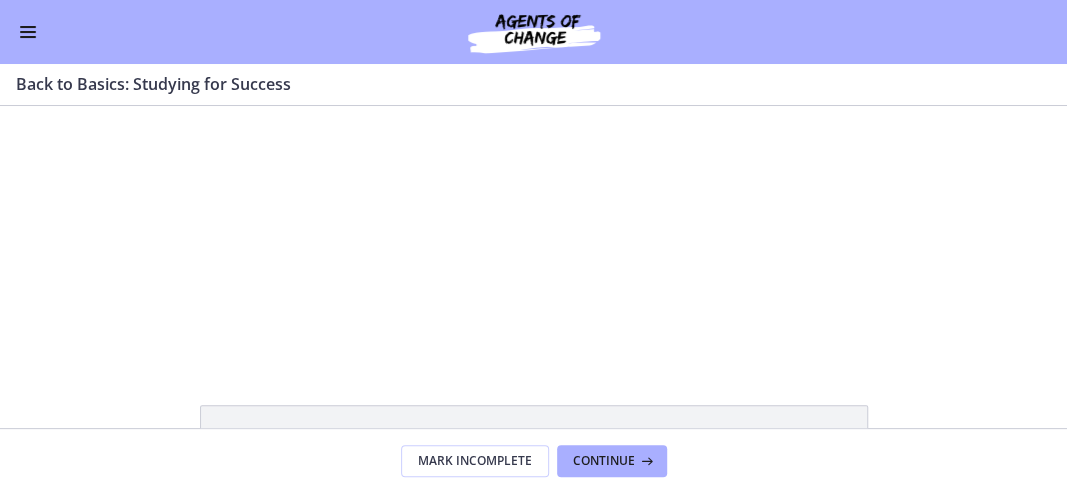 scroll, scrollTop: 0, scrollLeft: 0, axis: both 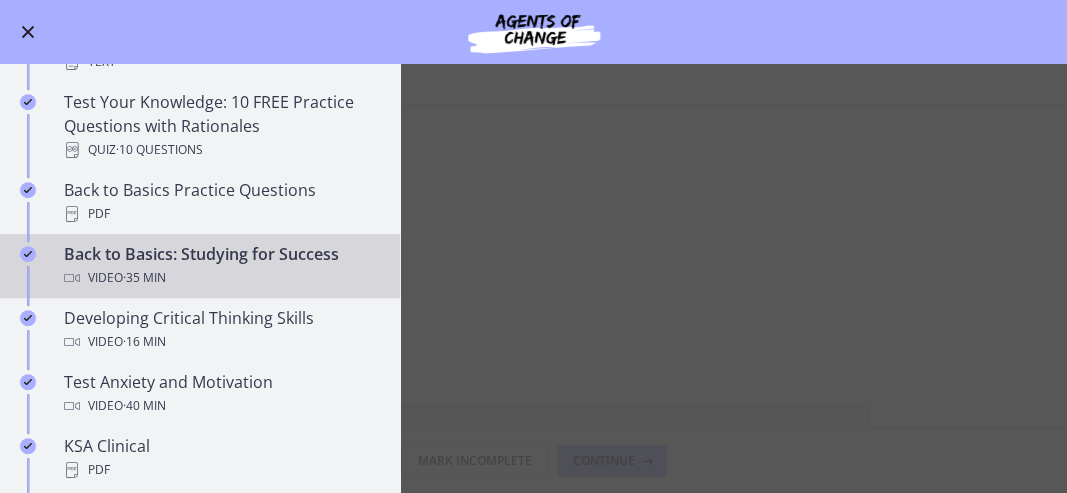 click on "·  35 min" at bounding box center [144, 278] 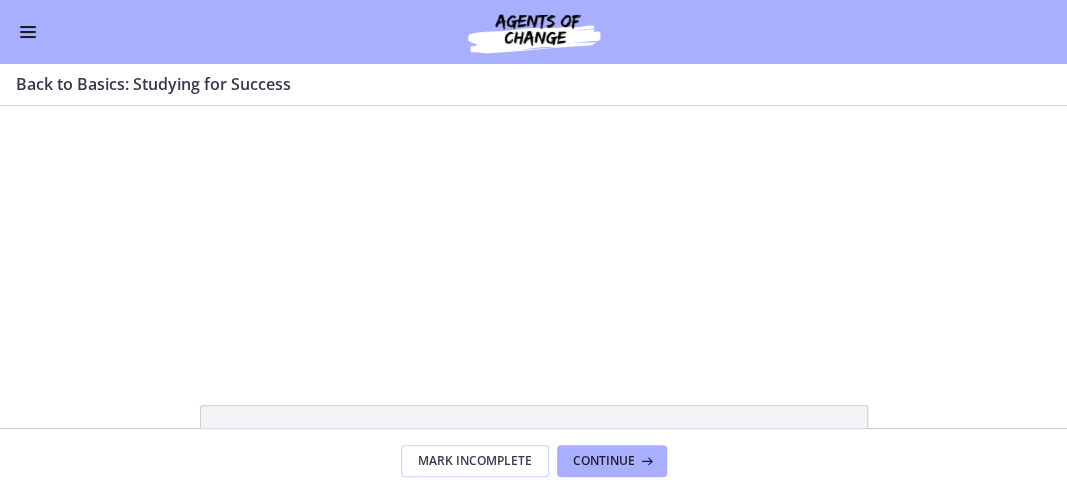 click at bounding box center (28, 32) 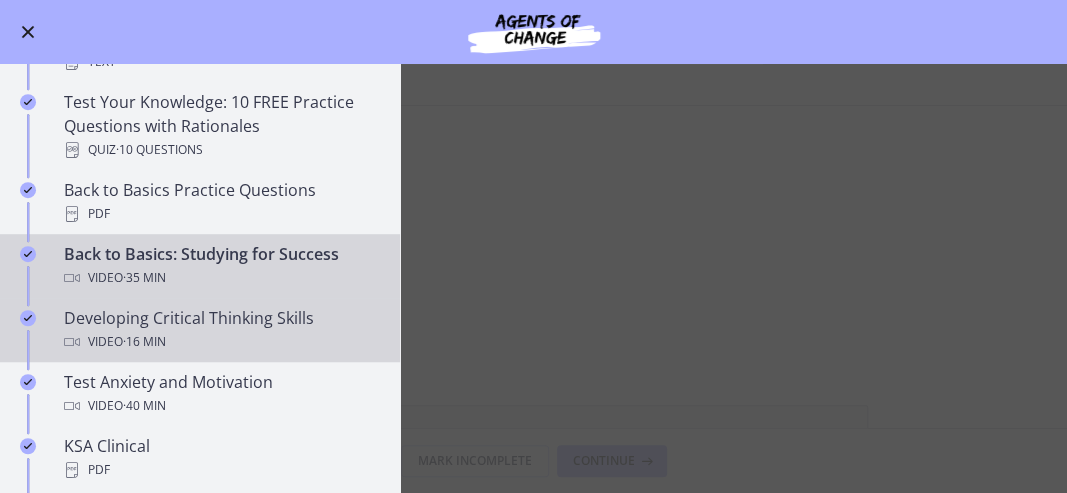 click on "Developing Critical Thinking Skills
Video
·  16 min" at bounding box center [220, 330] 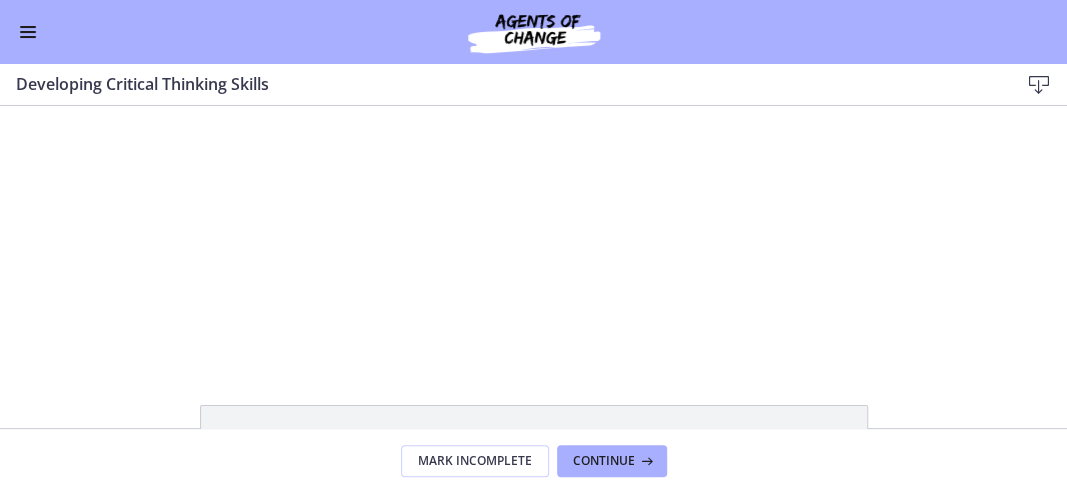 scroll, scrollTop: 0, scrollLeft: 0, axis: both 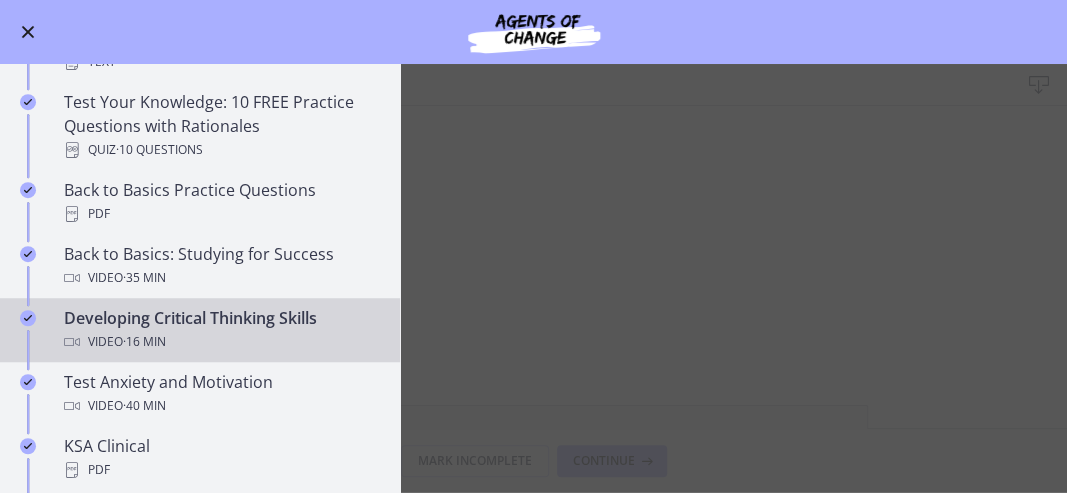 click on "Developing Critical Thinking Skills
Download
Enable fullscreen
Critical Thinking Skills
Download
Opens in a new window
Mark Incomplete
Continue" at bounding box center [533, 278] 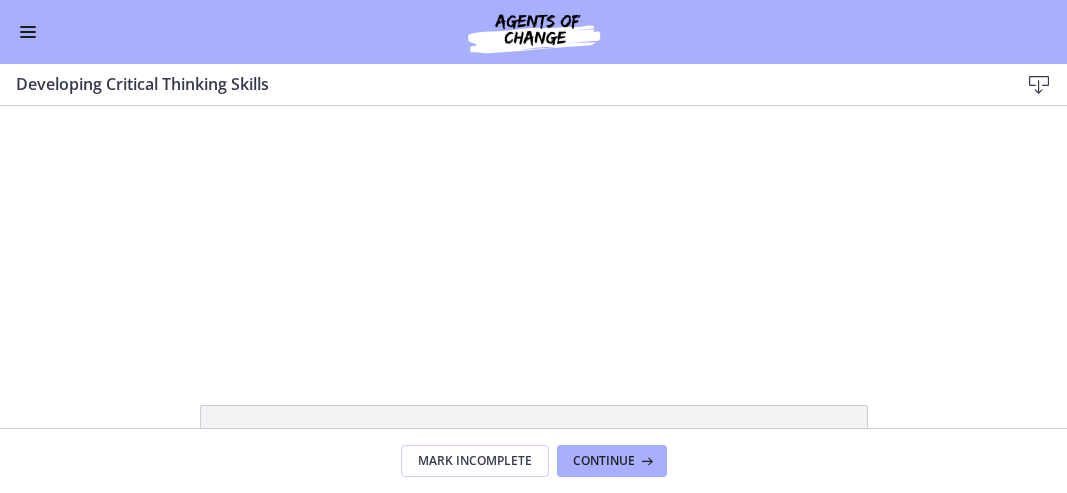 scroll, scrollTop: 0, scrollLeft: 0, axis: both 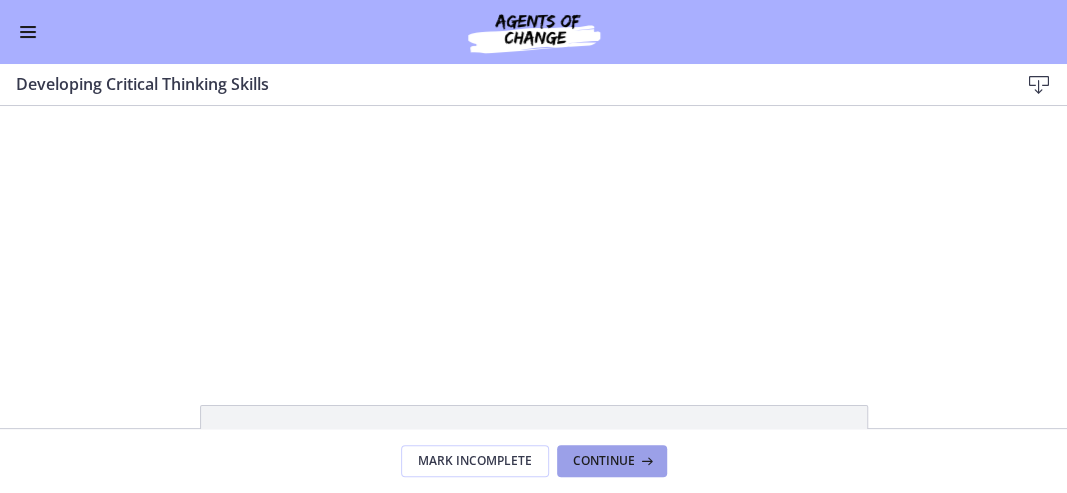 click on "Continue" at bounding box center (604, 461) 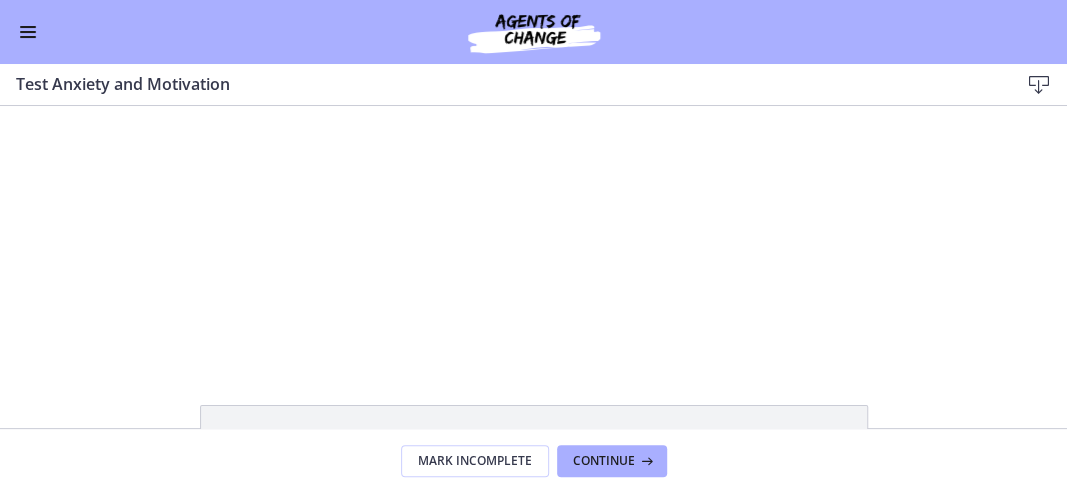 scroll, scrollTop: 0, scrollLeft: 0, axis: both 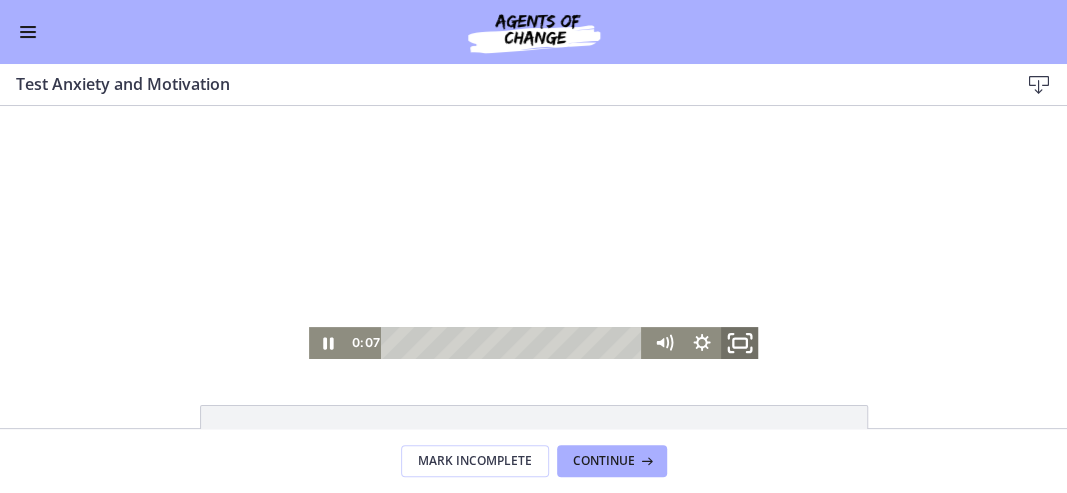 click 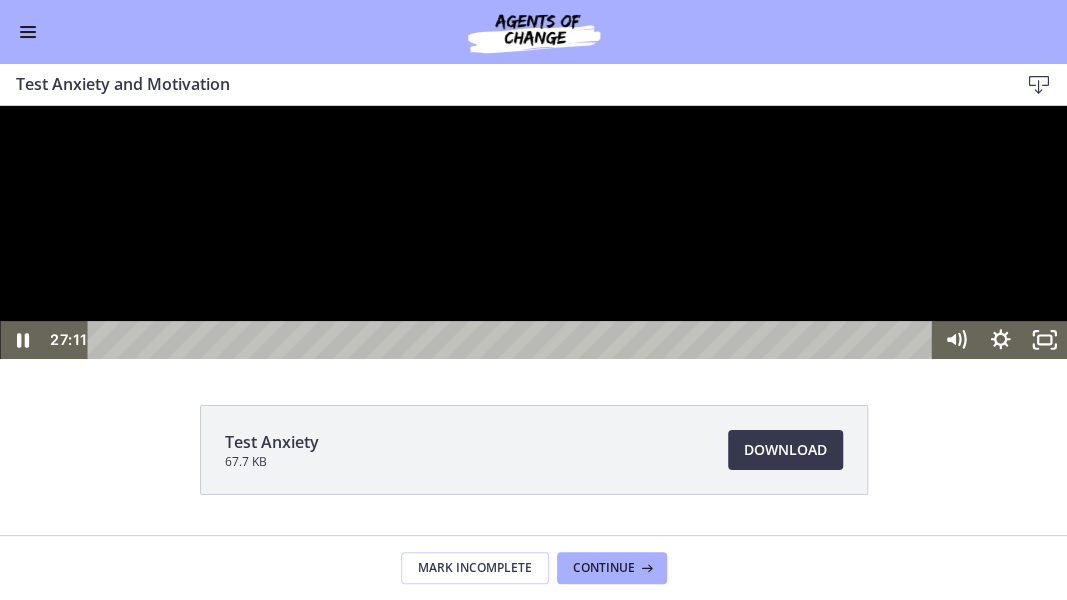 click at bounding box center (533, 232) 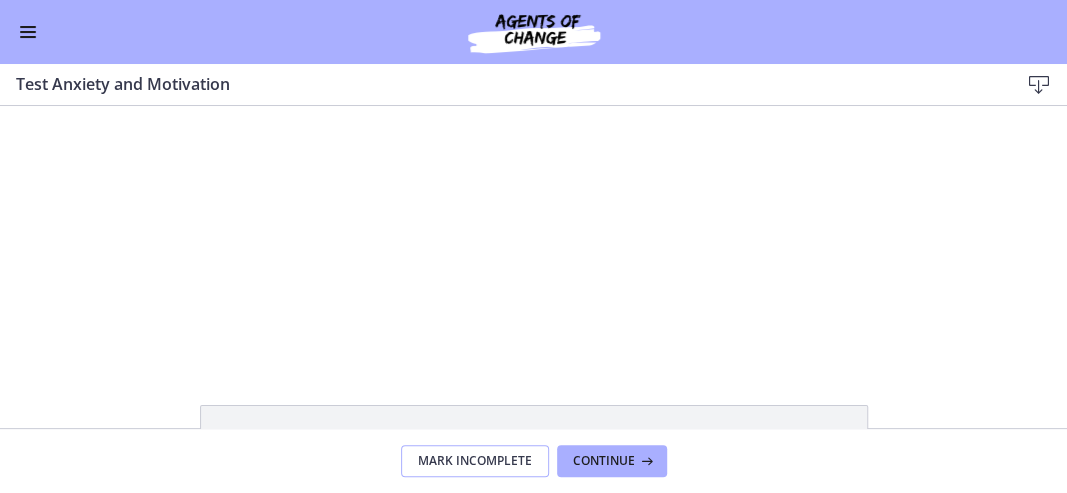click on "Mark Incomplete" at bounding box center (475, 461) 